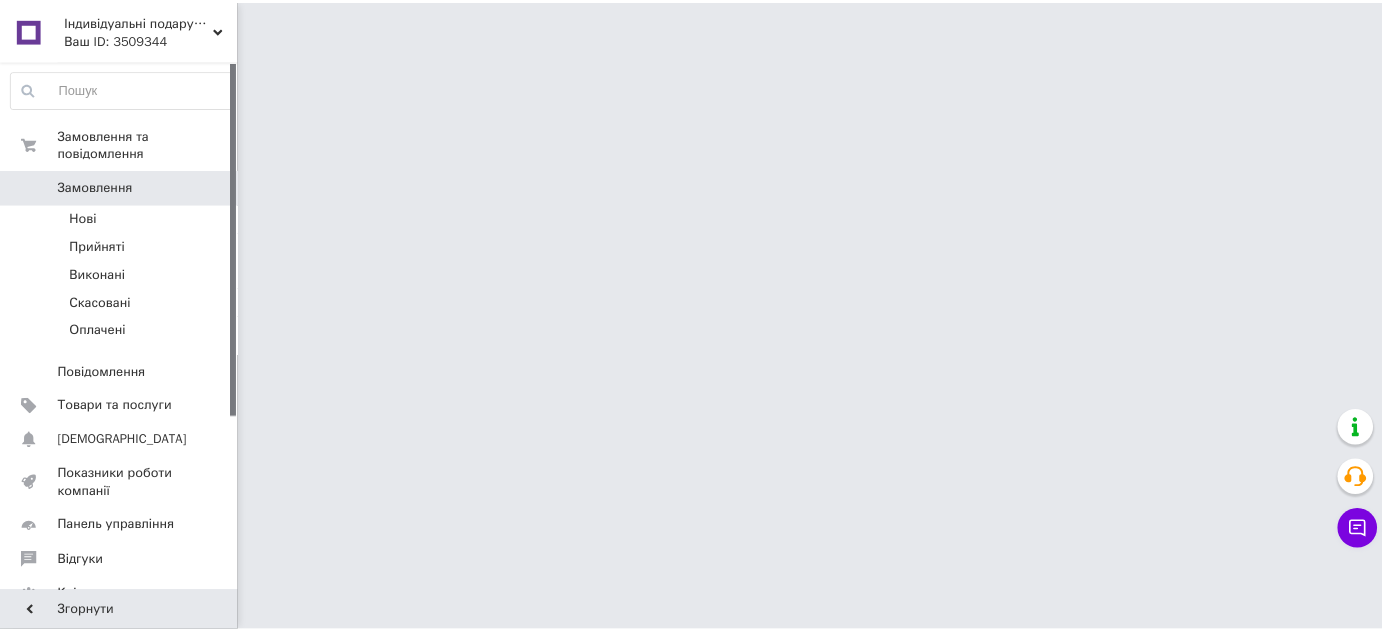 scroll, scrollTop: 0, scrollLeft: 0, axis: both 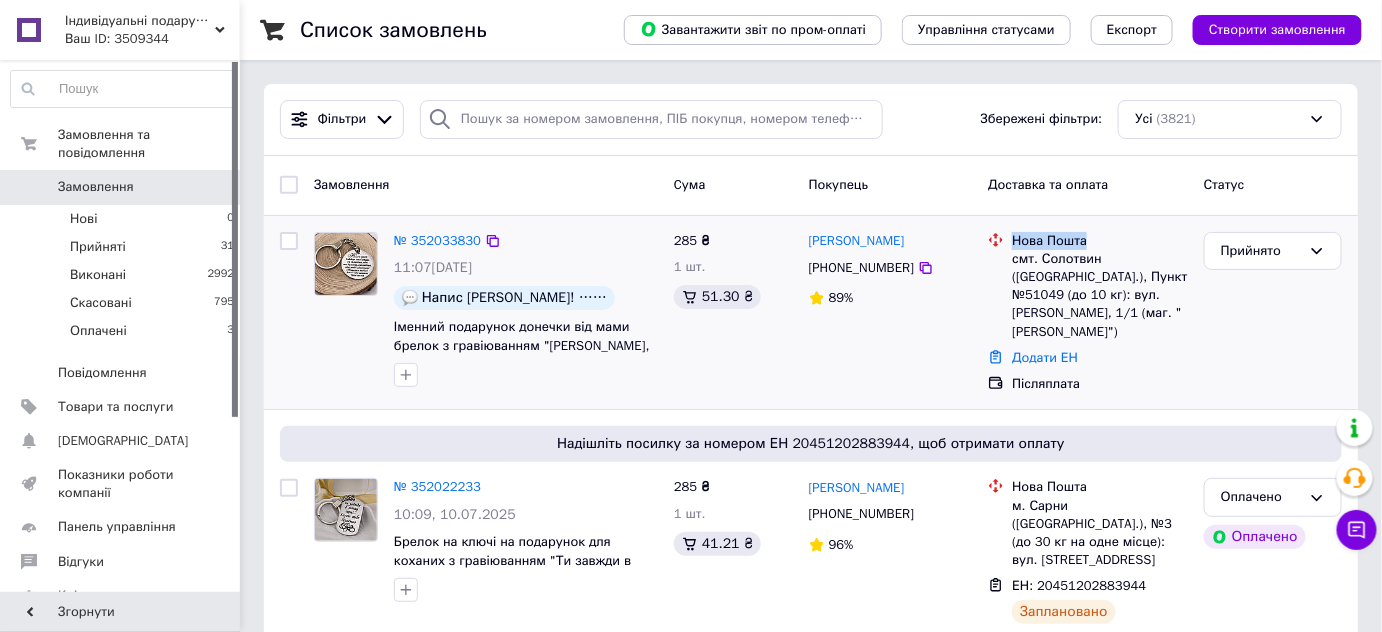 drag, startPoint x: 1038, startPoint y: 242, endPoint x: 1011, endPoint y: 236, distance: 27.658634 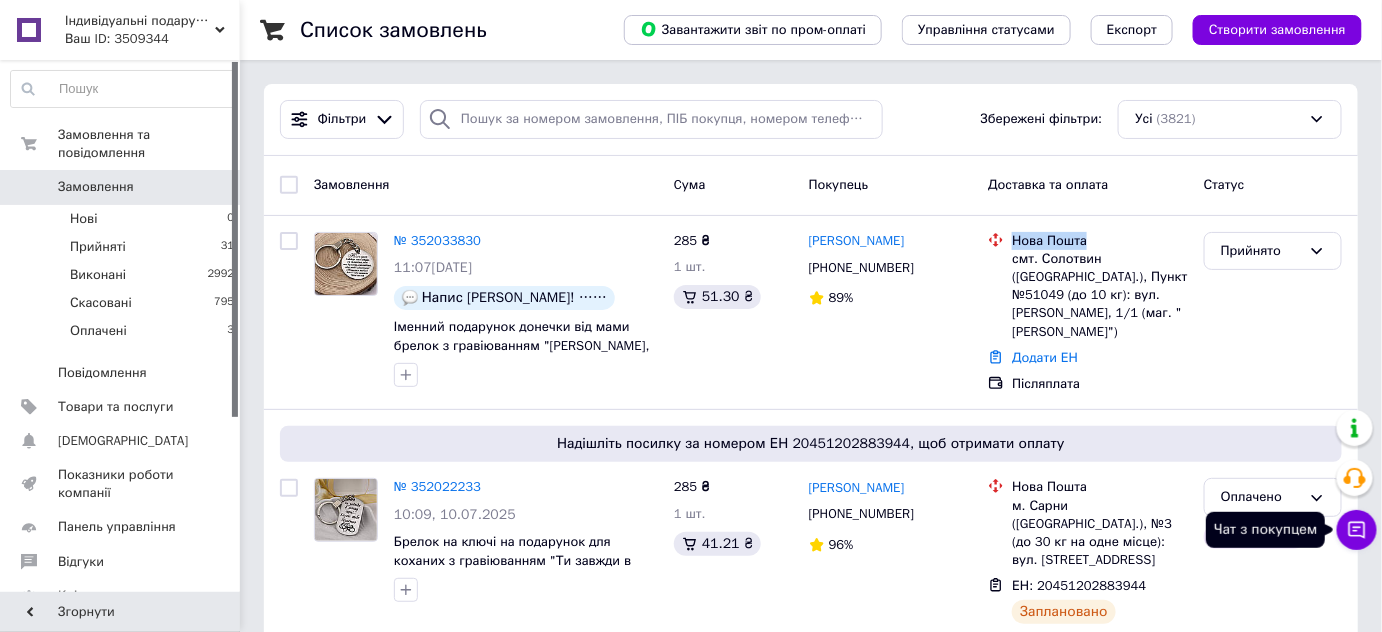 drag, startPoint x: 1344, startPoint y: 538, endPoint x: 1348, endPoint y: 519, distance: 19.416489 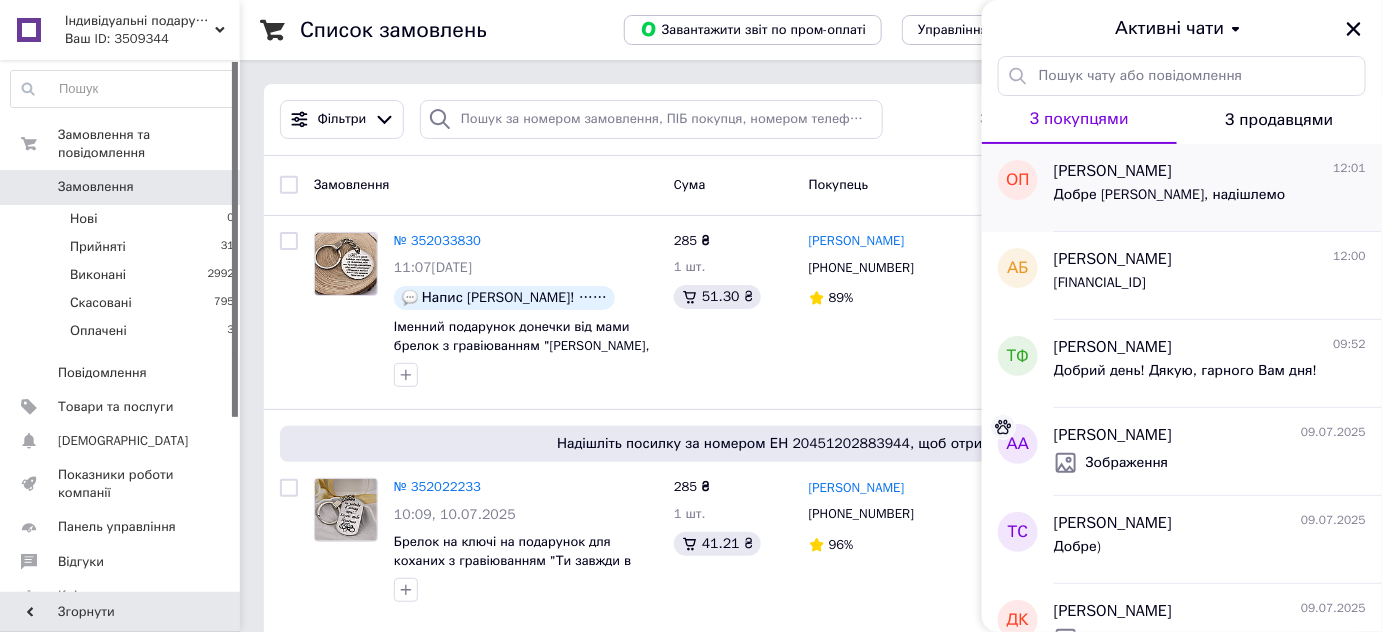 click on "Добре робимо макет, надішлемо" at bounding box center [1210, 199] 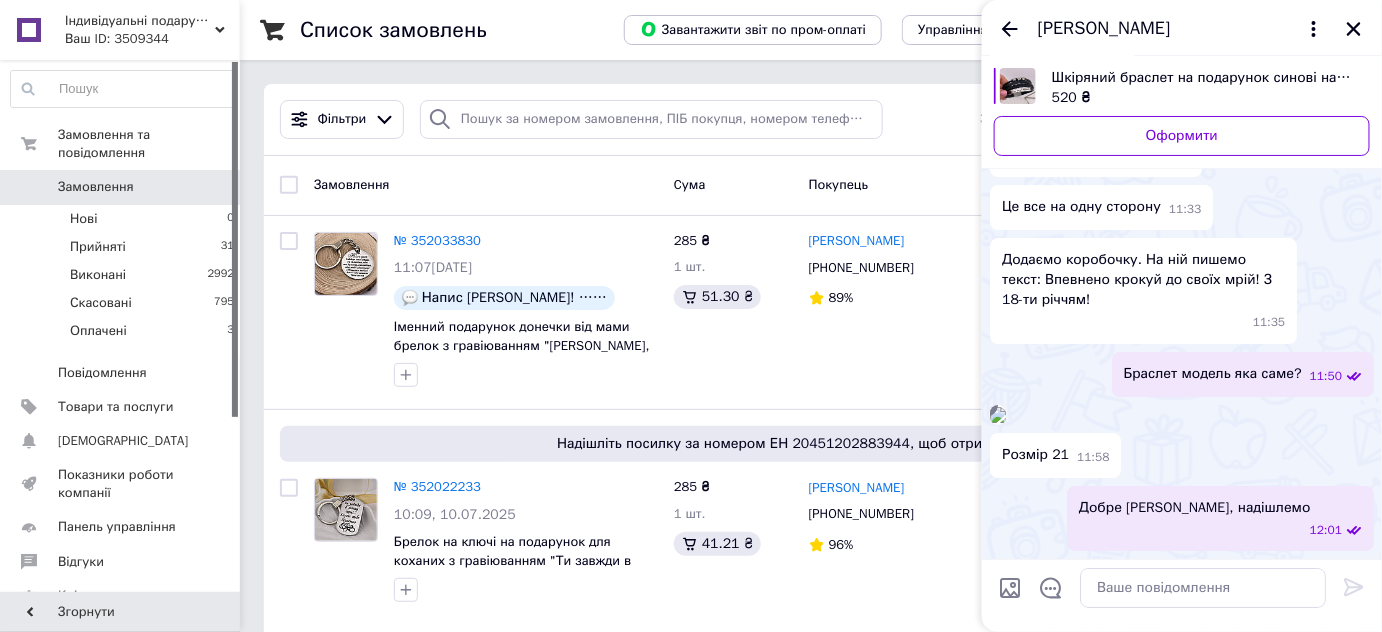 scroll, scrollTop: 2801, scrollLeft: 0, axis: vertical 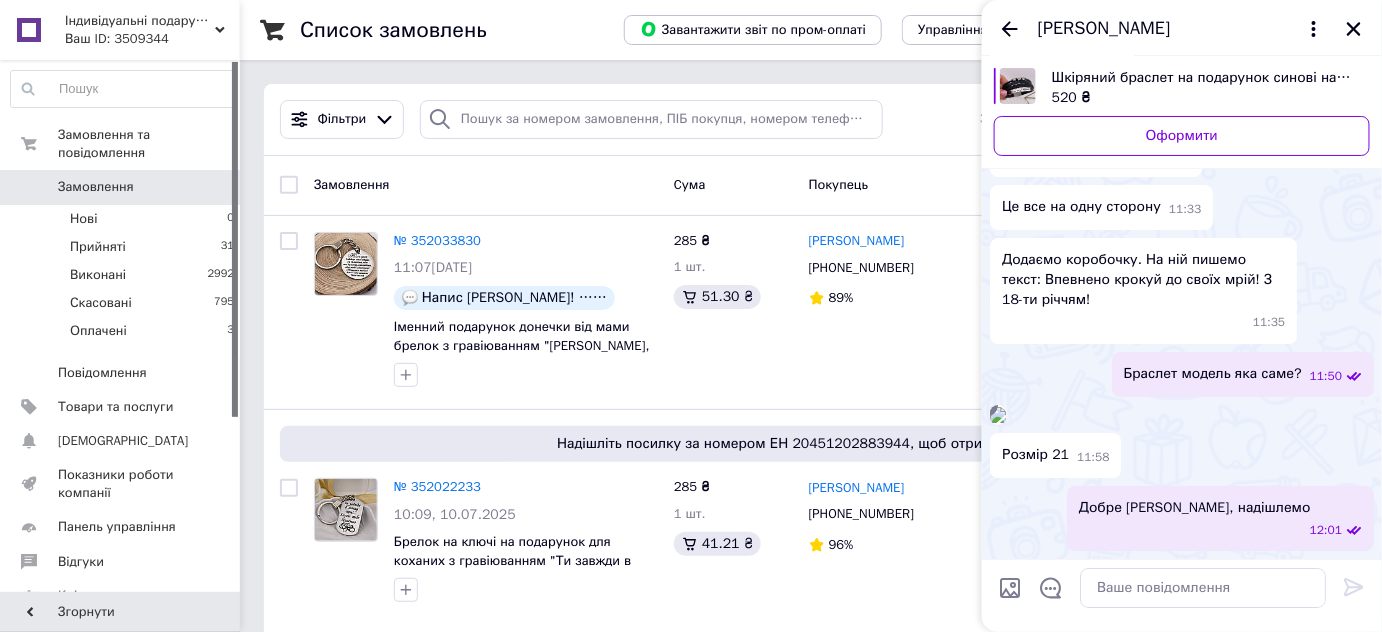 type on "C:\fakepath\photo_2025-07-10_12-54-36.jpg" 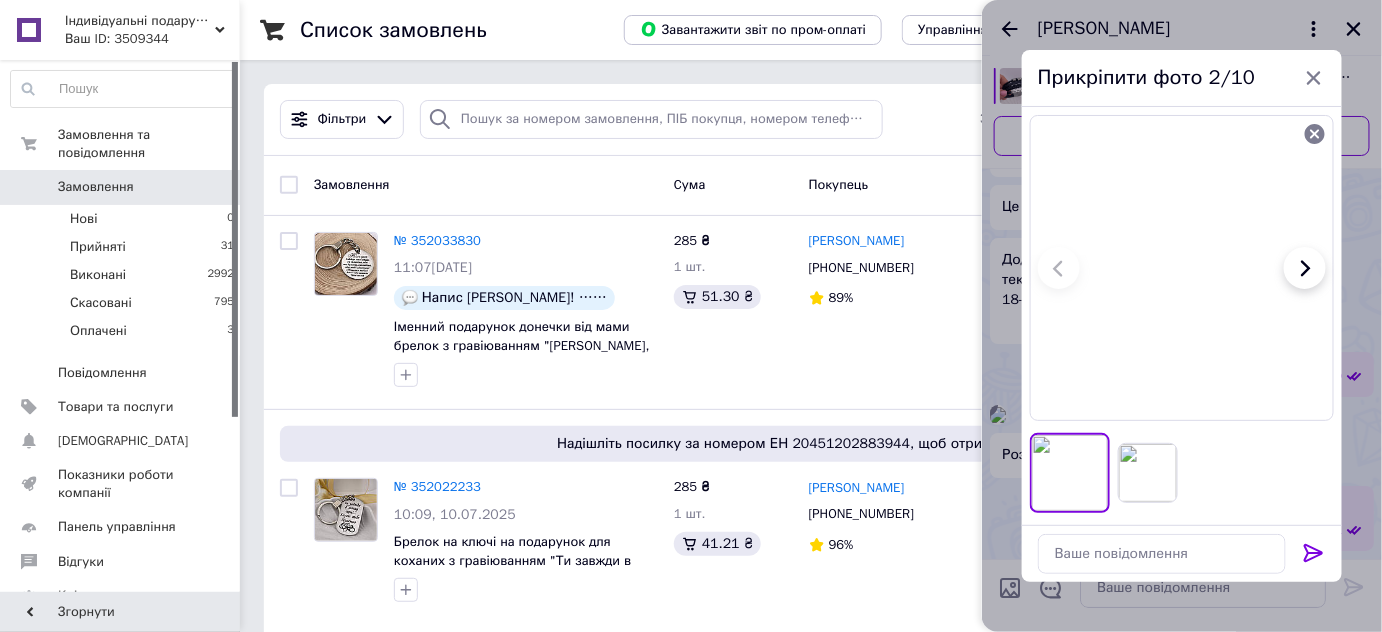 click 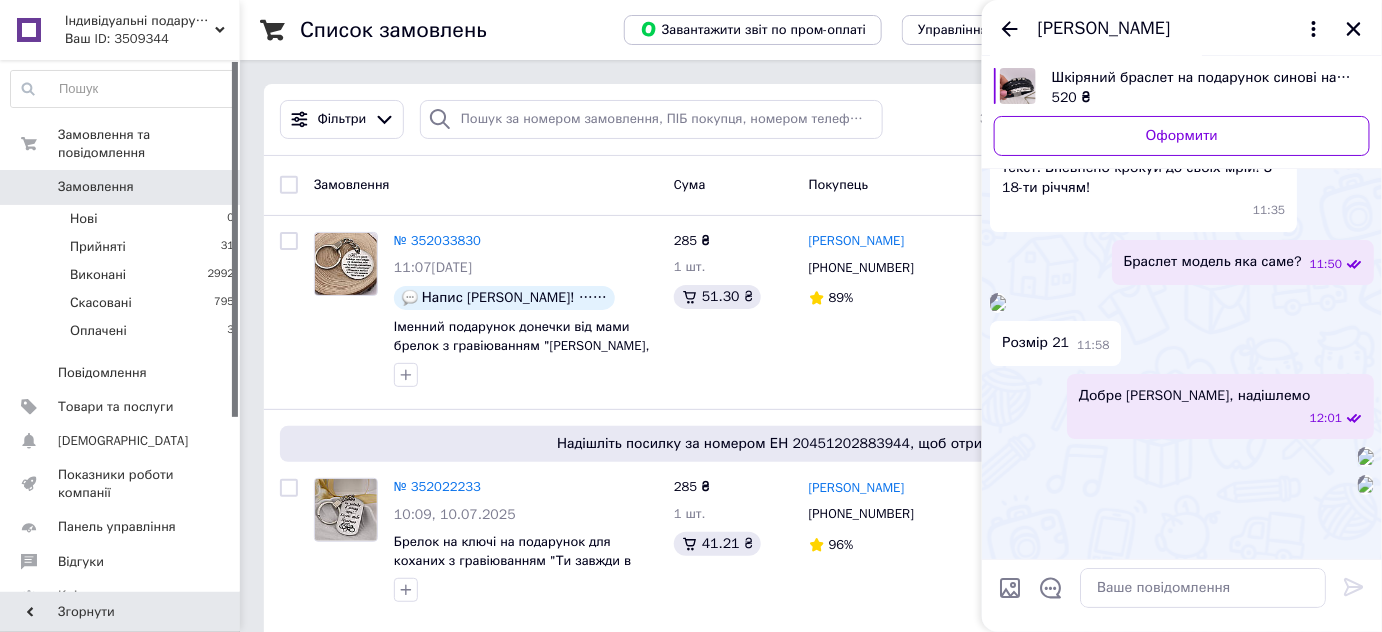 scroll, scrollTop: 3796, scrollLeft: 0, axis: vertical 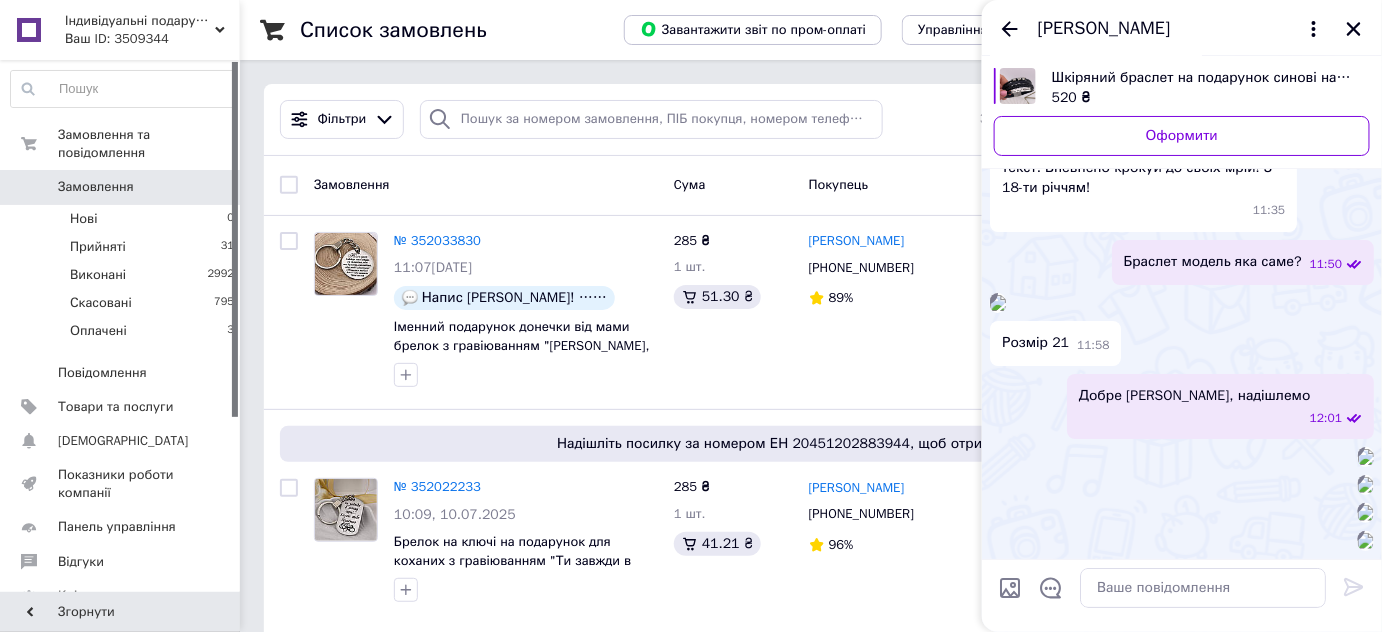 click 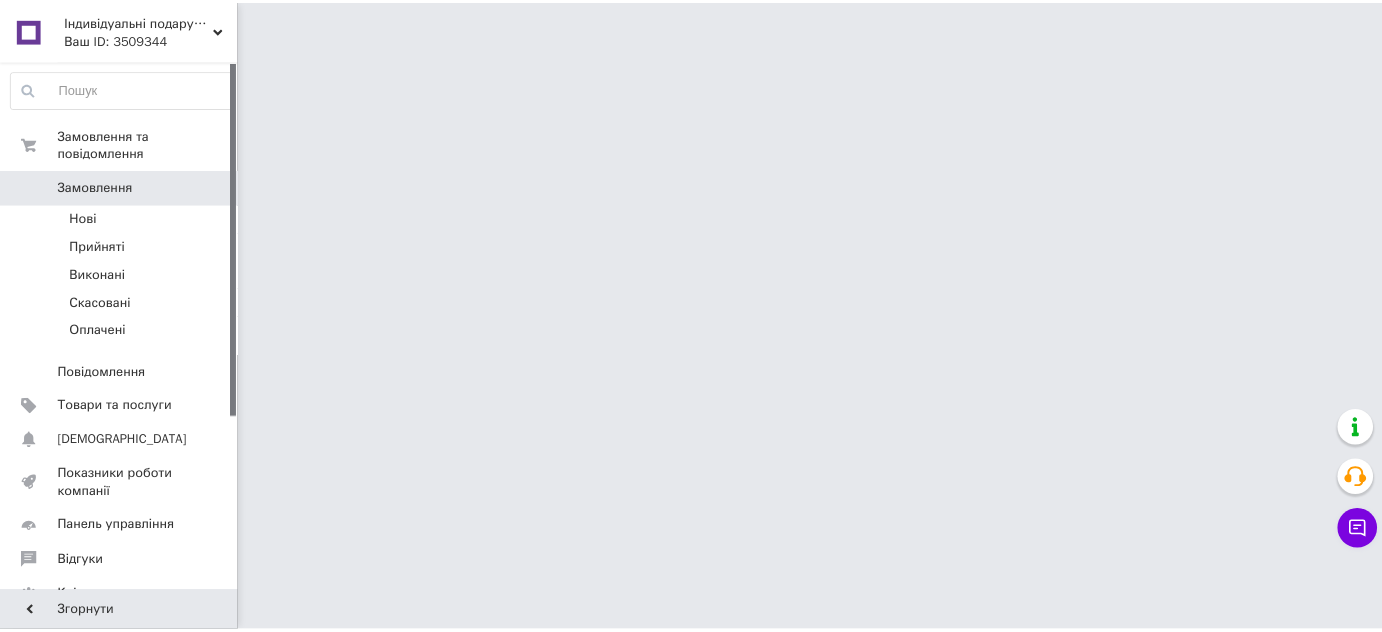 scroll, scrollTop: 0, scrollLeft: 0, axis: both 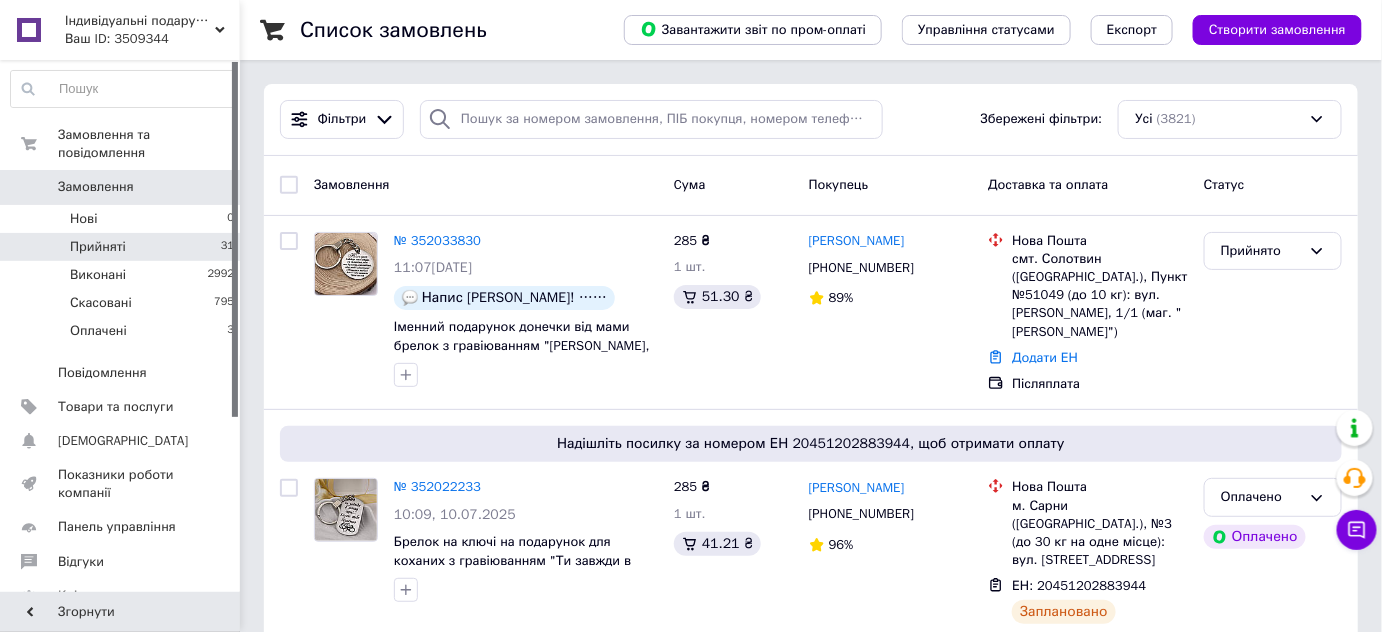 click on "Прийняті 31" at bounding box center [123, 247] 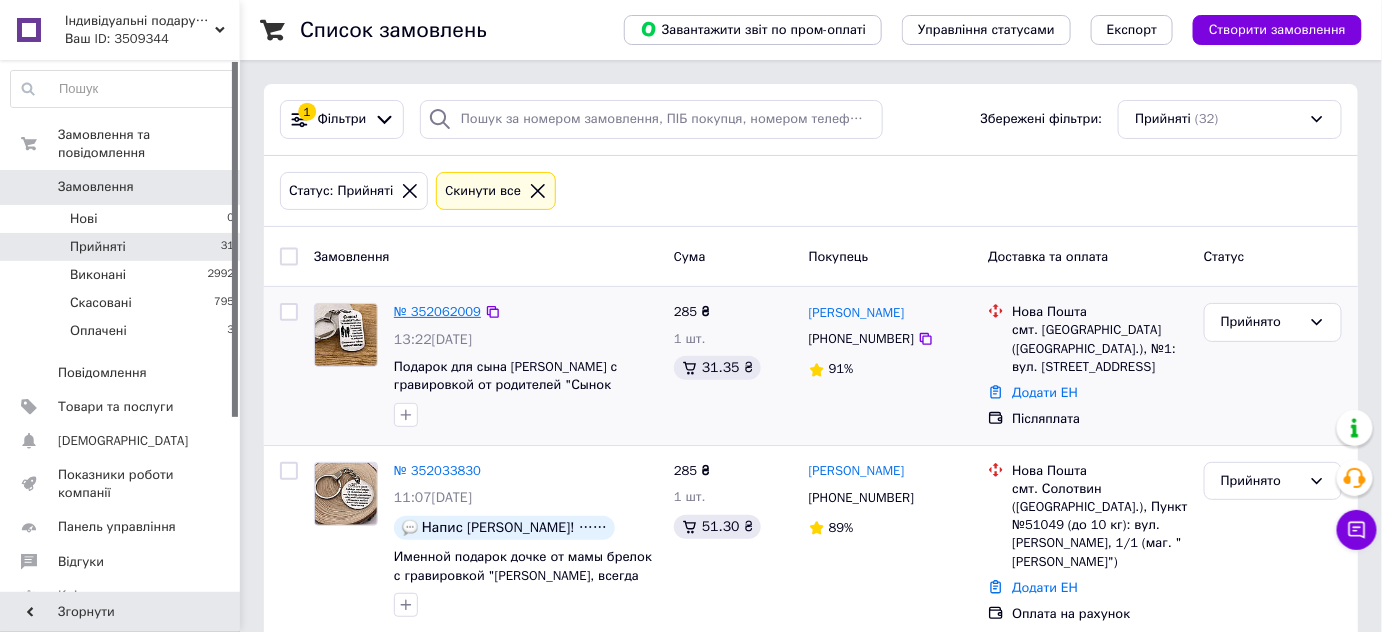 click on "№ 352062009" at bounding box center [437, 311] 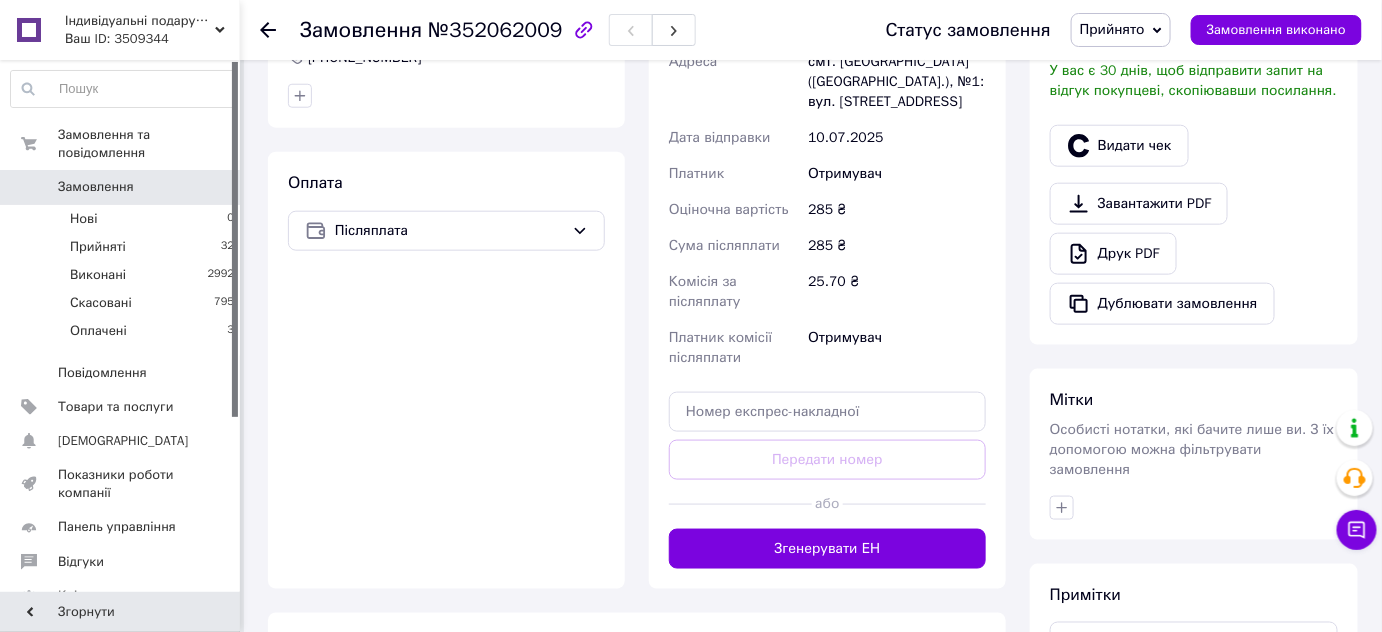 scroll, scrollTop: 636, scrollLeft: 0, axis: vertical 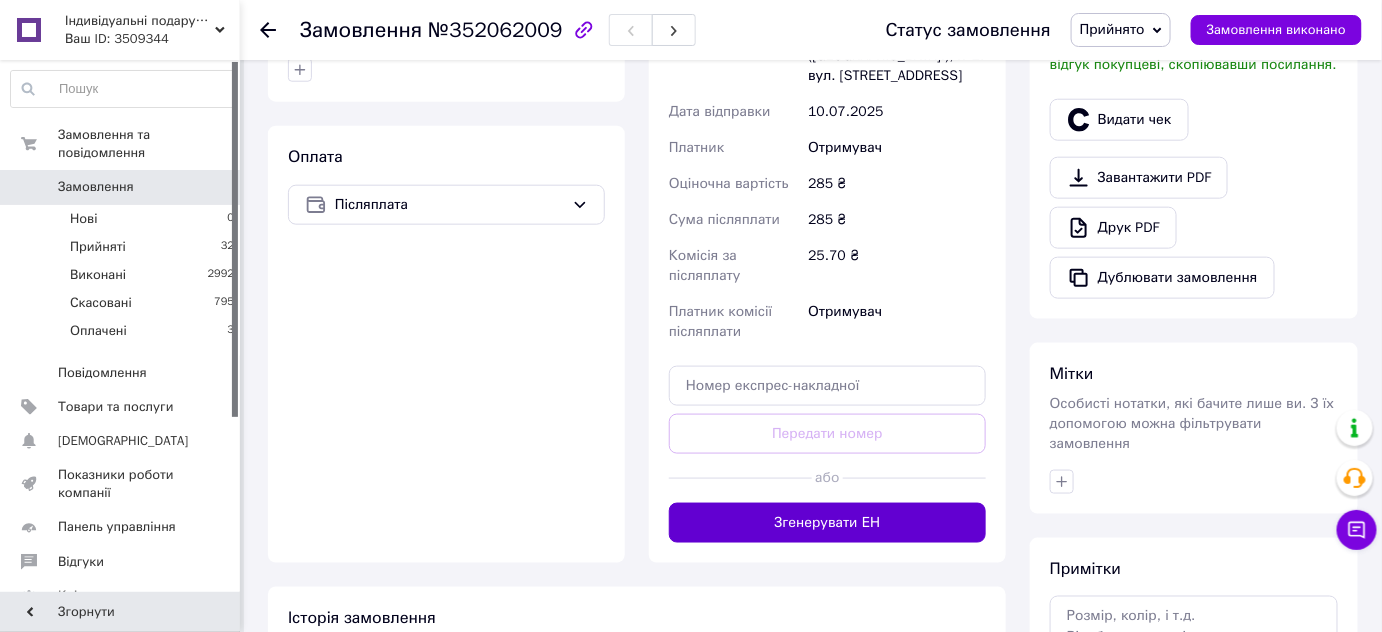 click on "Згенерувати ЕН" at bounding box center [827, 523] 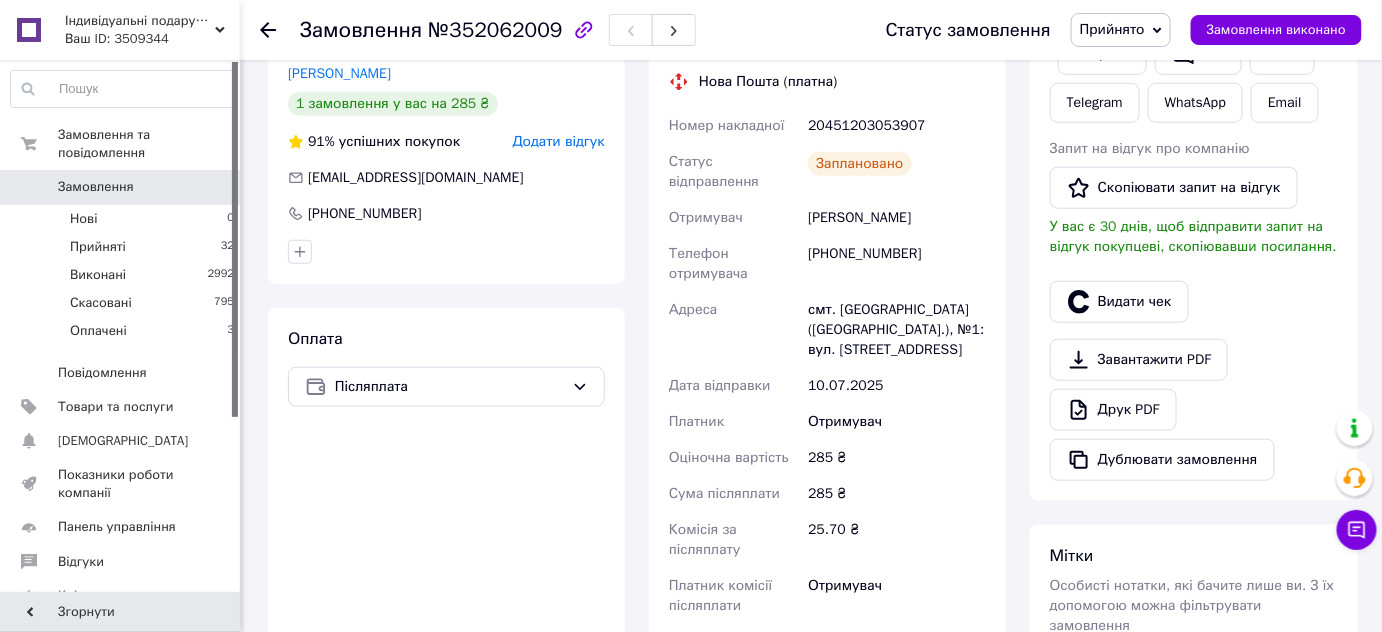 scroll, scrollTop: 0, scrollLeft: 0, axis: both 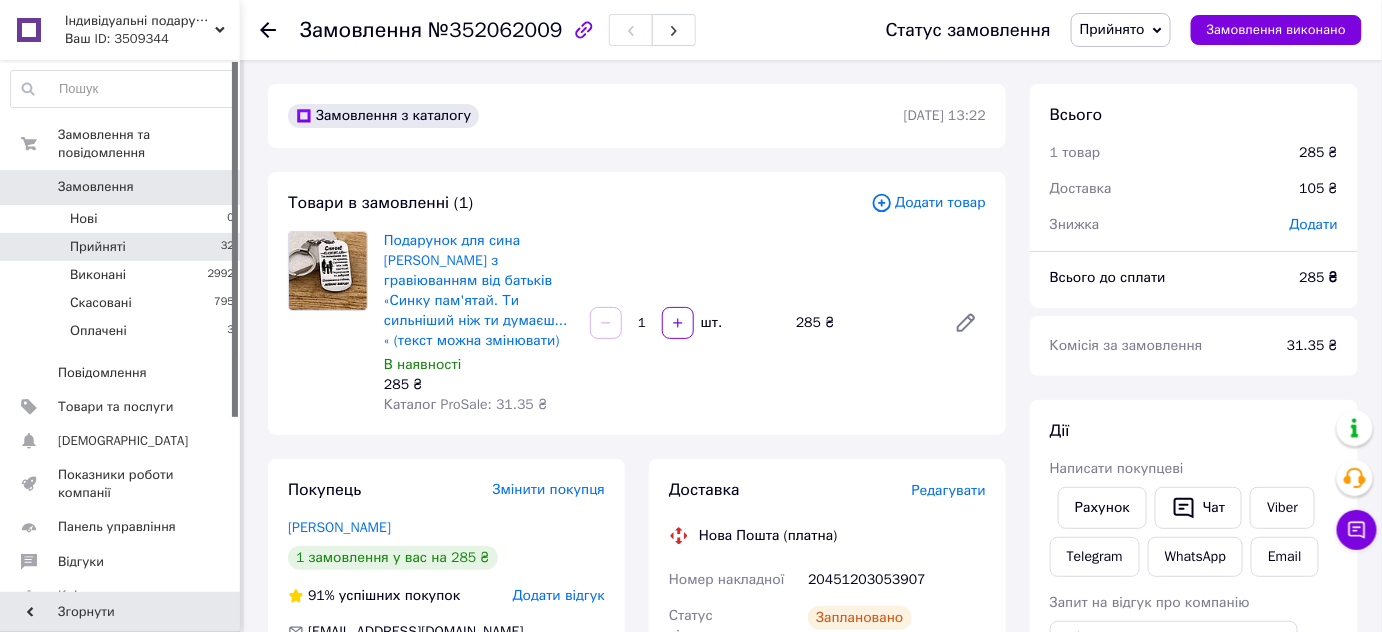 click on "Прийняті 32" at bounding box center [123, 247] 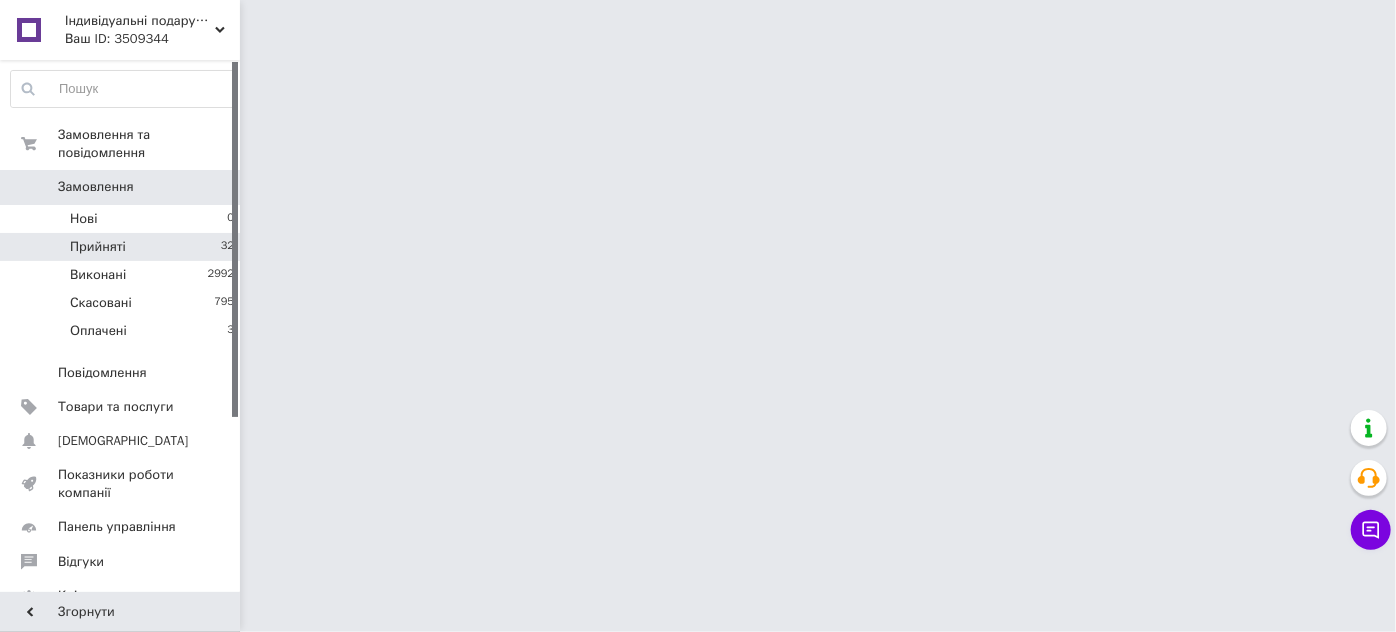 click on "Прийняті" at bounding box center (98, 247) 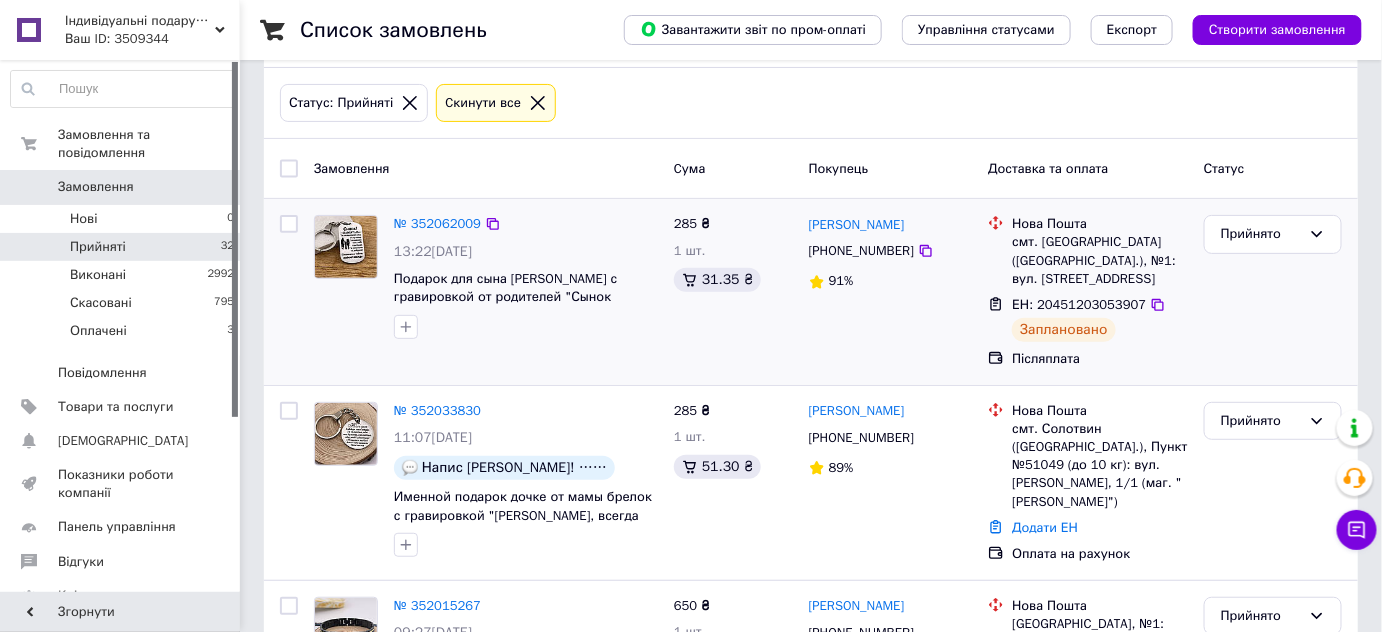 scroll, scrollTop: 90, scrollLeft: 0, axis: vertical 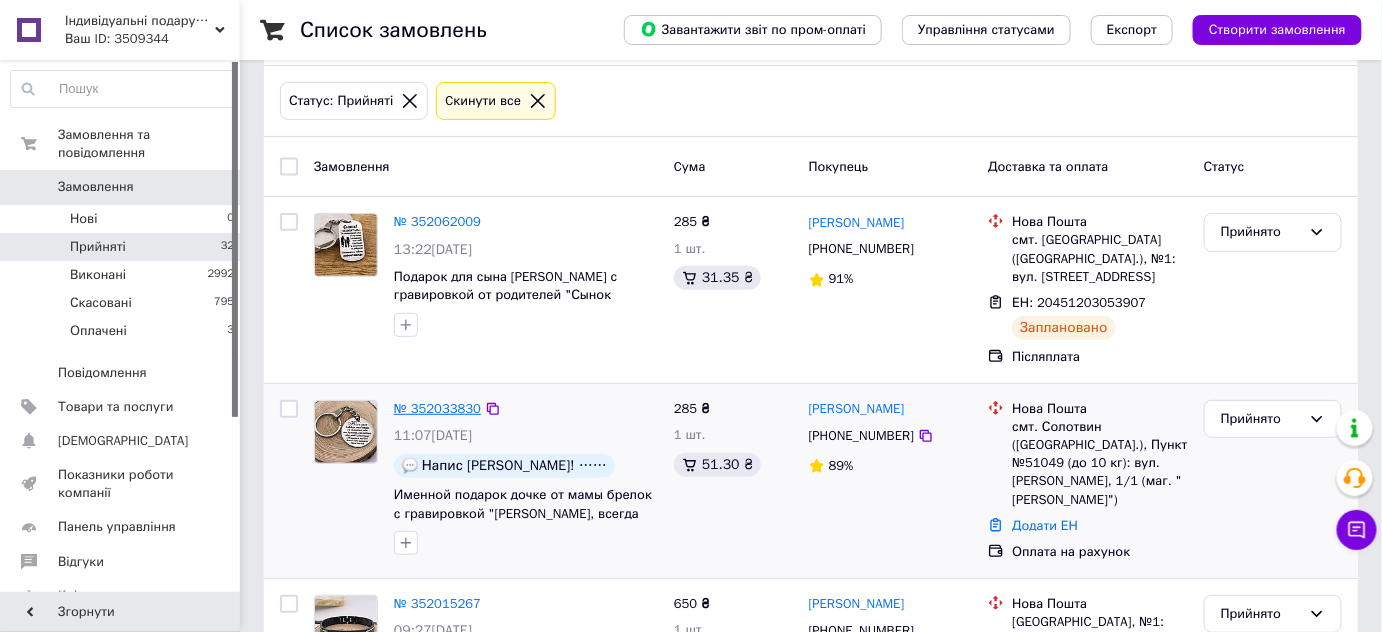 click on "№ 352033830" at bounding box center (437, 408) 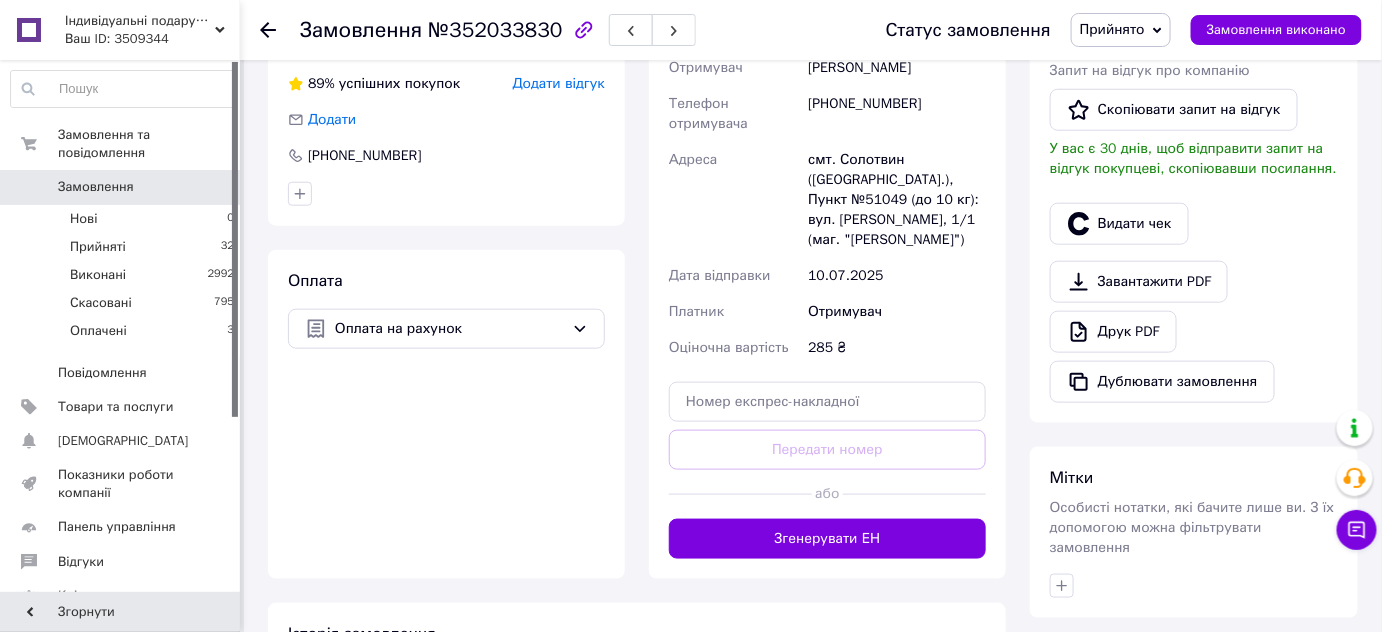 scroll, scrollTop: 545, scrollLeft: 0, axis: vertical 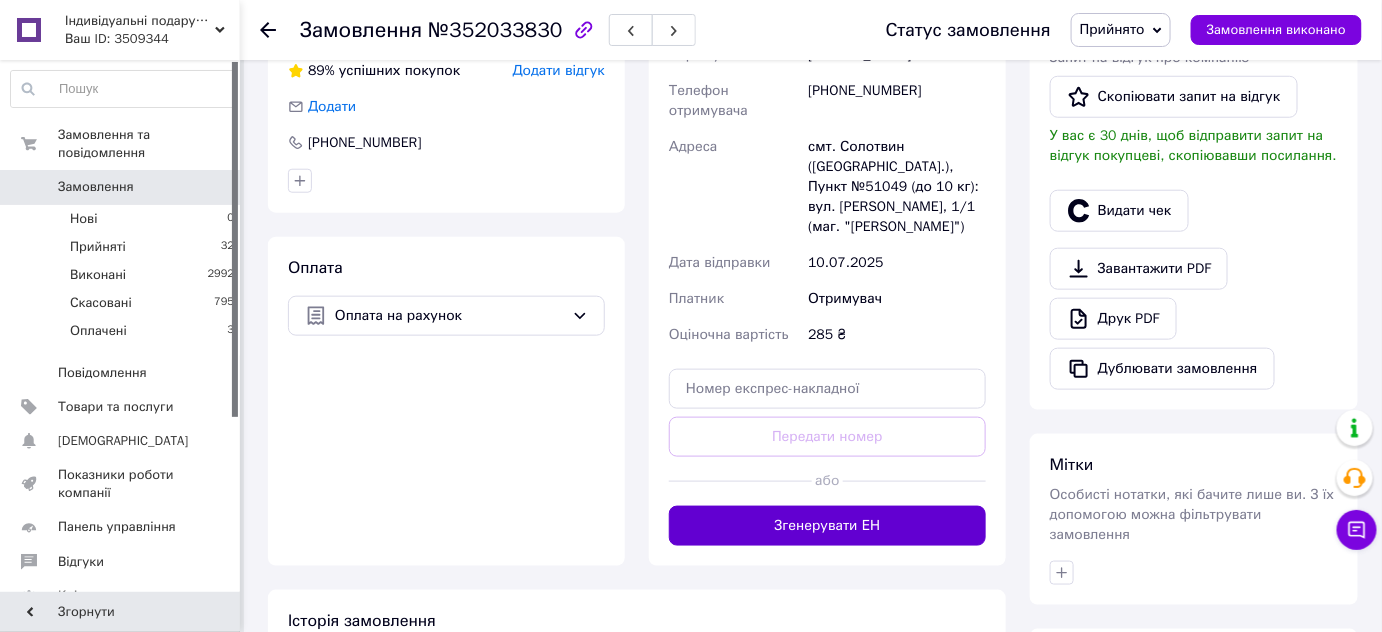 click on "Згенерувати ЕН" at bounding box center [827, 526] 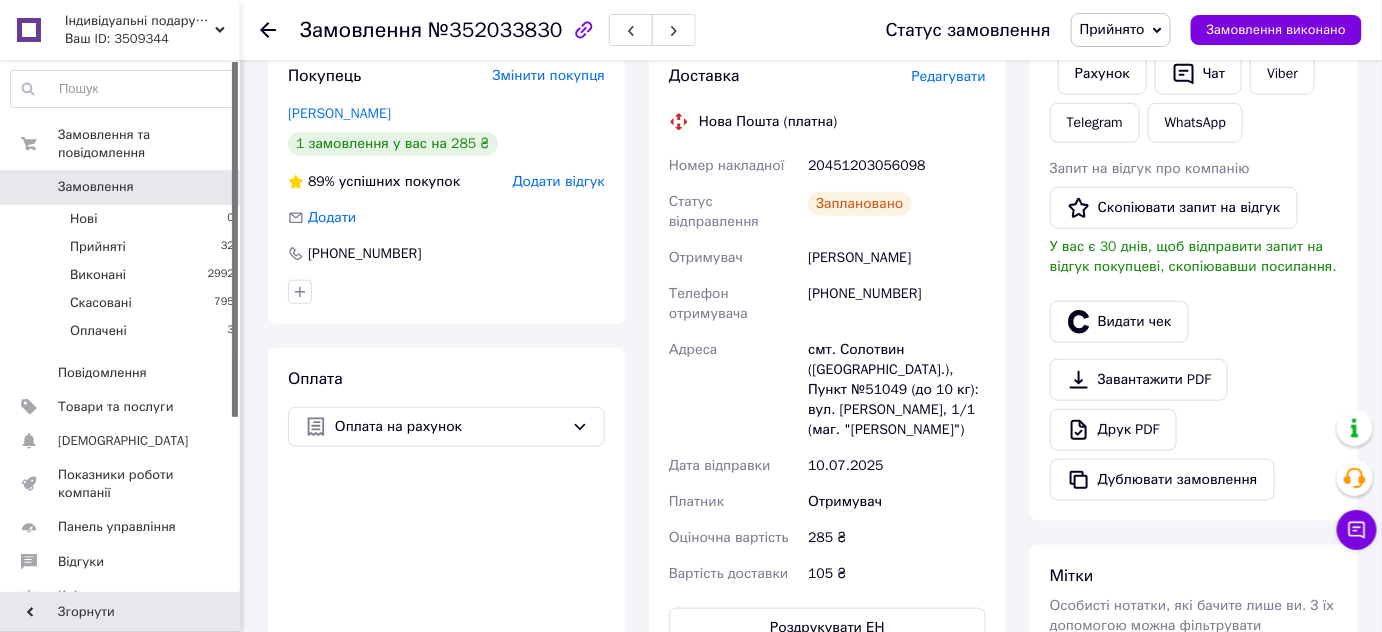 scroll, scrollTop: 363, scrollLeft: 0, axis: vertical 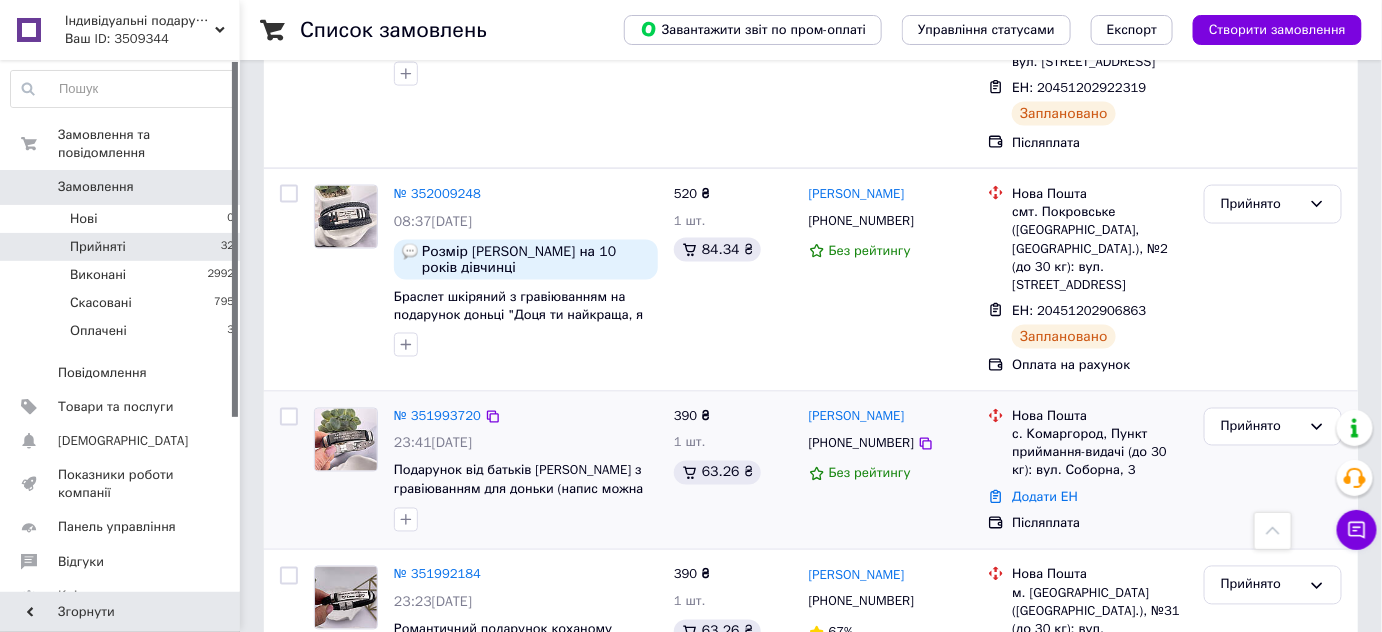 drag, startPoint x: 923, startPoint y: 361, endPoint x: 800, endPoint y: 360, distance: 123.00407 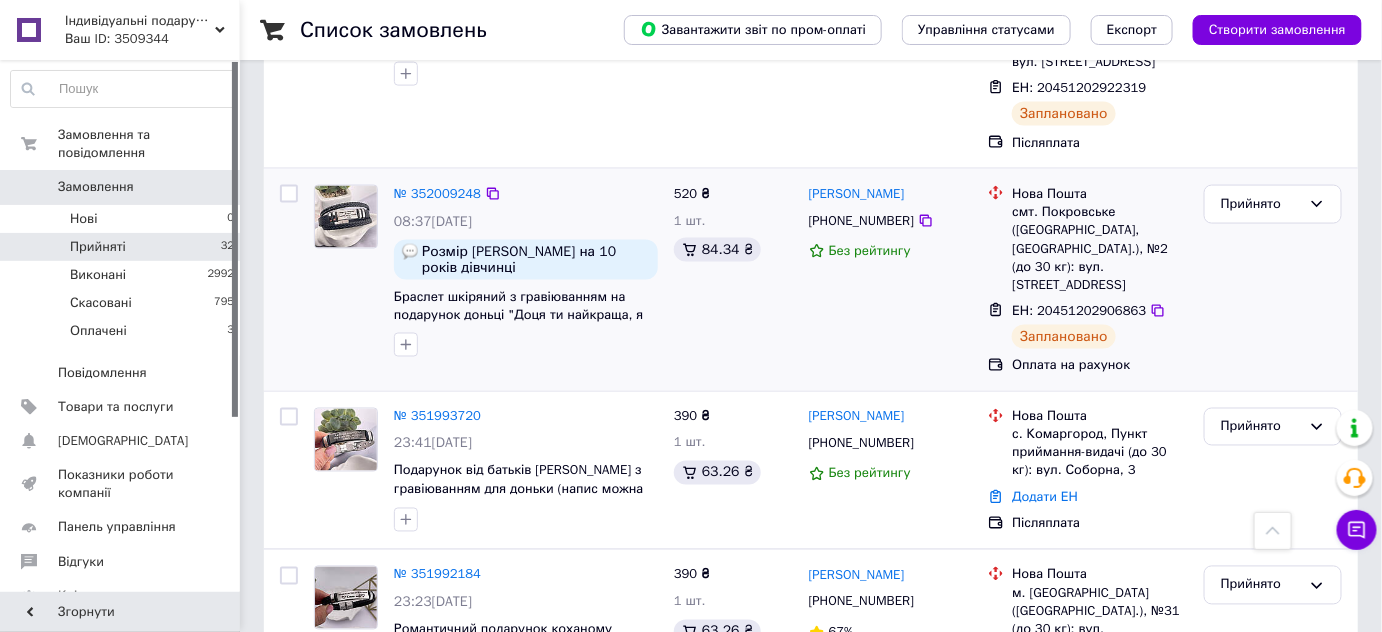 click on "Роман Бабиенко +380509362428 Без рейтингу" at bounding box center [891, 280] 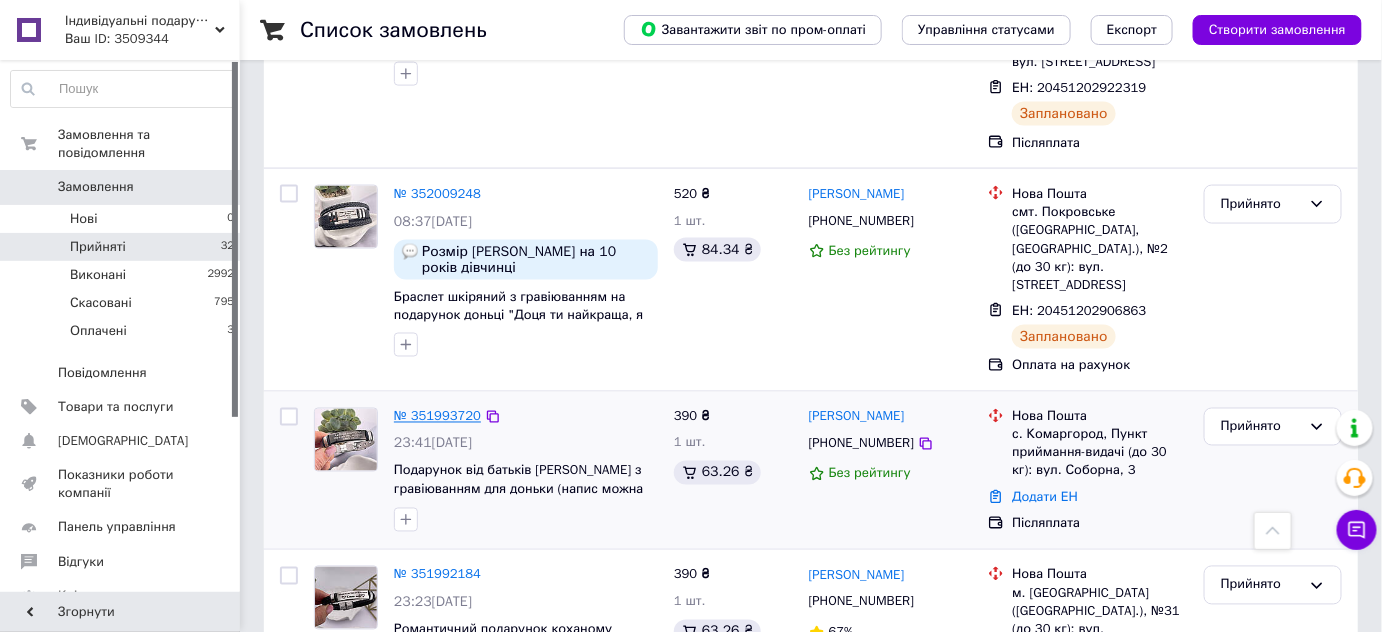 click on "№ 351993720" at bounding box center [437, 416] 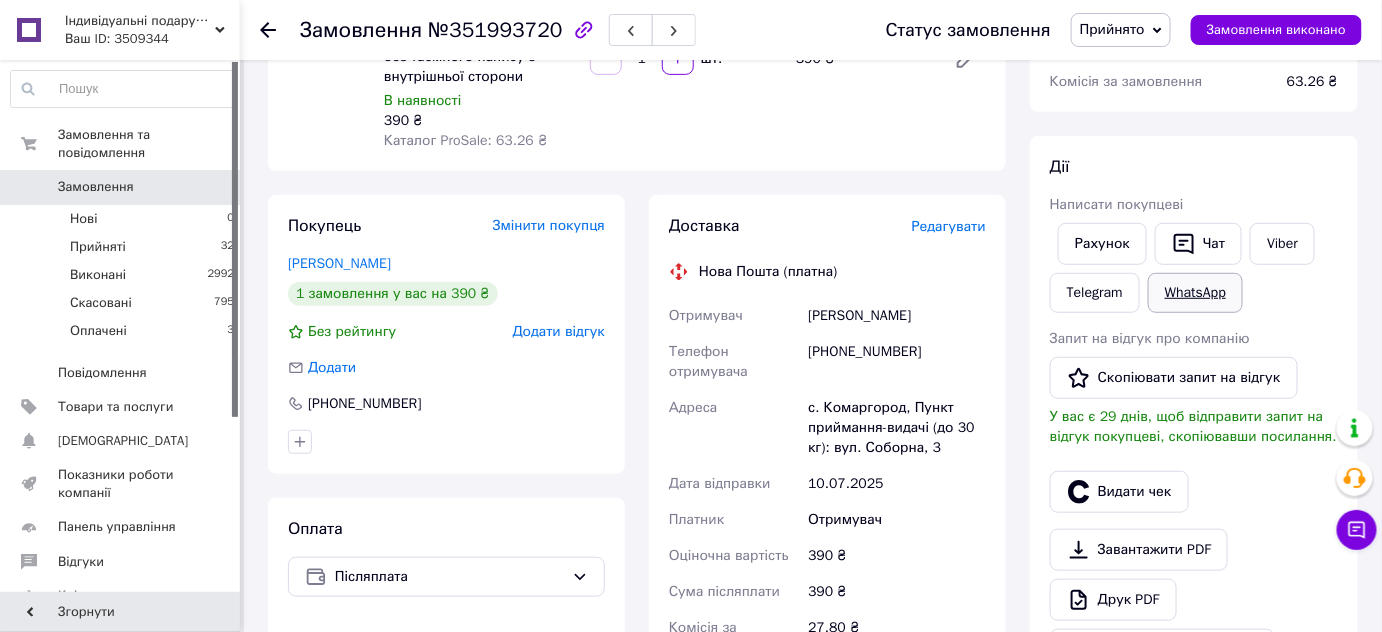 scroll, scrollTop: 261, scrollLeft: 0, axis: vertical 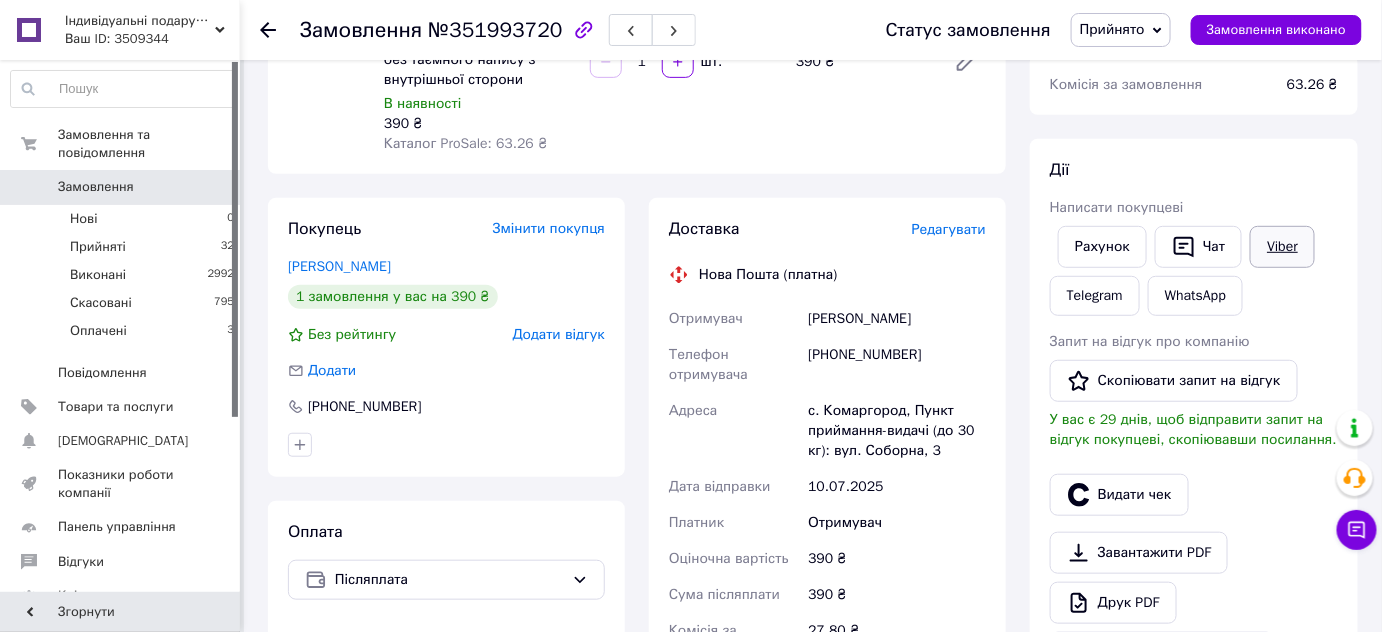 click on "Viber" at bounding box center (1282, 247) 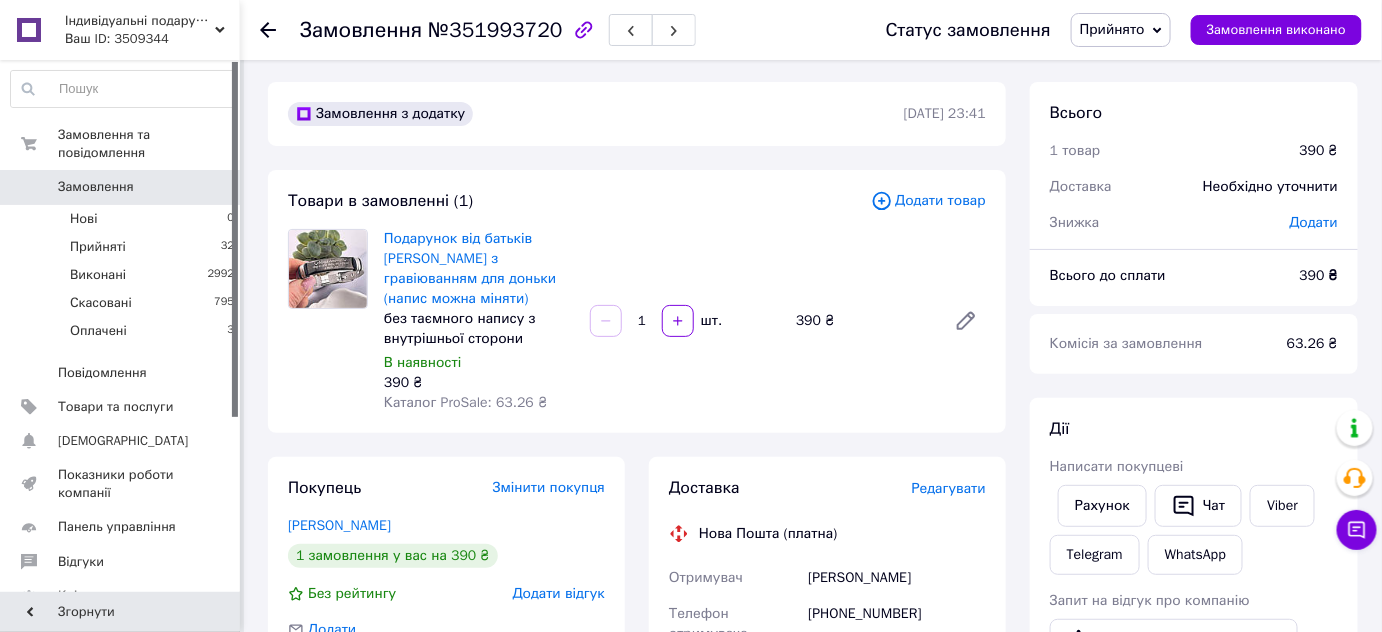 scroll, scrollTop: 0, scrollLeft: 0, axis: both 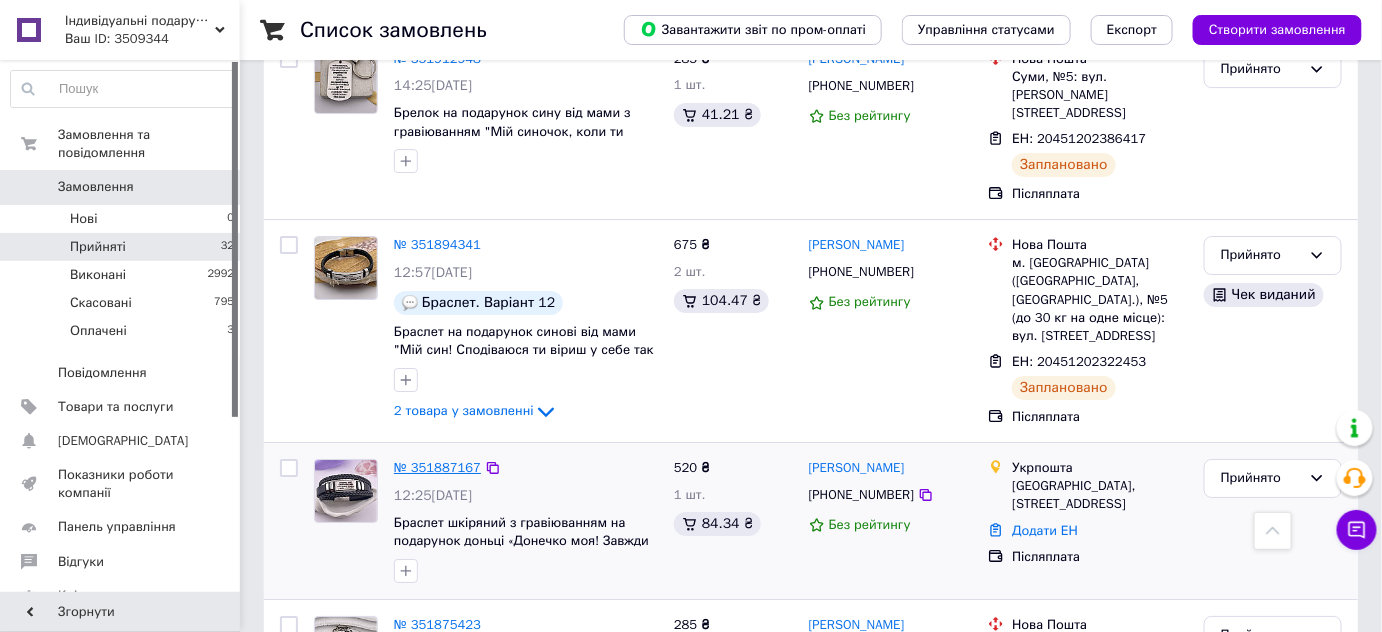 click on "№ 351887167" at bounding box center (437, 467) 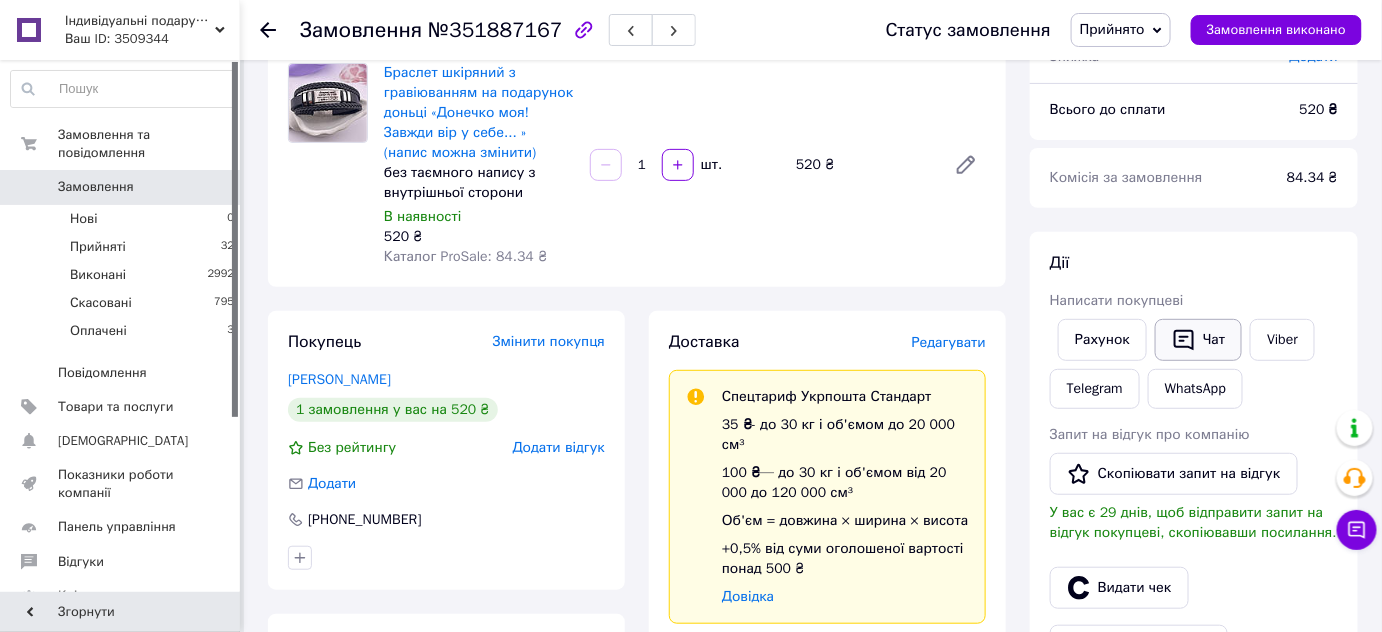 scroll, scrollTop: 155, scrollLeft: 0, axis: vertical 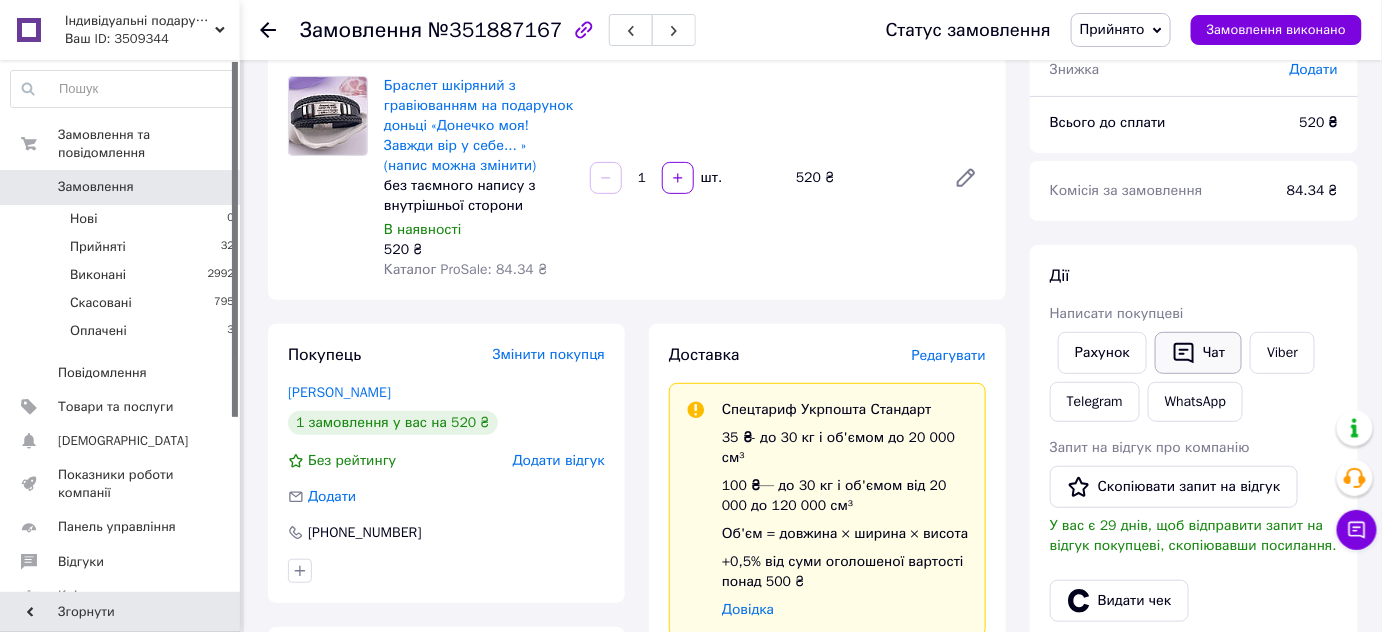 click on "Чат" at bounding box center [1198, 353] 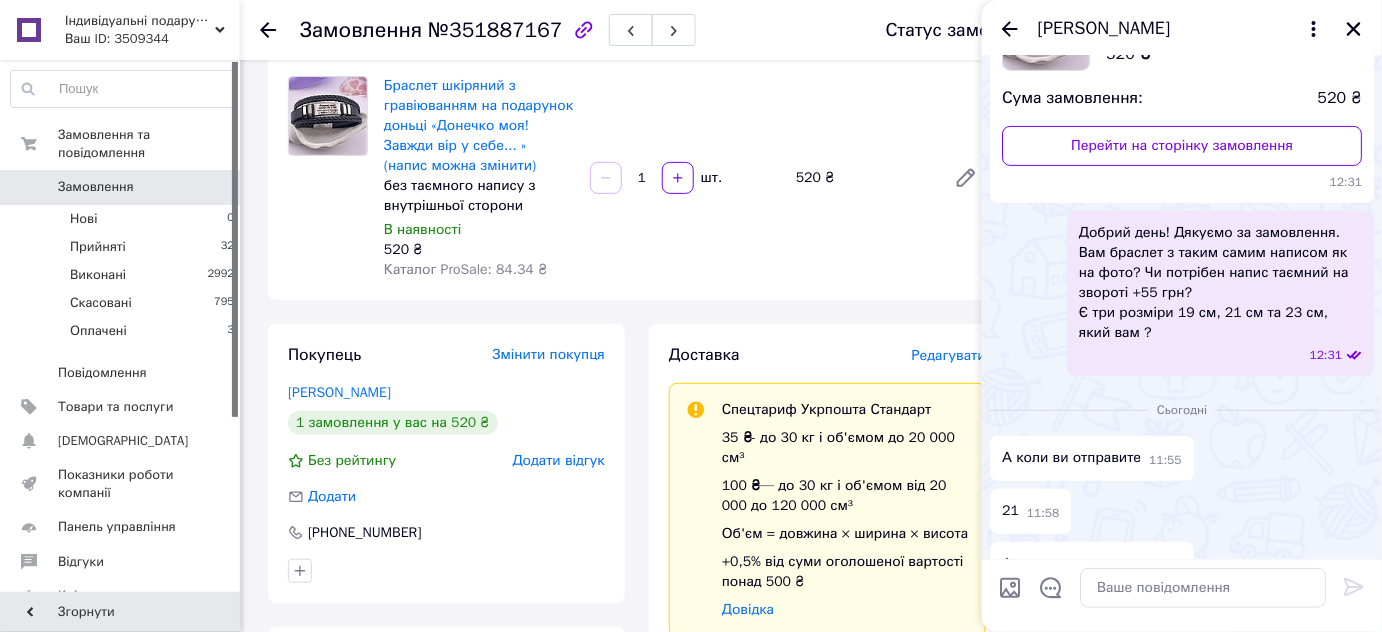 scroll, scrollTop: 189, scrollLeft: 0, axis: vertical 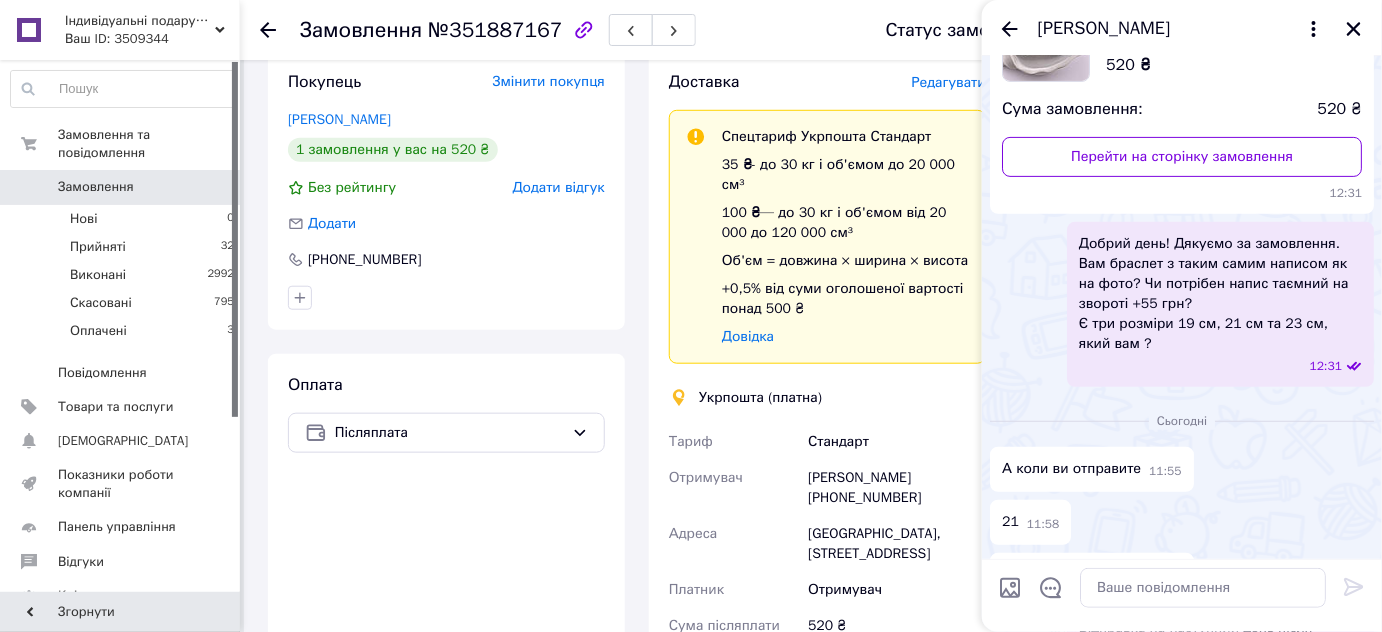 click on "Анастасія Гур'єва +380668198620" at bounding box center [897, 488] 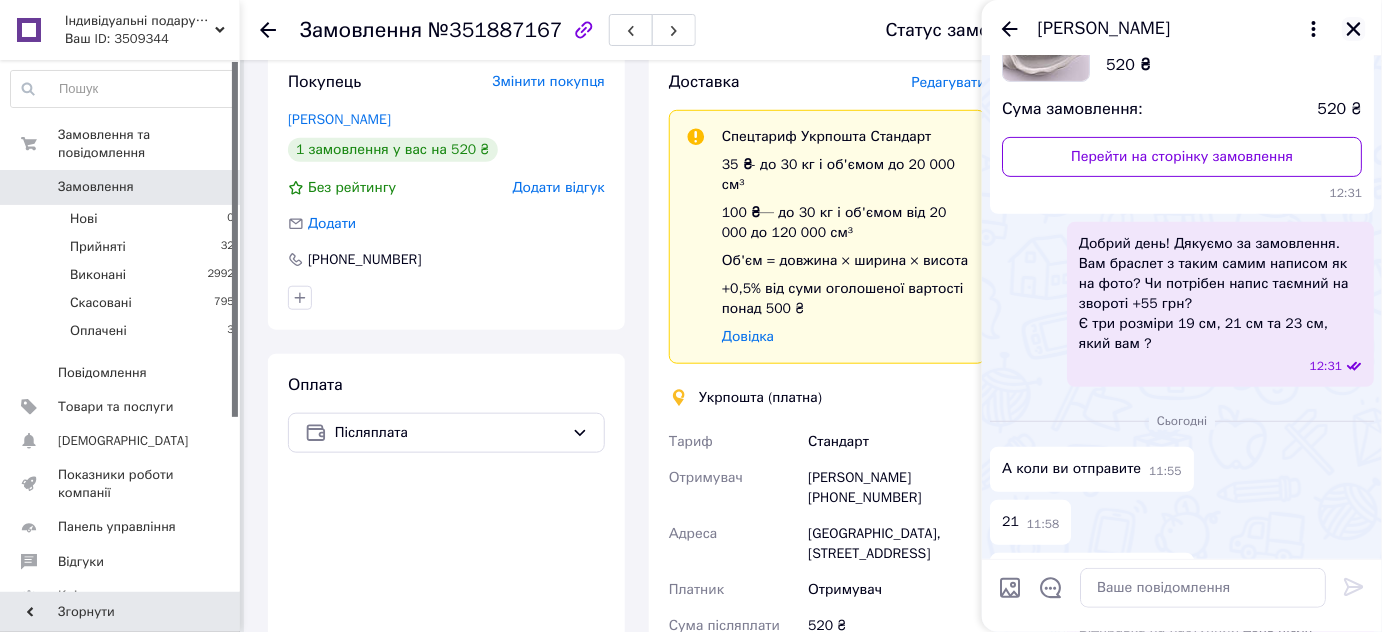 click 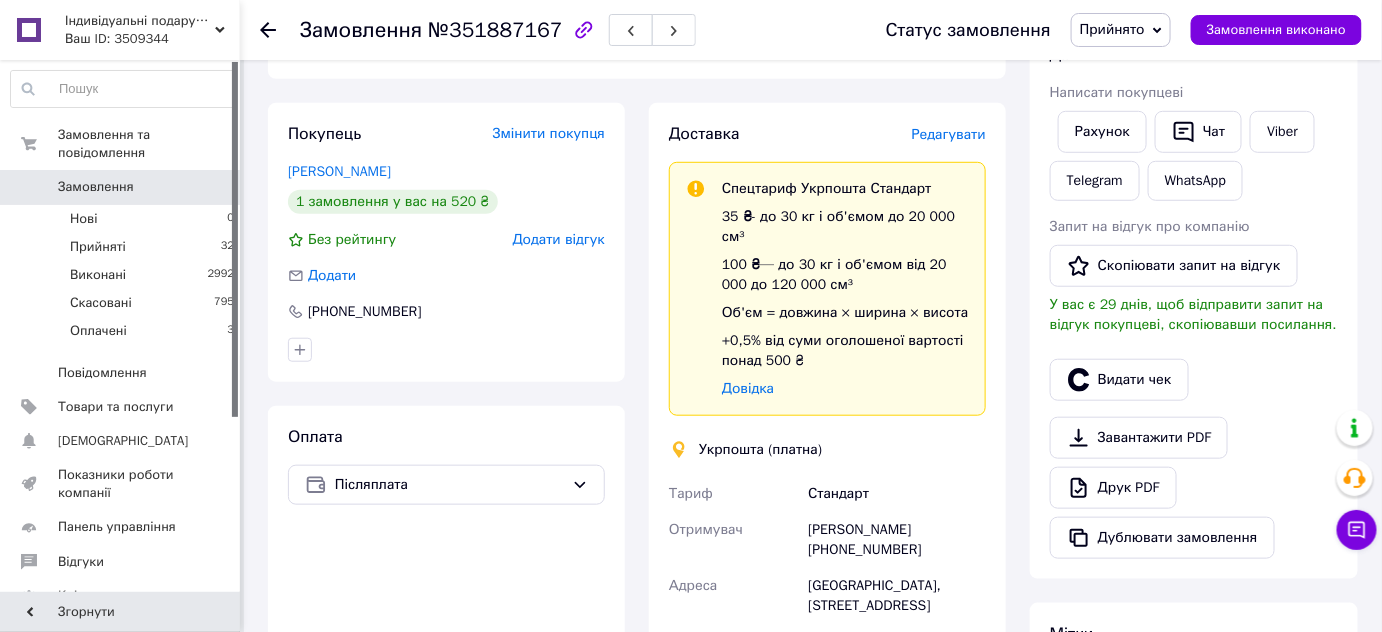 scroll, scrollTop: 155, scrollLeft: 0, axis: vertical 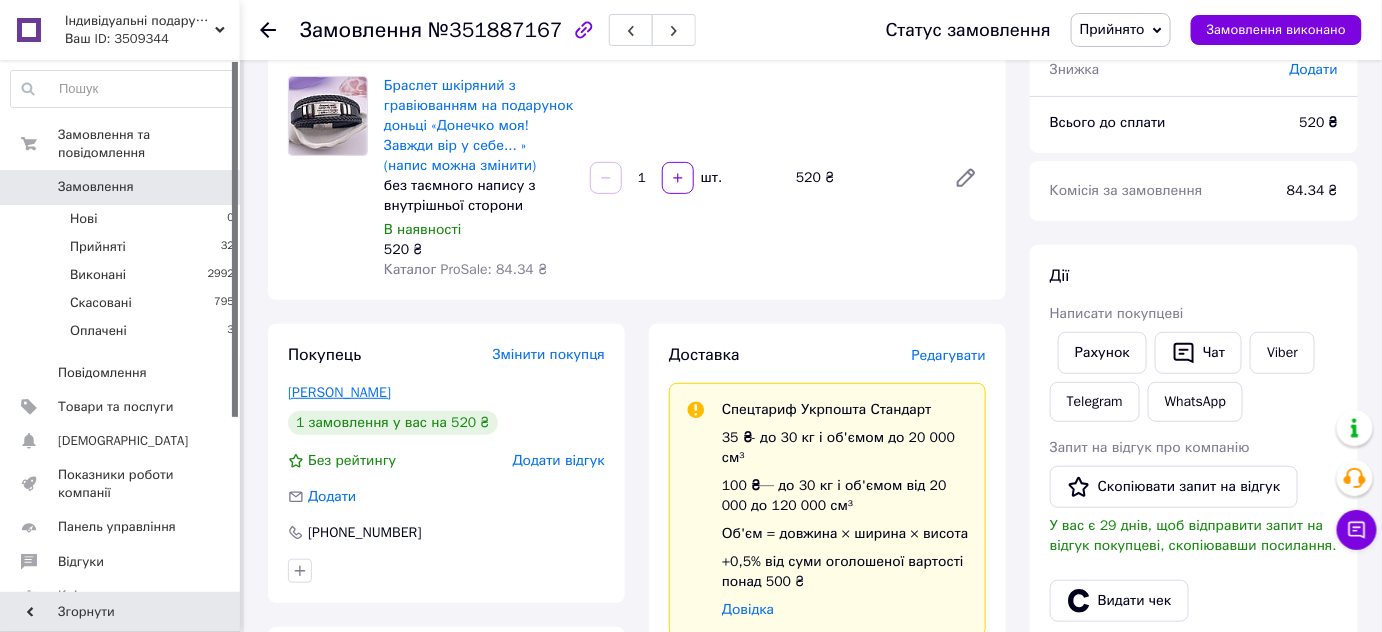 click on "Гур'єва Анастасія" at bounding box center (339, 392) 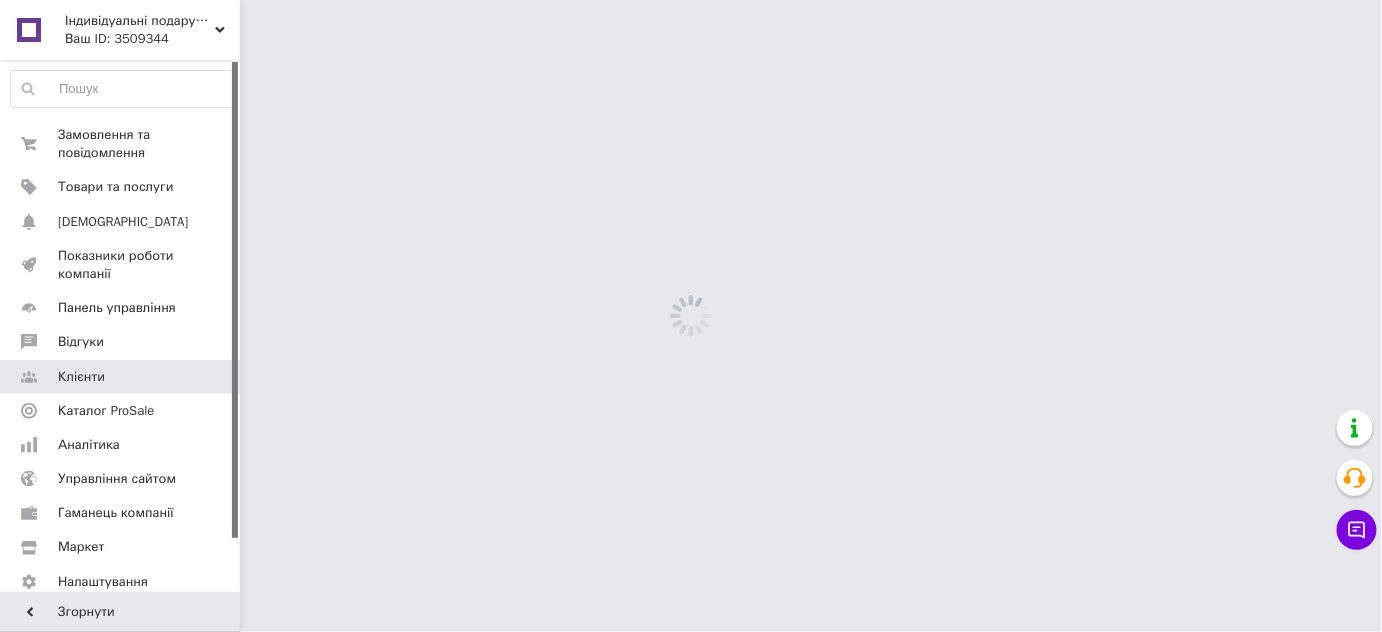 scroll, scrollTop: 0, scrollLeft: 0, axis: both 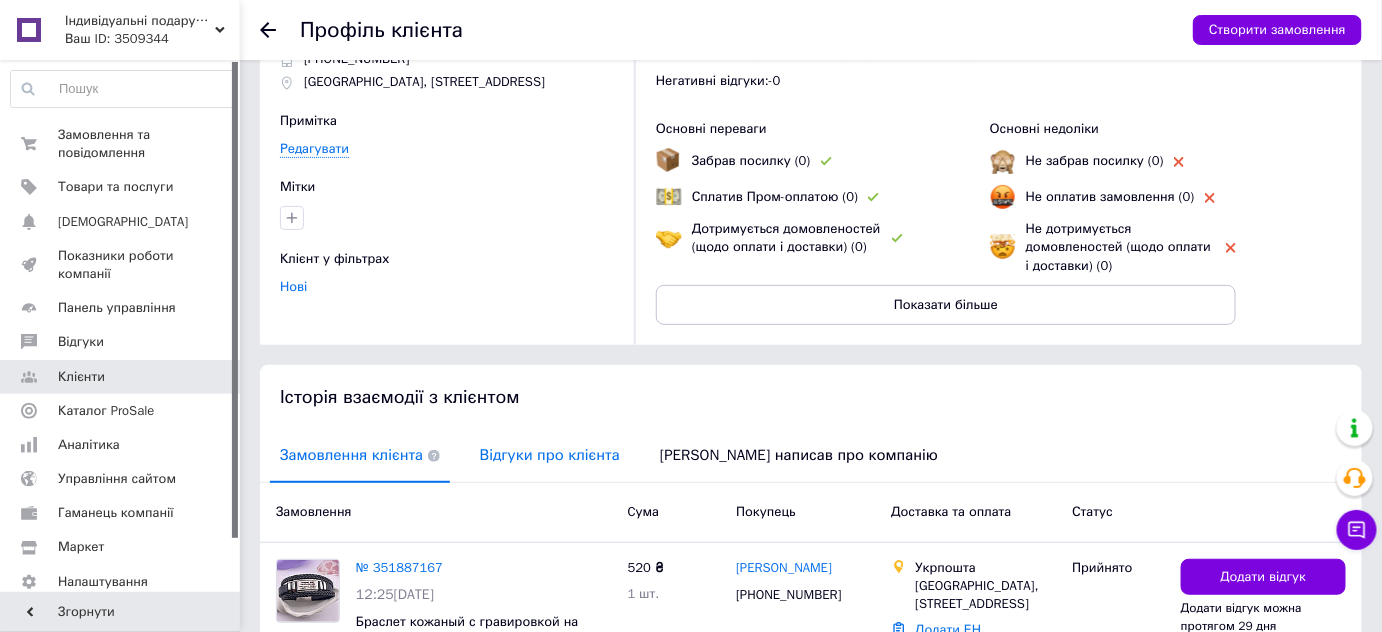 click on "Відгуки про клієнта" at bounding box center (550, 455) 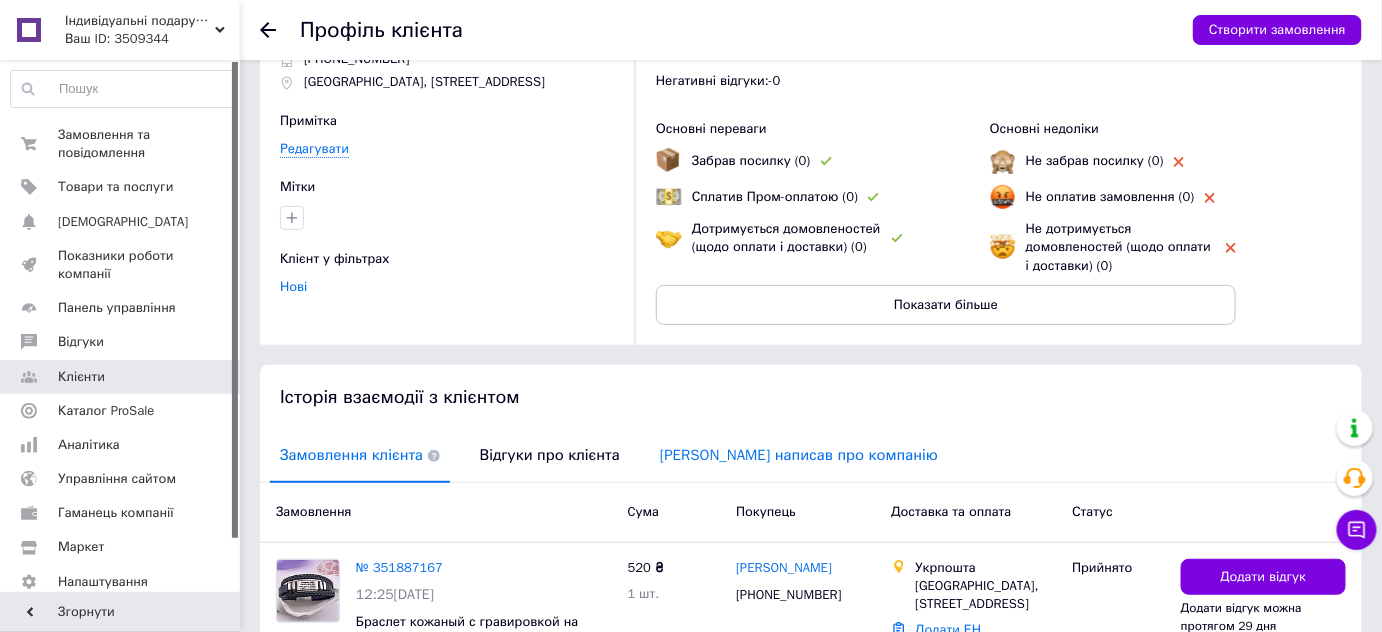 scroll, scrollTop: 78, scrollLeft: 0, axis: vertical 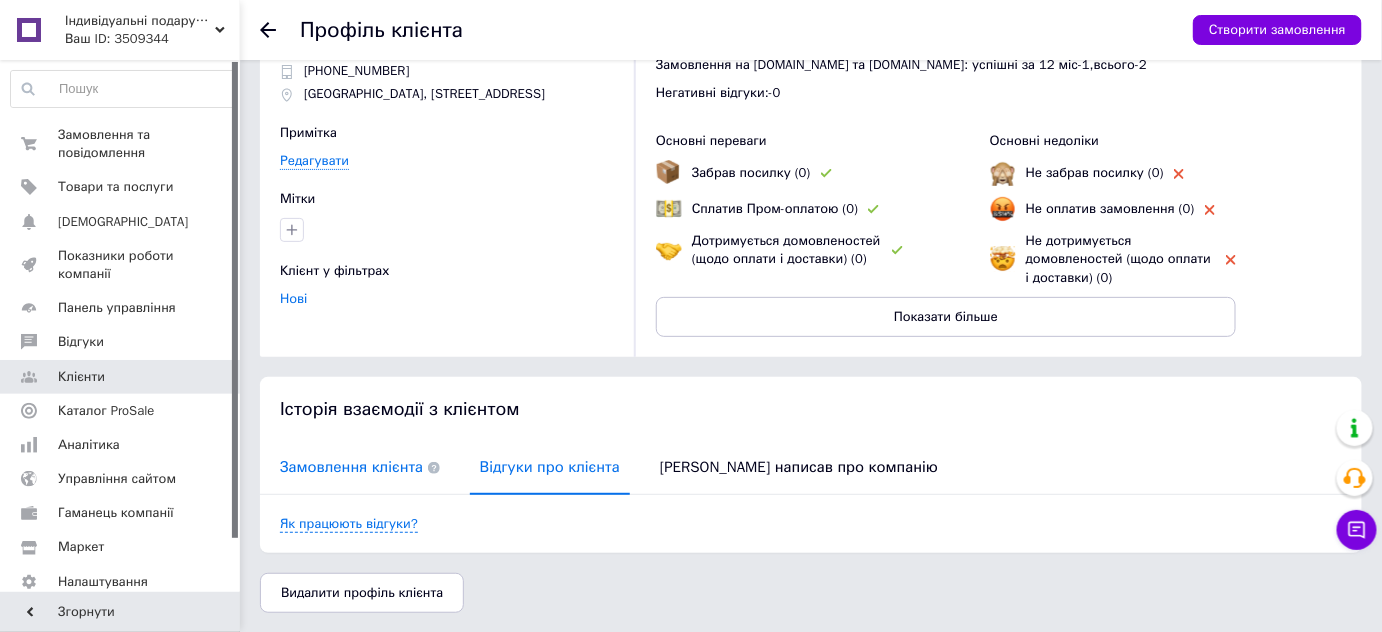 drag, startPoint x: 690, startPoint y: 478, endPoint x: 342, endPoint y: 479, distance: 348.00143 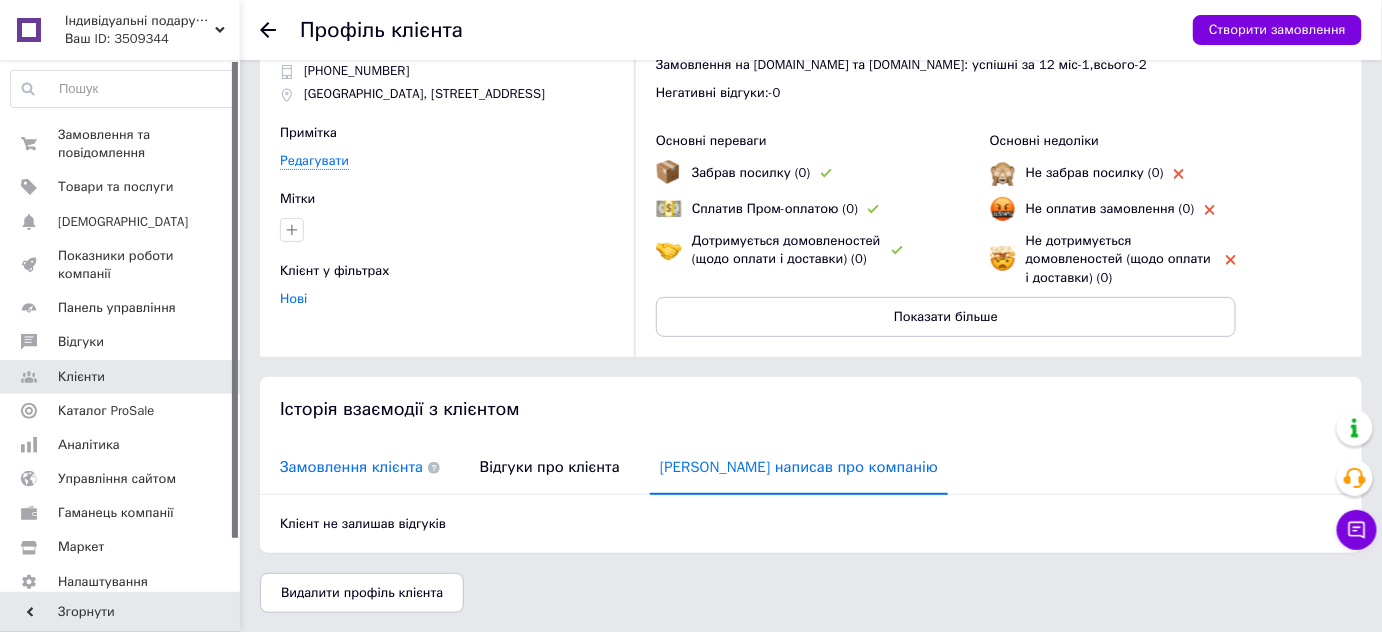 click on "Замовлення клієнта" at bounding box center [360, 467] 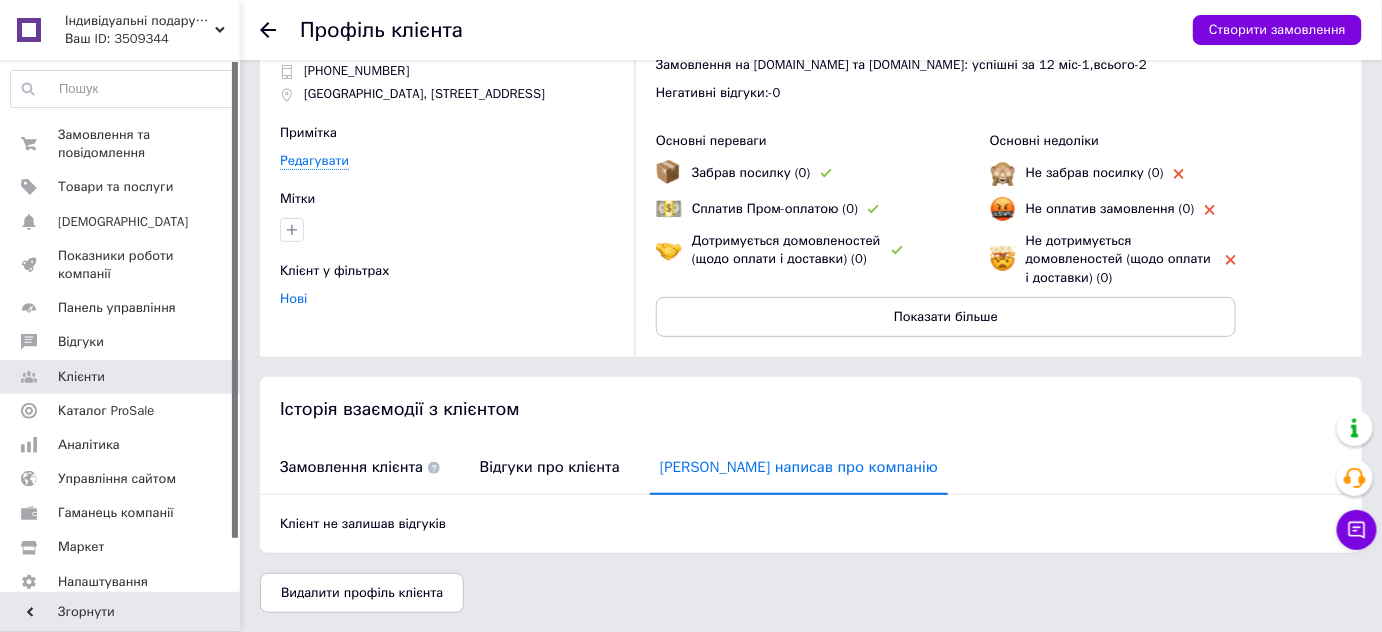 scroll, scrollTop: 90, scrollLeft: 0, axis: vertical 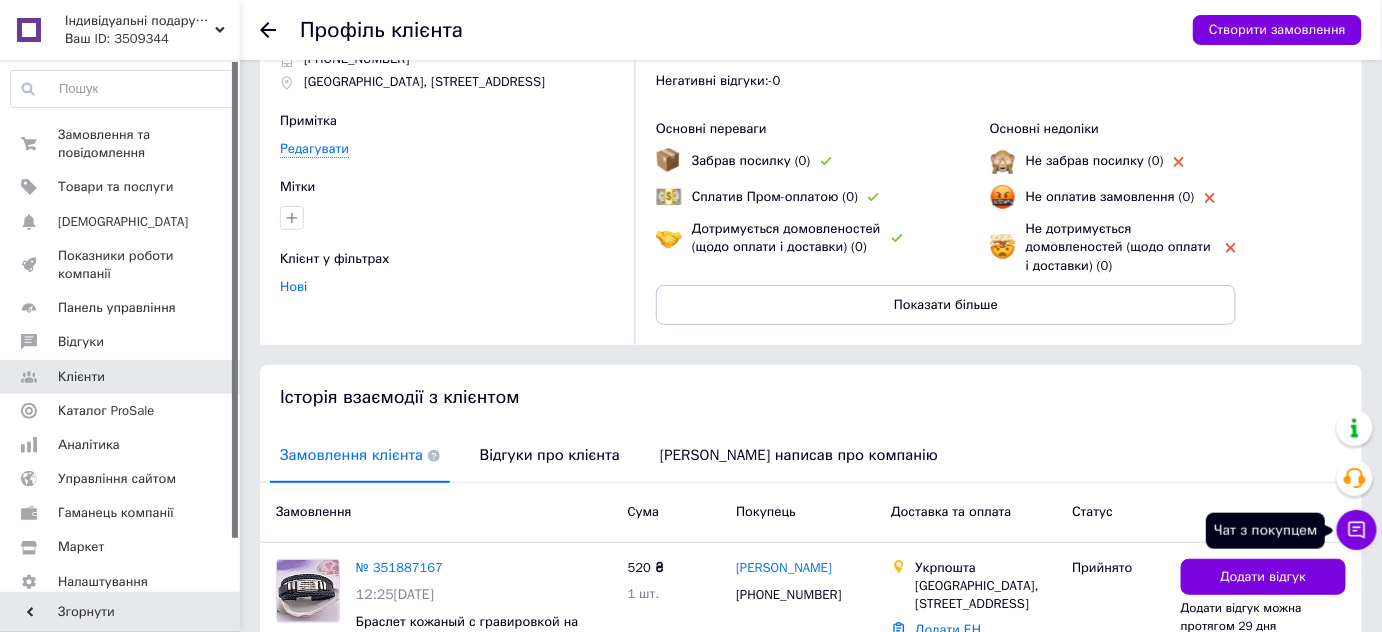 click on "Чат з покупцем" at bounding box center (1357, 530) 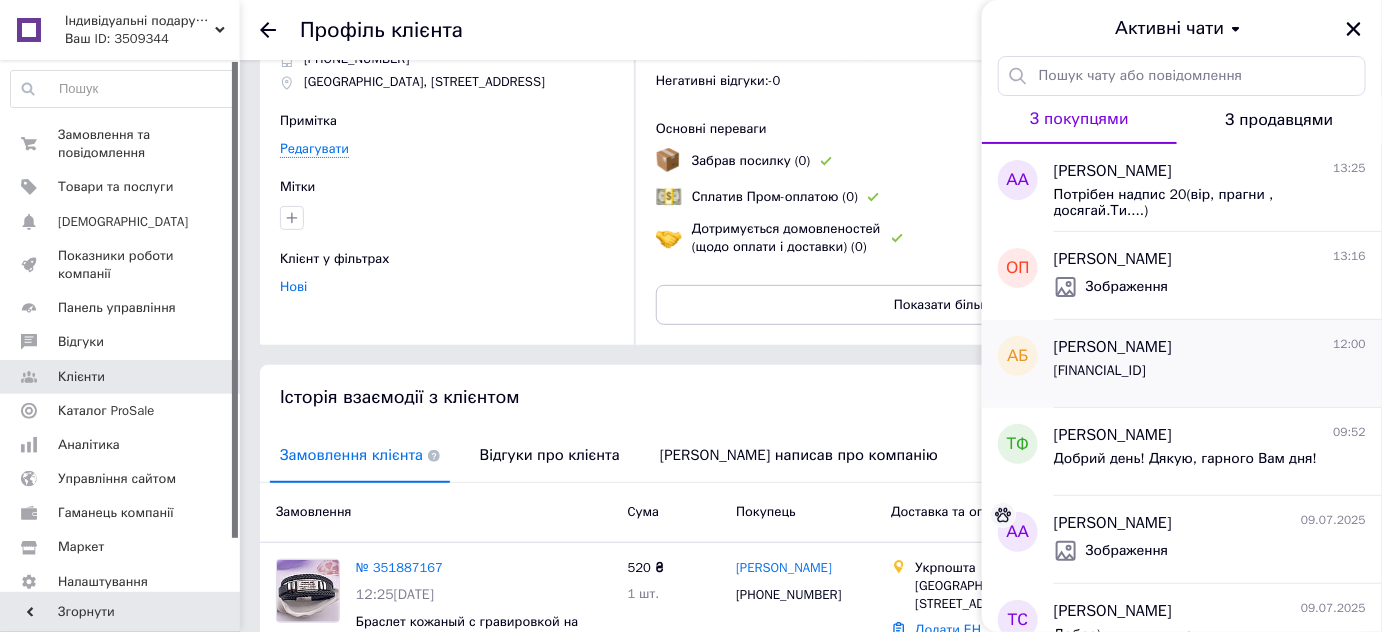 click on "UA133052990000026001010134690" at bounding box center (1100, 371) 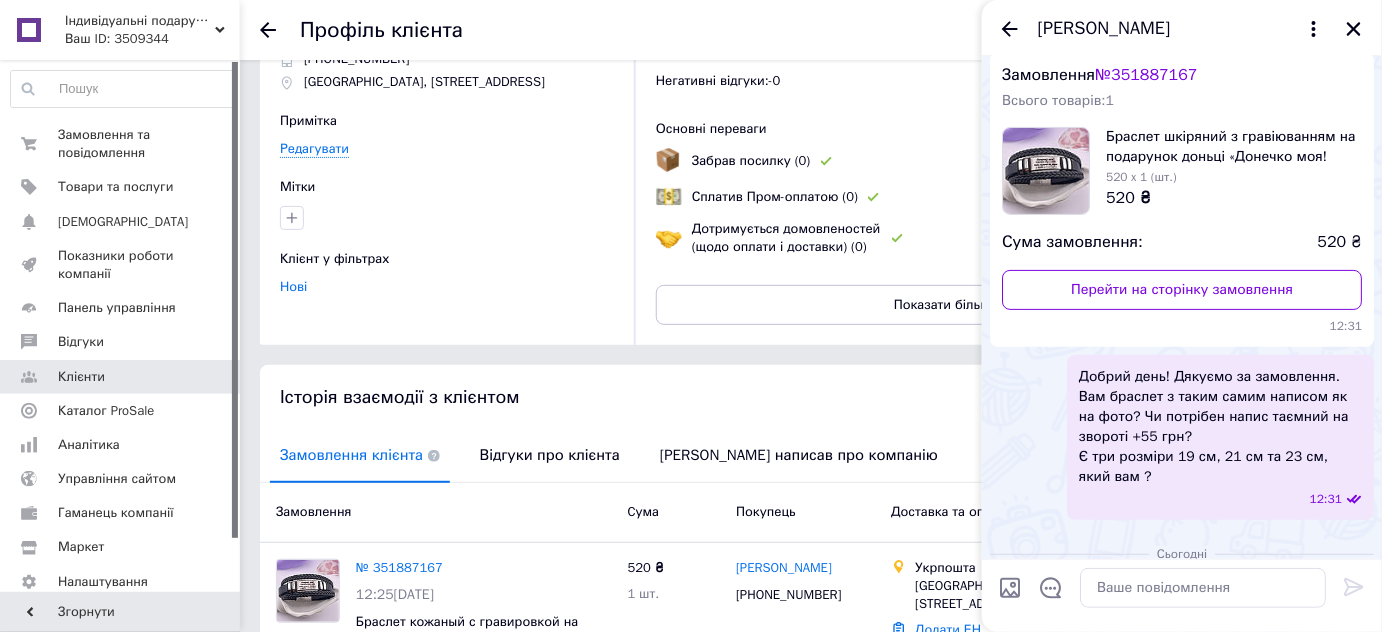 scroll, scrollTop: 8, scrollLeft: 0, axis: vertical 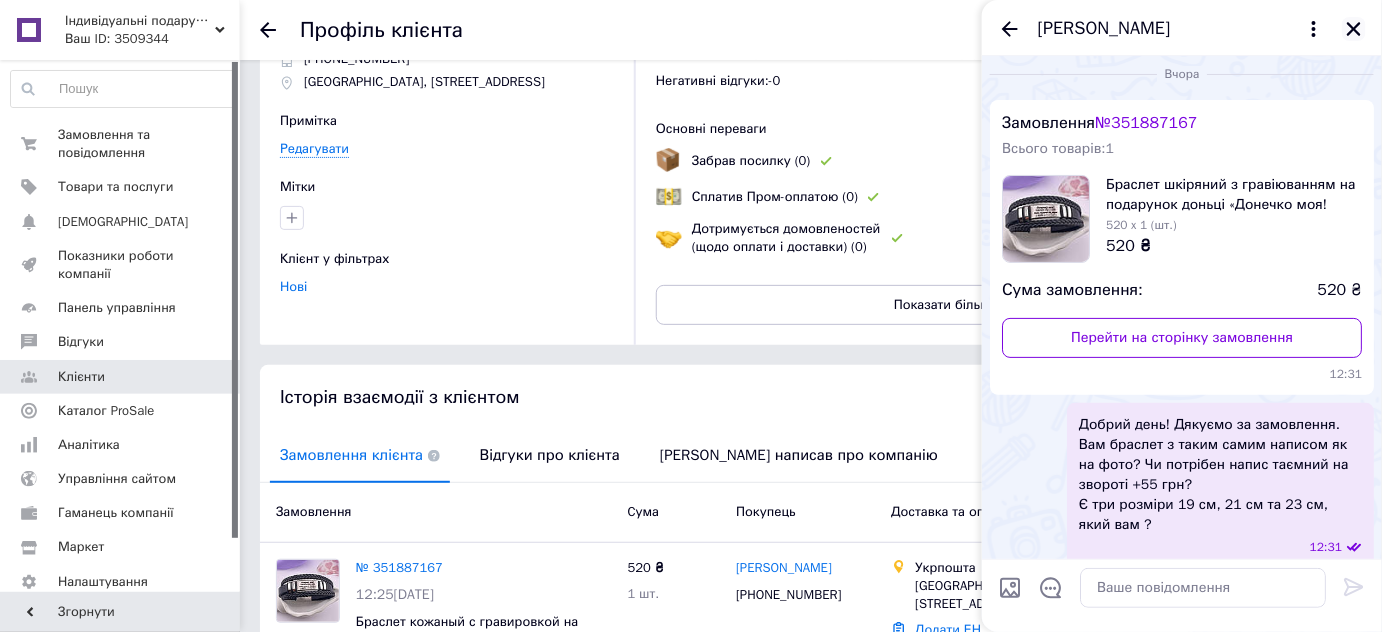 click 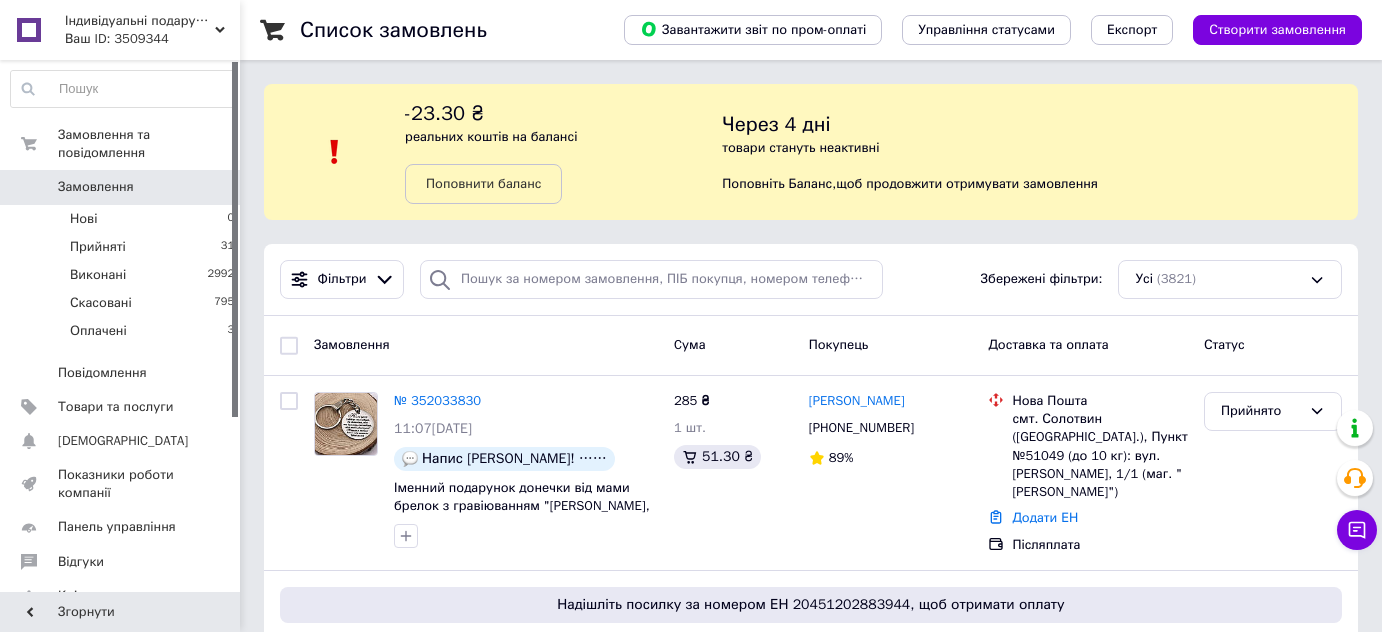 scroll, scrollTop: 0, scrollLeft: 0, axis: both 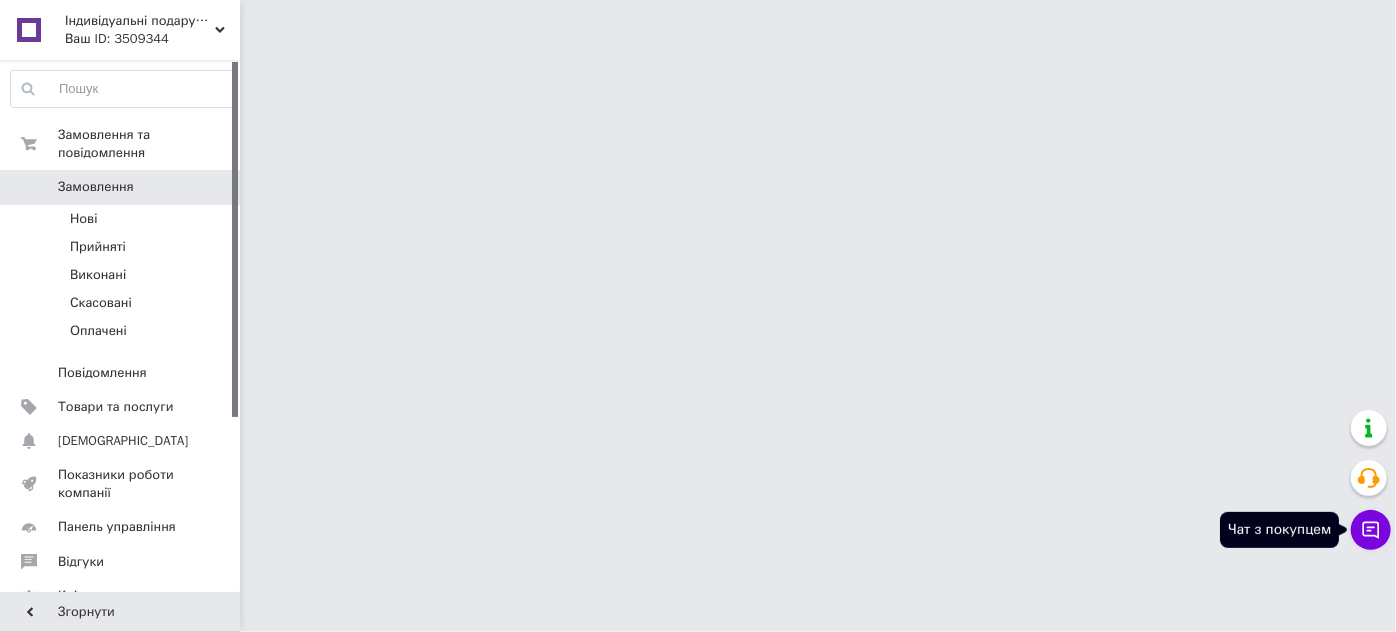 click 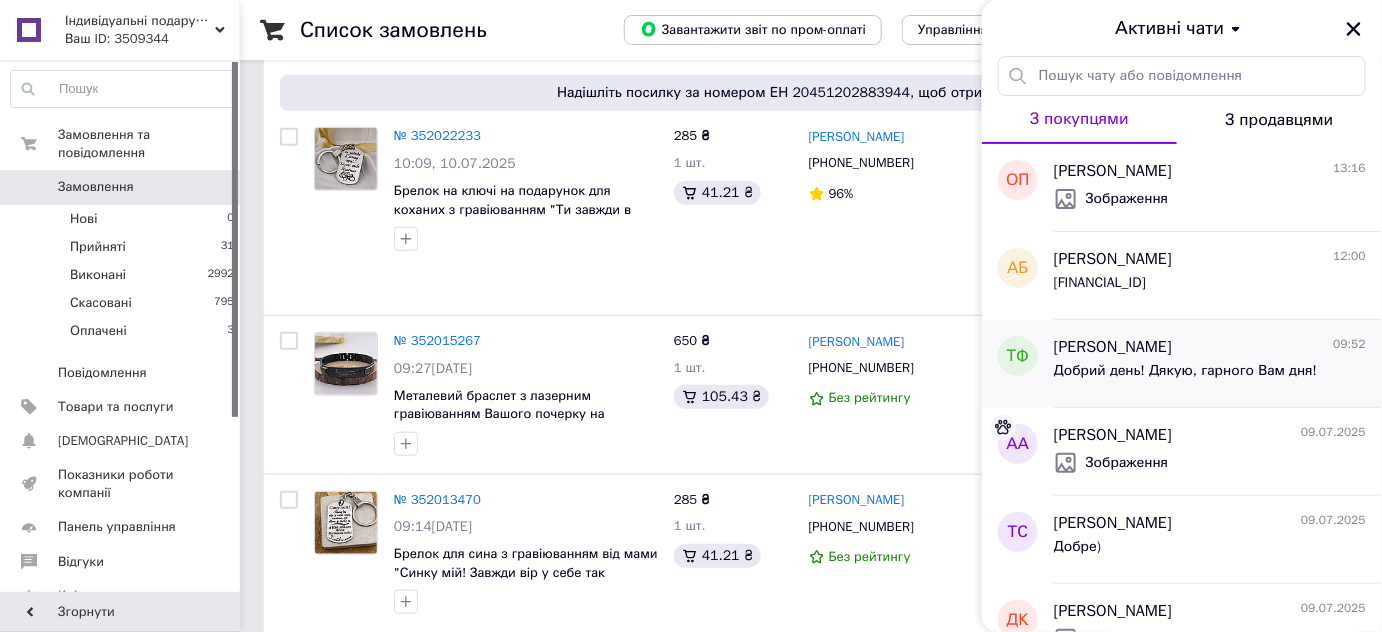 scroll, scrollTop: 363, scrollLeft: 0, axis: vertical 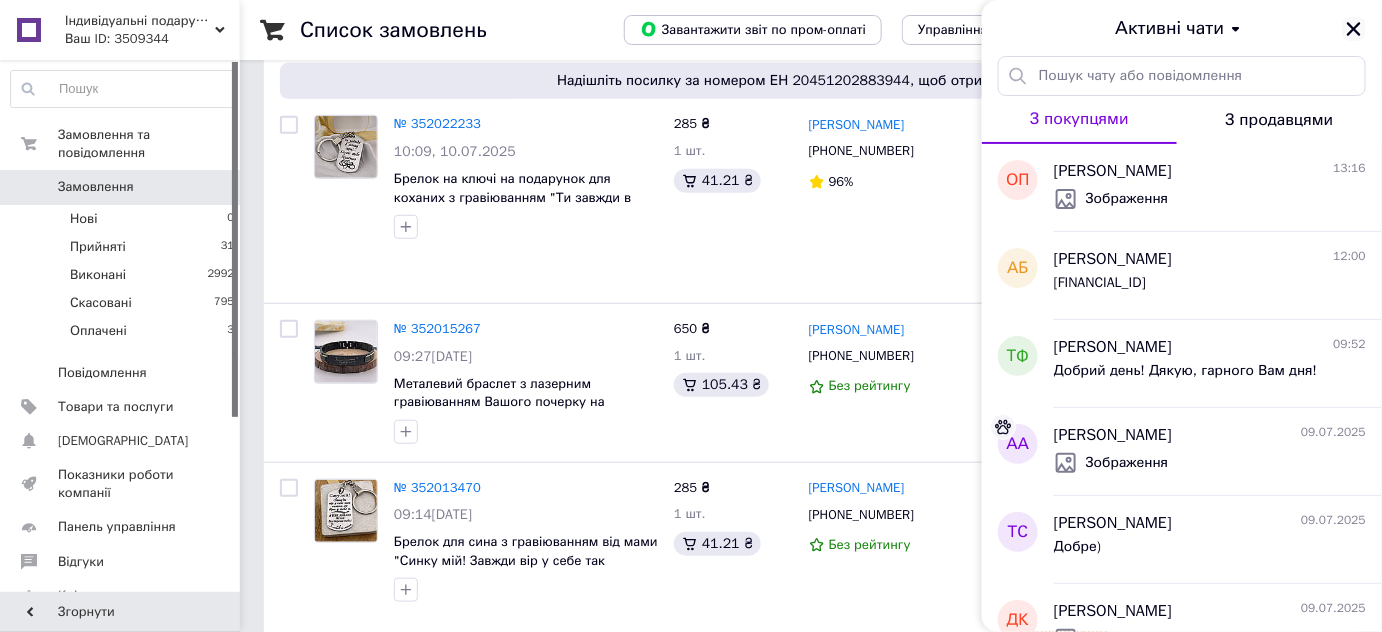 click 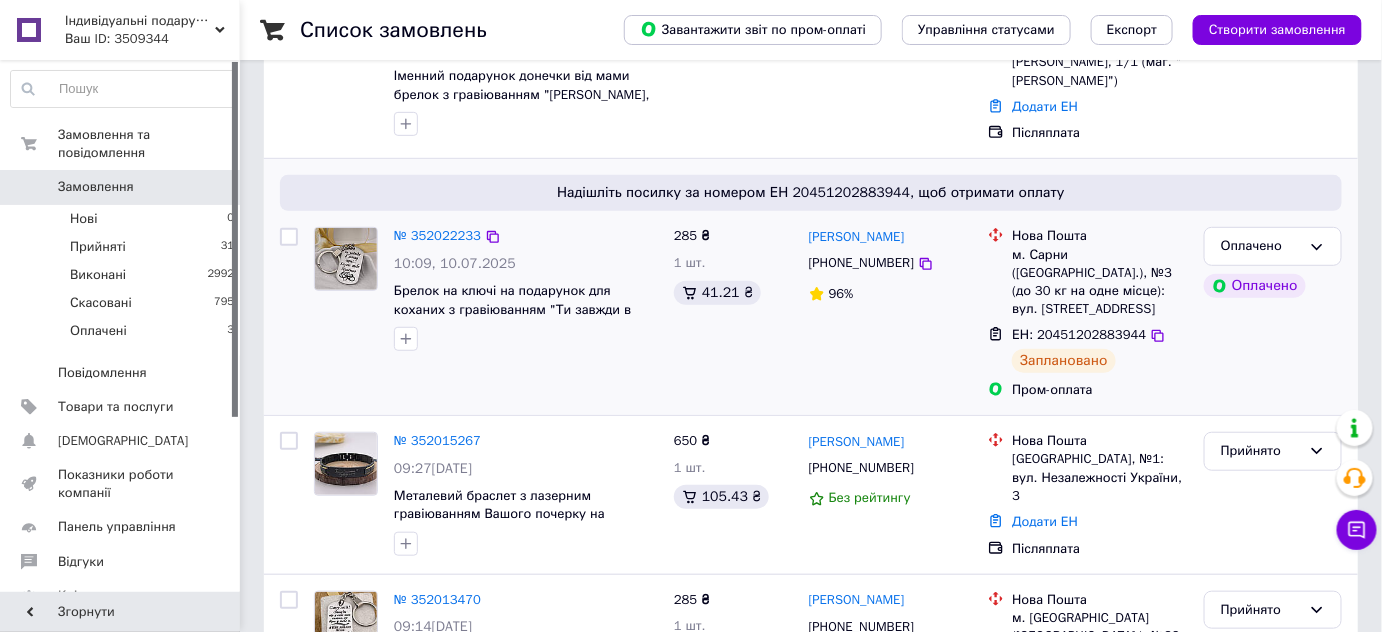 scroll, scrollTop: 363, scrollLeft: 0, axis: vertical 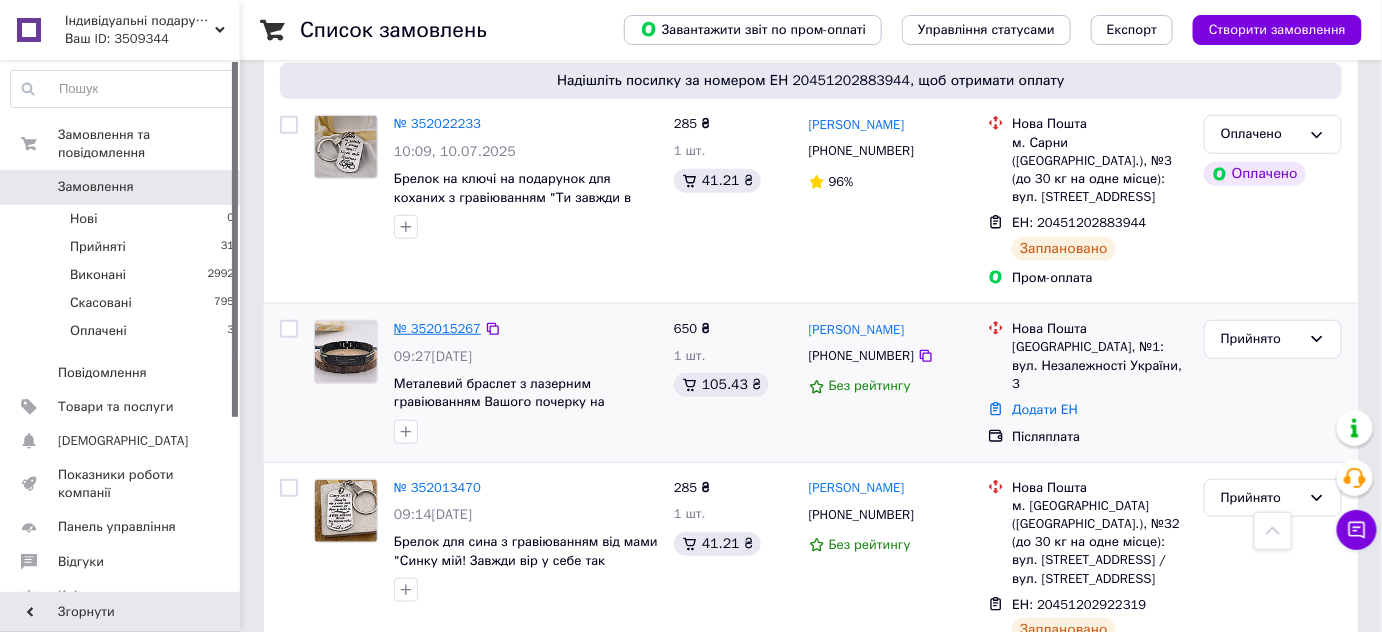 click on "№ 352015267" at bounding box center [437, 328] 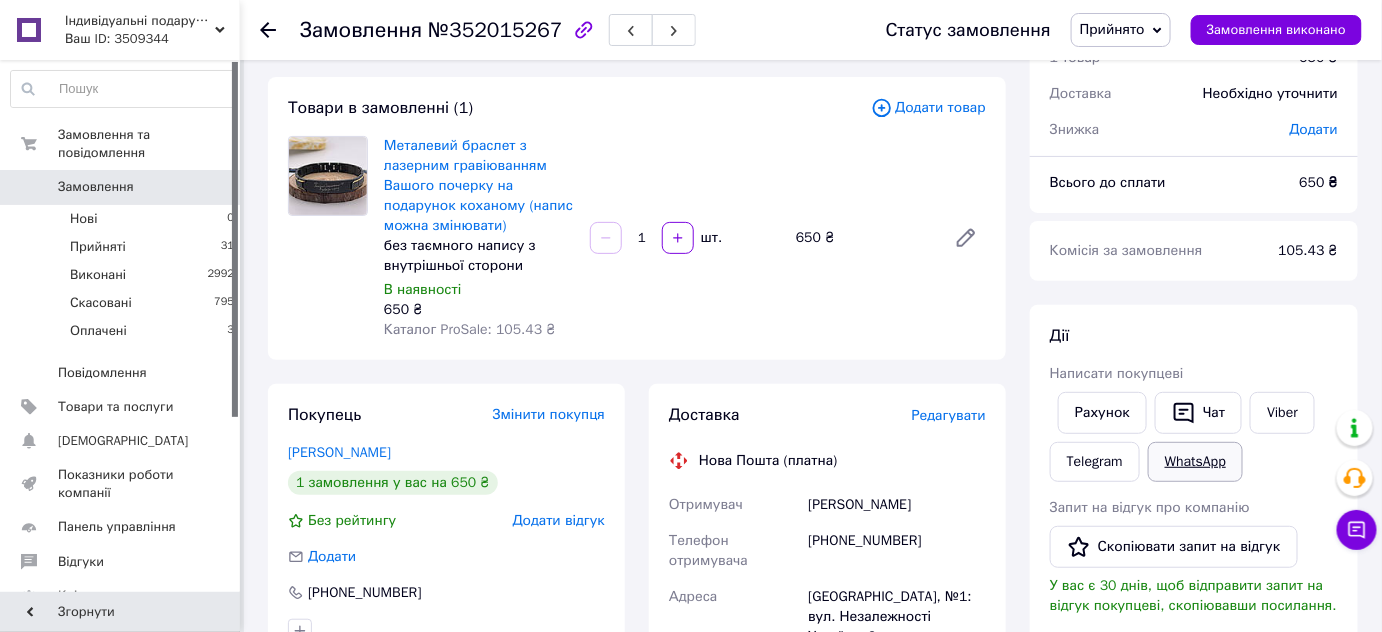 scroll, scrollTop: 181, scrollLeft: 0, axis: vertical 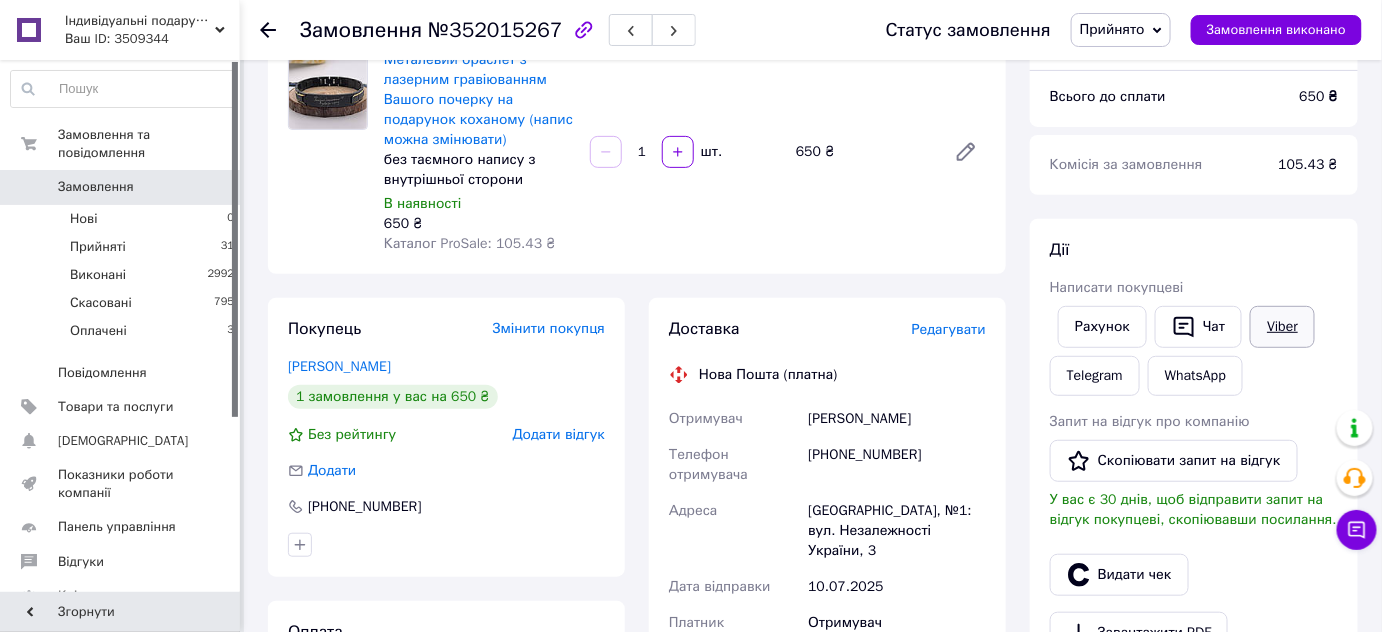 click on "Viber" at bounding box center (1282, 327) 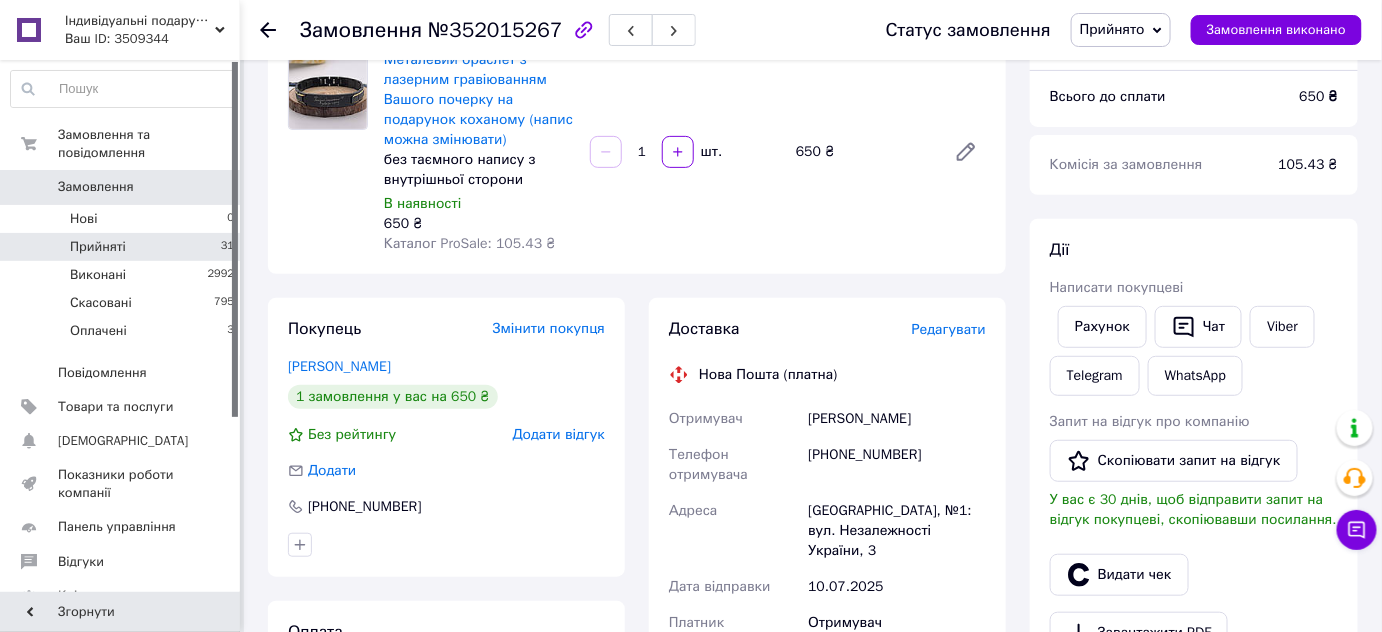 click on "Прийняті" at bounding box center [98, 247] 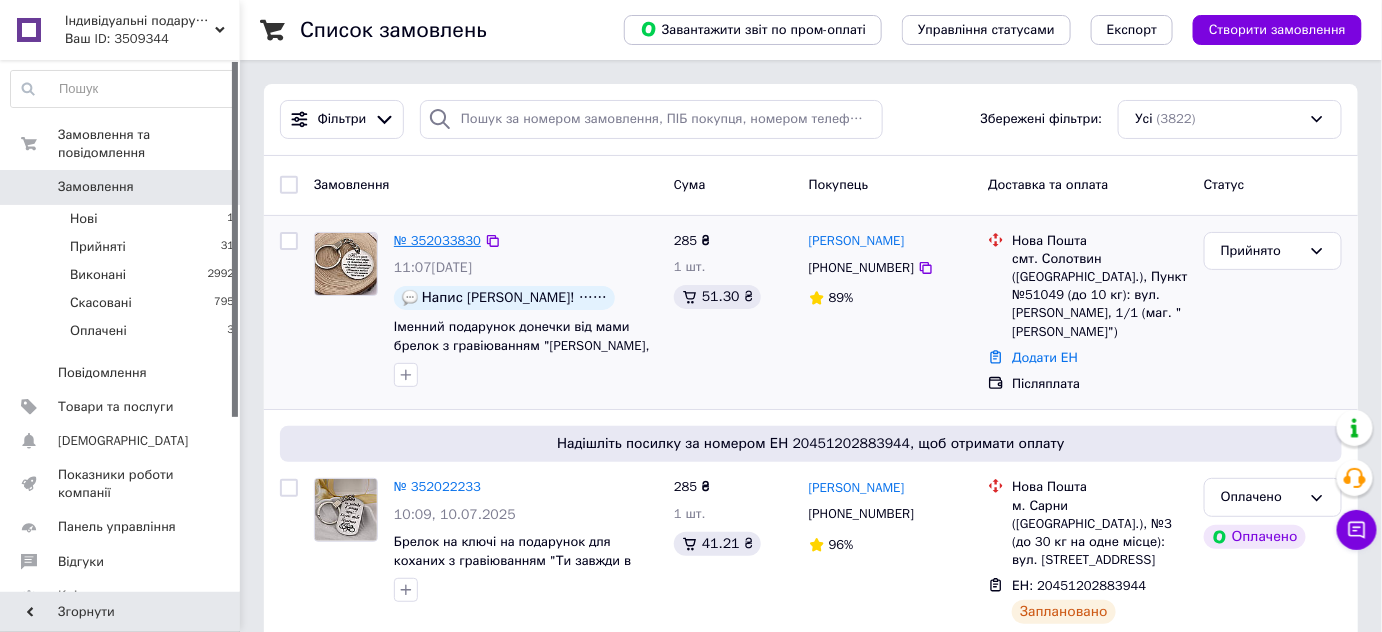 click on "№ 352033830" at bounding box center [437, 240] 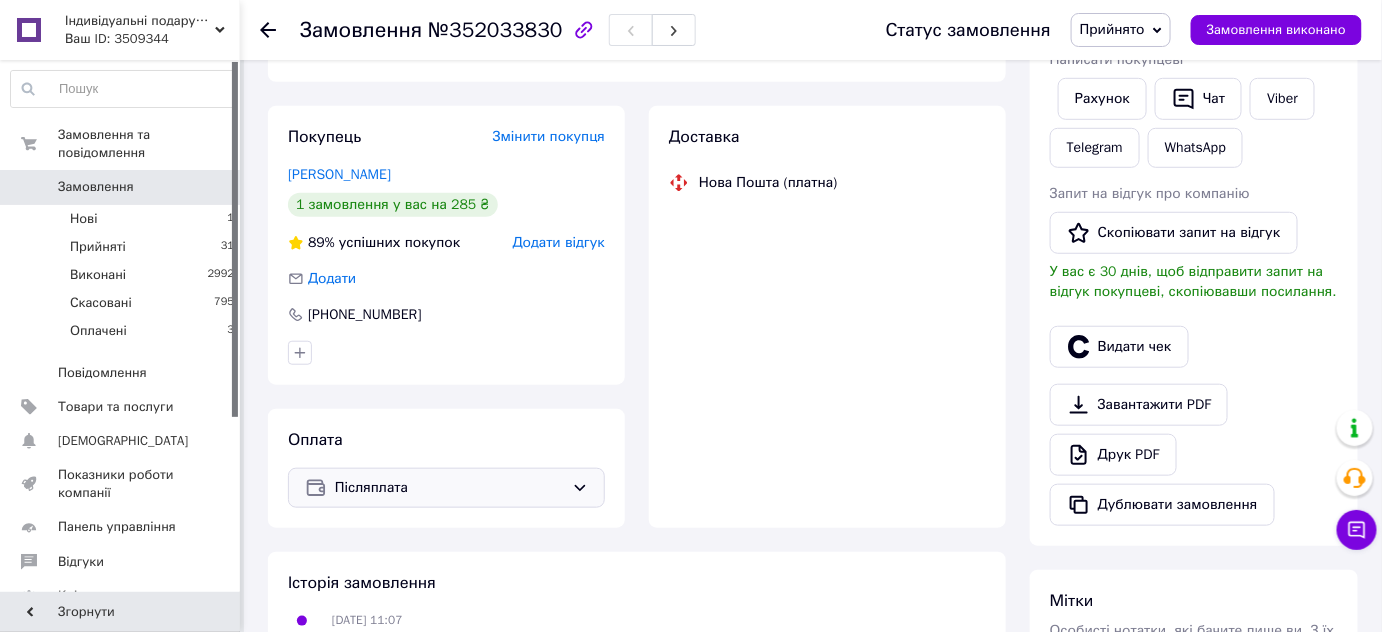 scroll, scrollTop: 391, scrollLeft: 0, axis: vertical 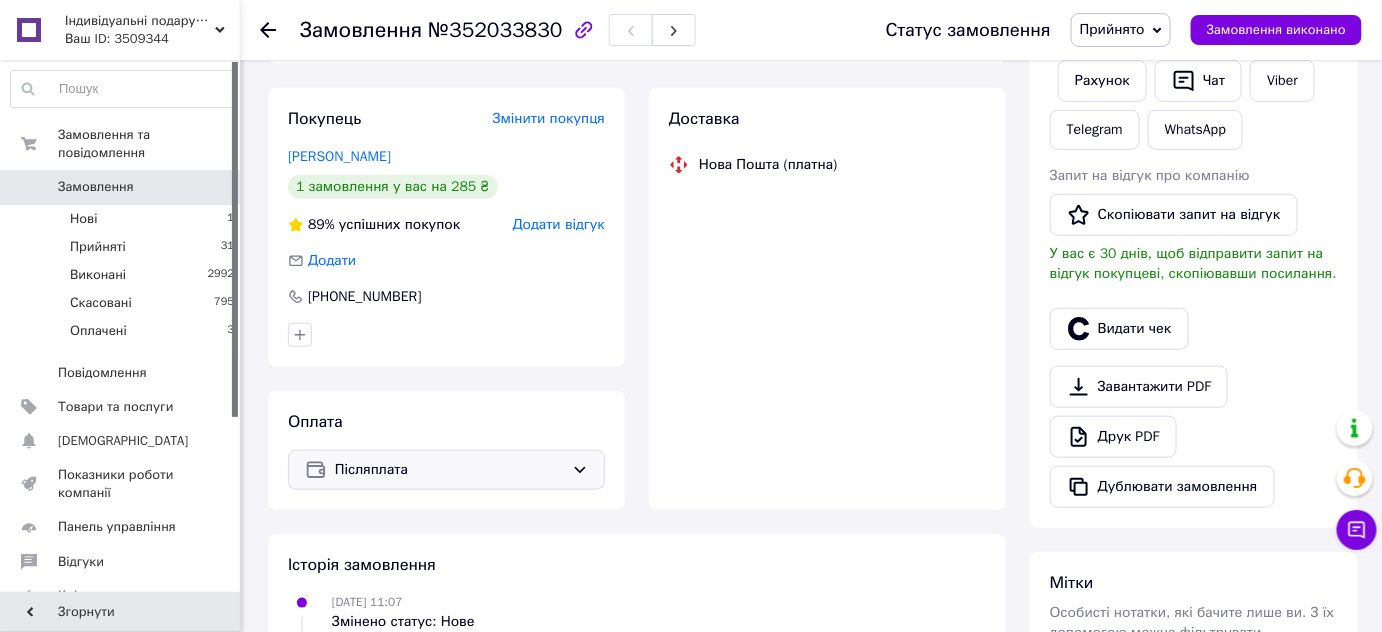 click on "Післяплата" at bounding box center [449, 470] 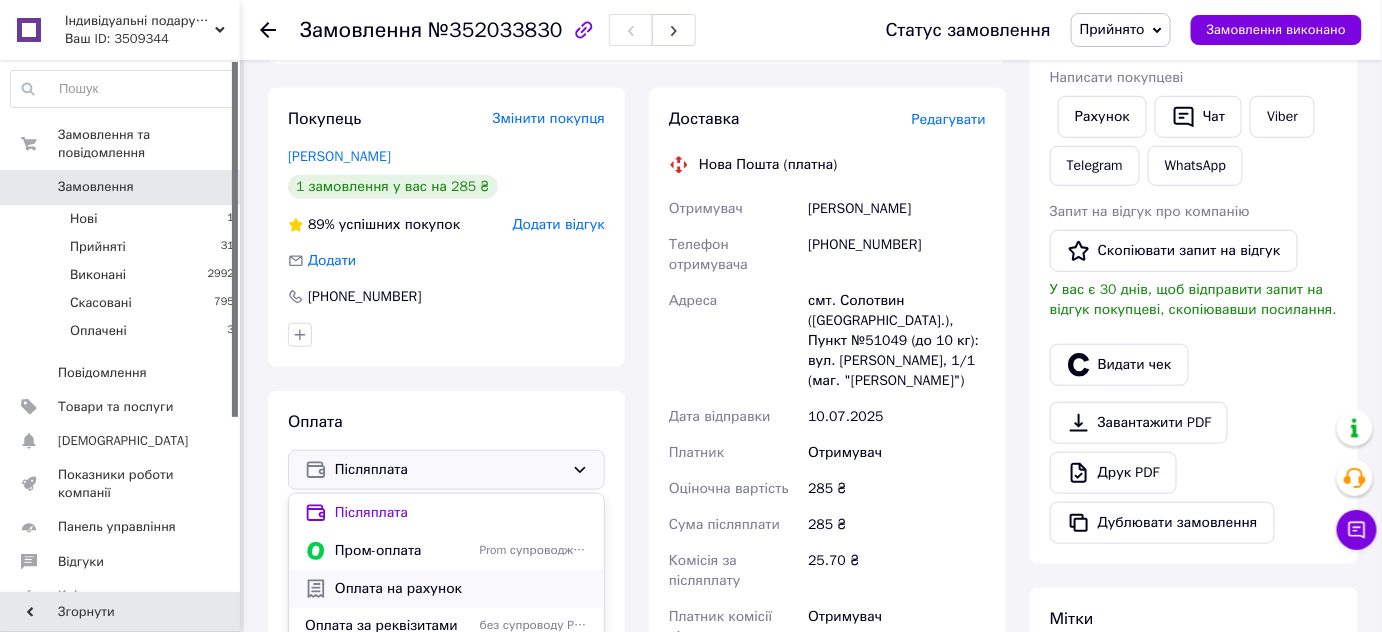 click on "Оплата на рахунок" at bounding box center [461, 589] 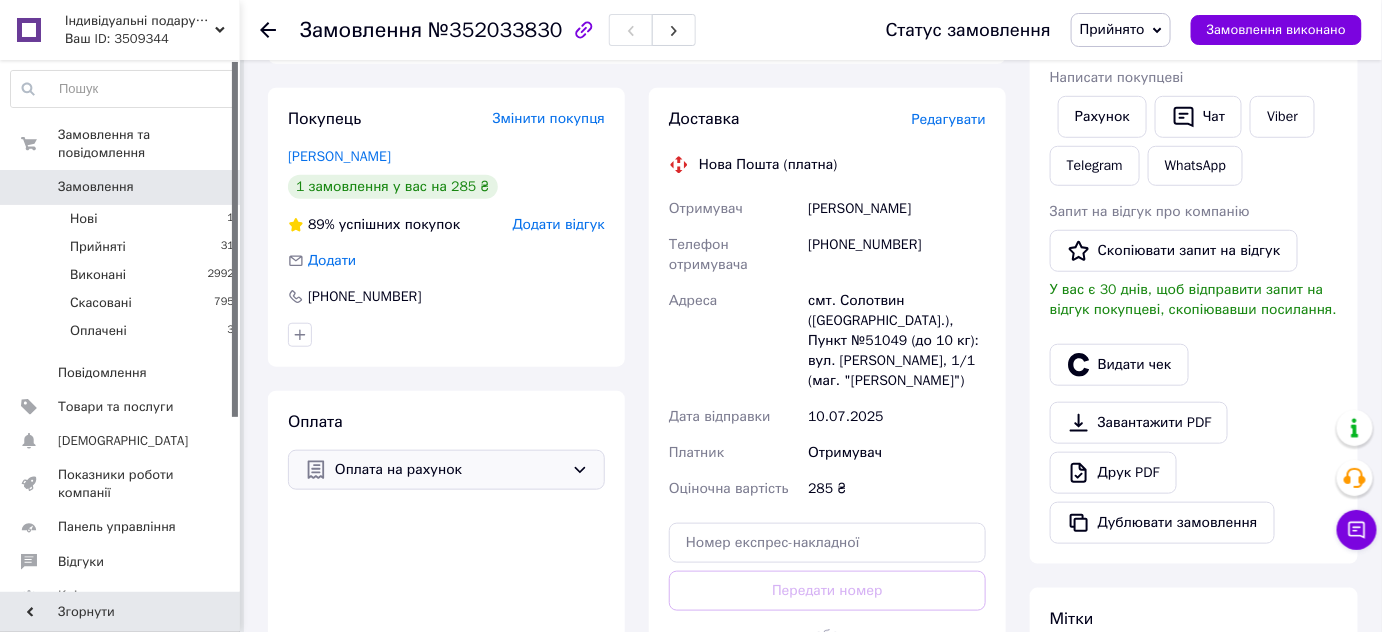 click on "Волочій Оксана" at bounding box center [897, 209] 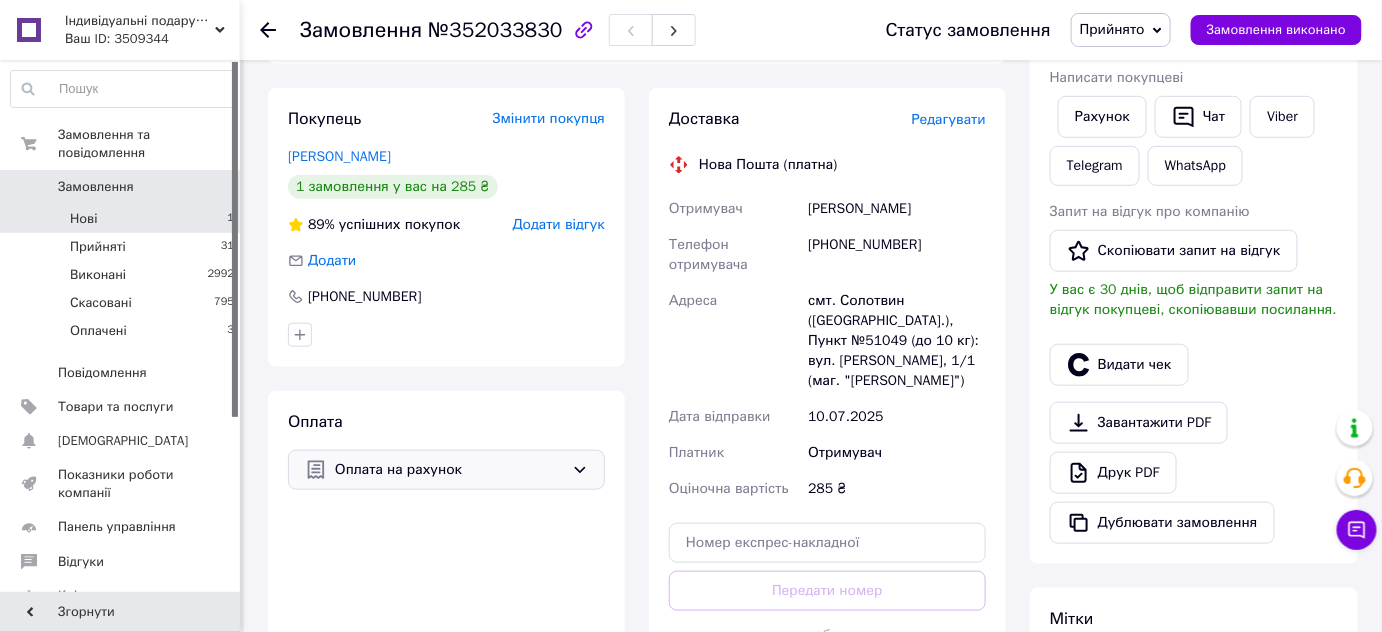 click on "Нові" at bounding box center [83, 219] 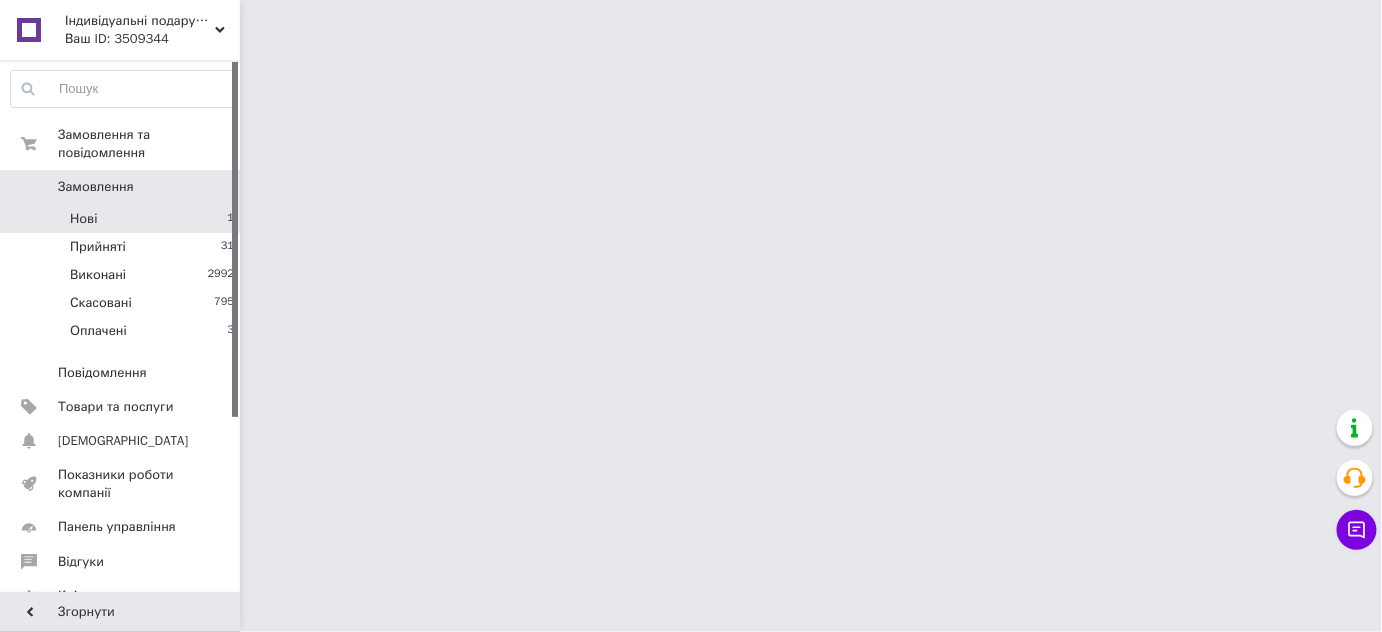 scroll, scrollTop: 0, scrollLeft: 0, axis: both 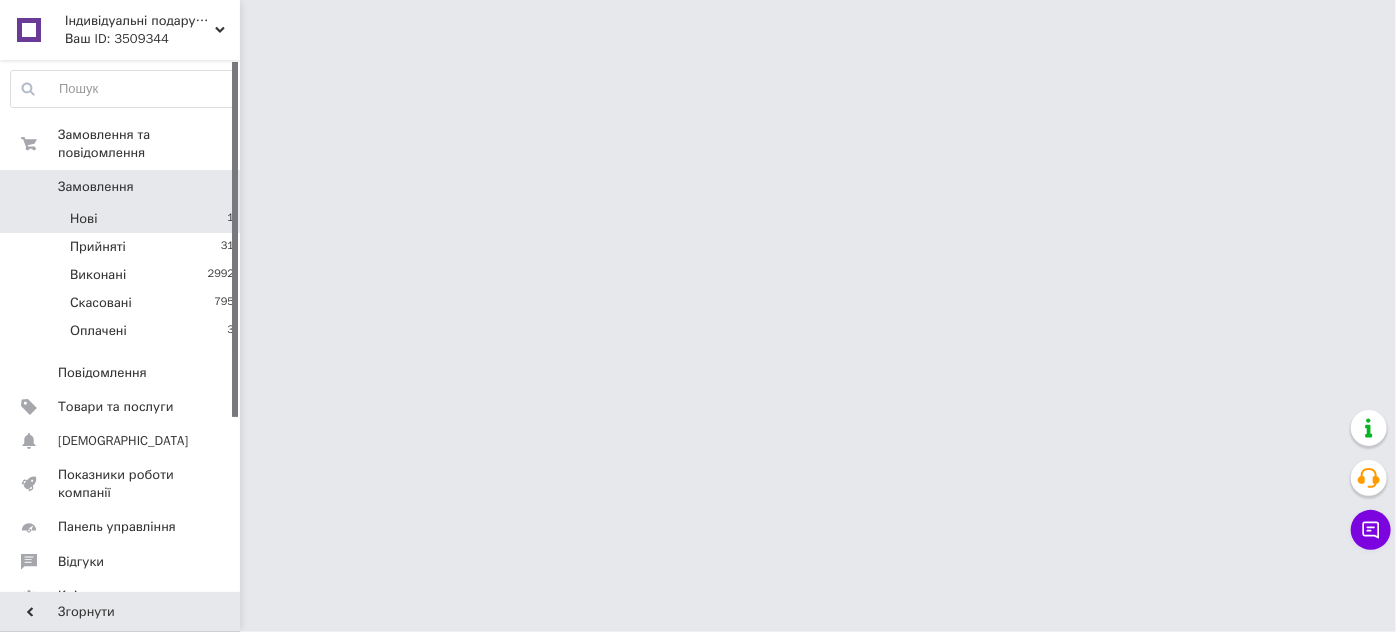 click on "Нові" at bounding box center [83, 219] 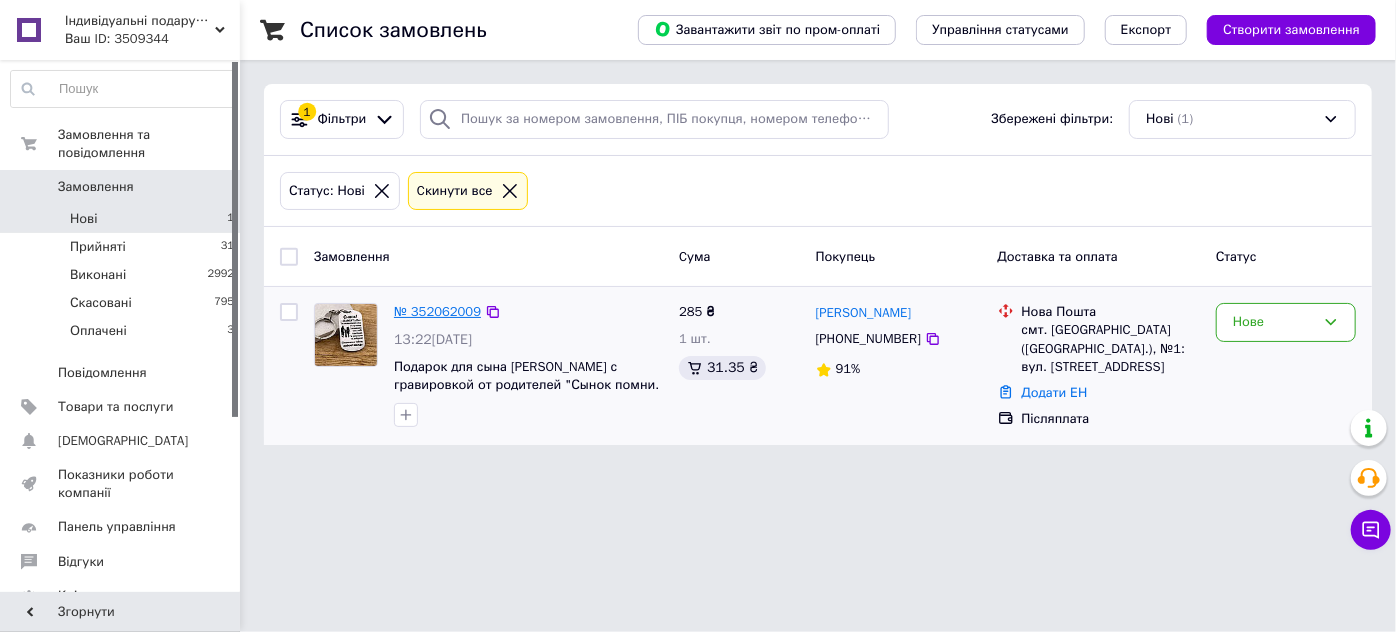 click on "№ 352062009" at bounding box center [437, 311] 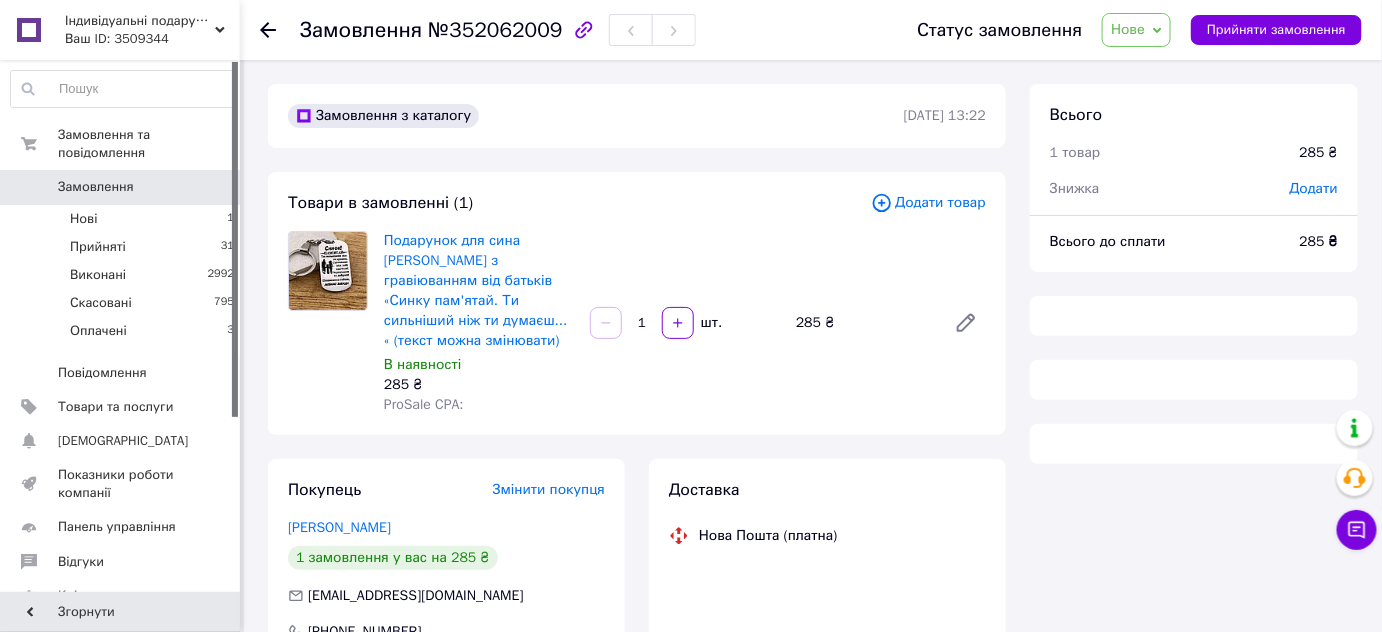 click on "Нове" at bounding box center [1136, 30] 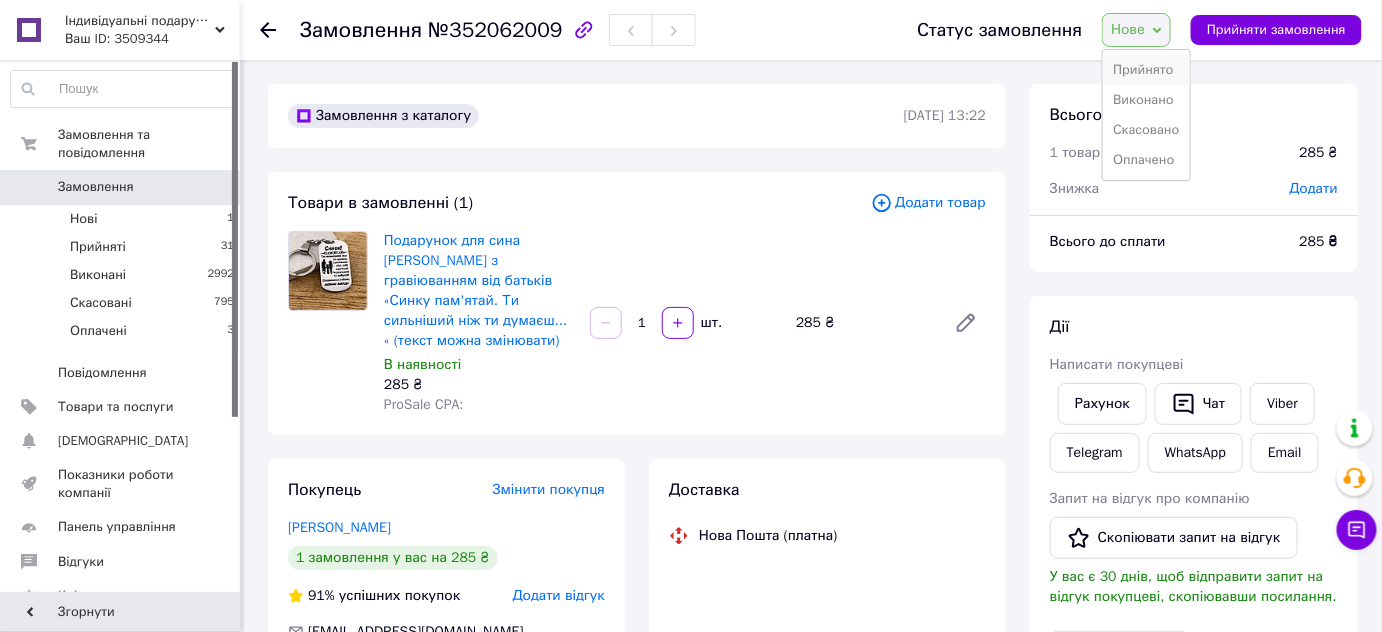 click on "Прийнято" at bounding box center (1146, 70) 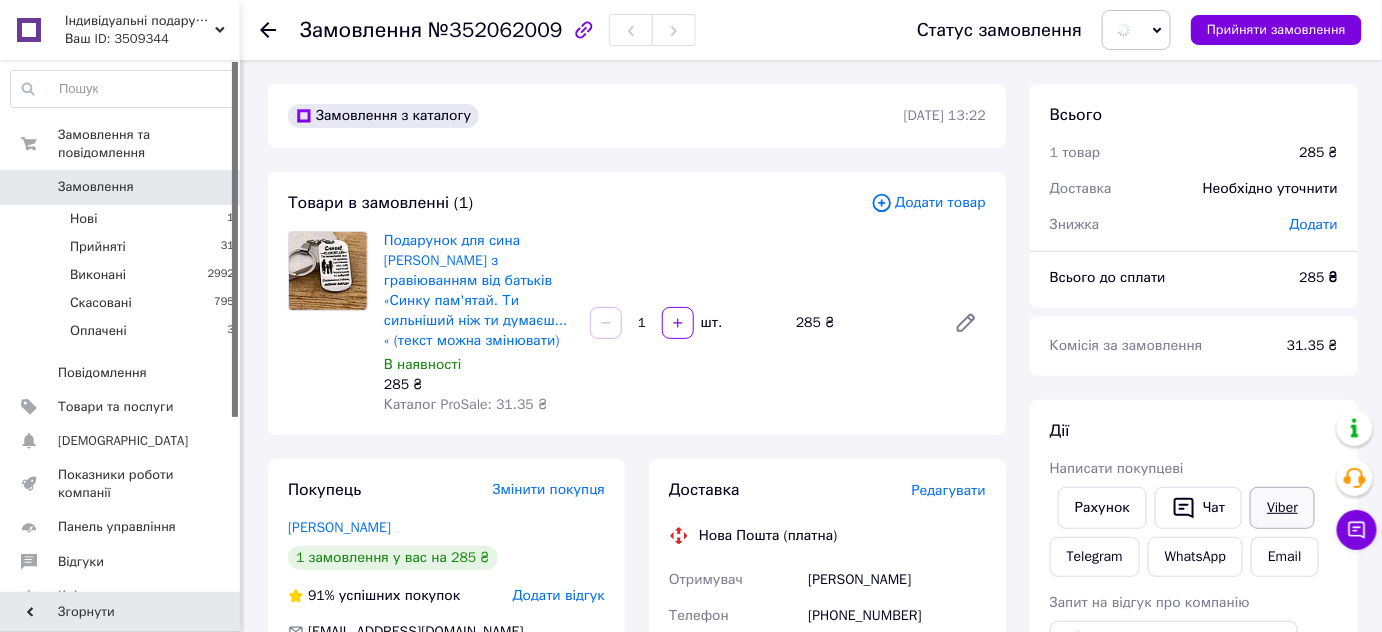 click on "Viber" at bounding box center [1282, 508] 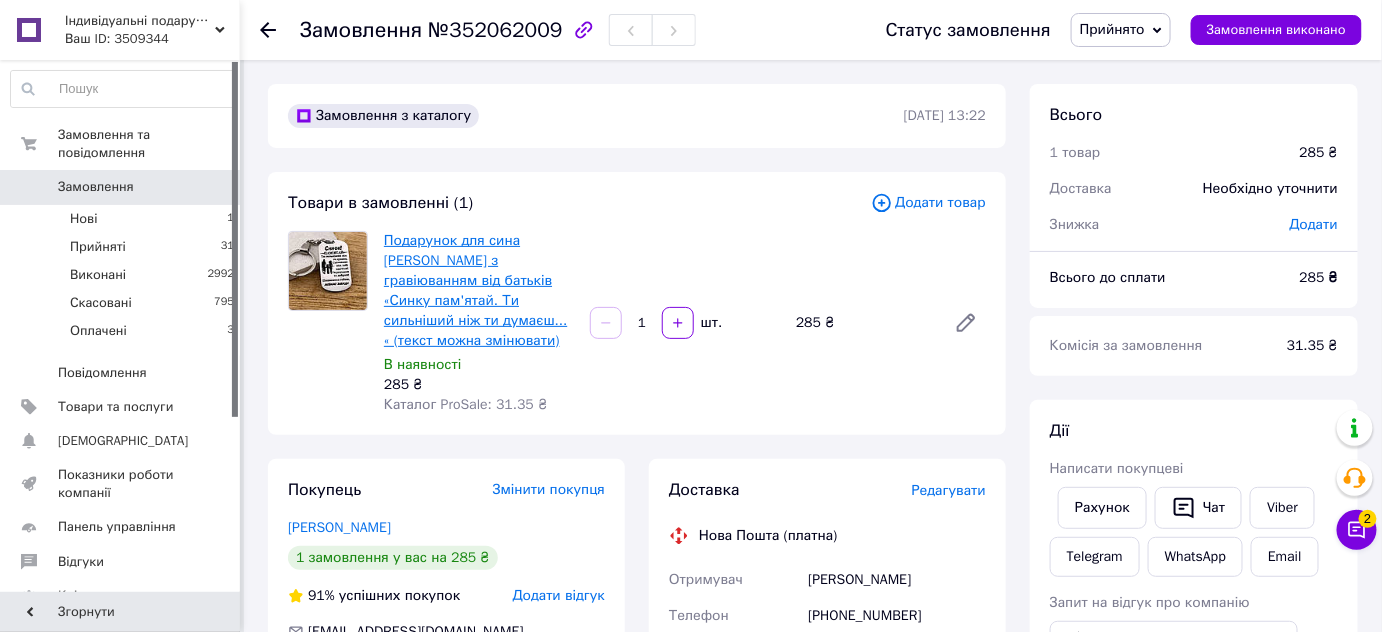 click on "Подарунок для сина [PERSON_NAME] з гравіюванням від батьків «Синку пам'ятай. Ти сильніший ніж ти думаєш... « (текст можна змінювати)" at bounding box center (475, 290) 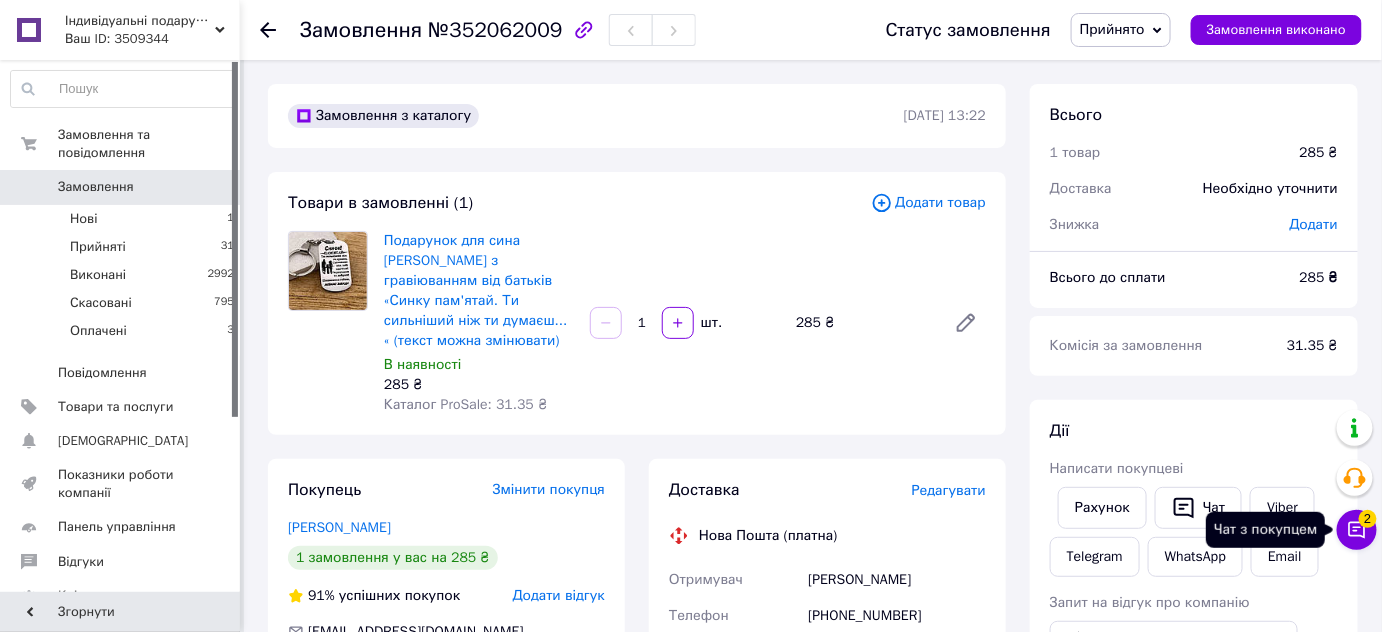 click 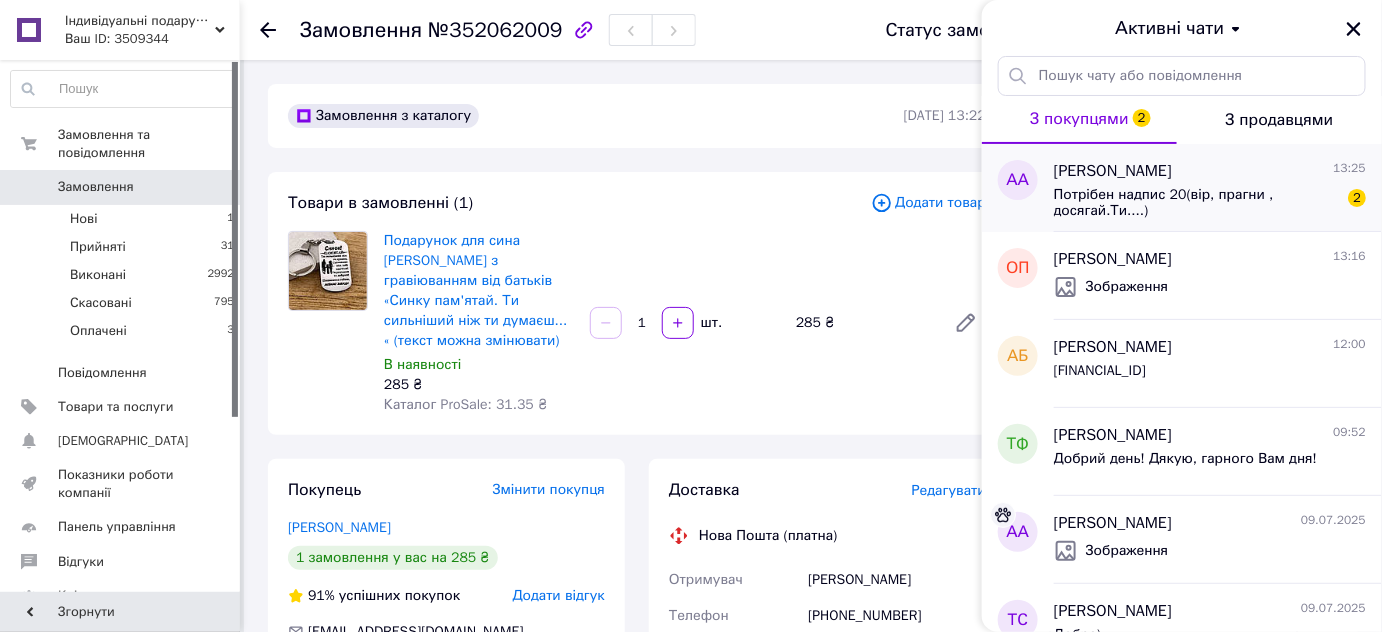 click on "Потрібен надпис  20(вір, прагни , досягай.Ти....)" at bounding box center [1196, 203] 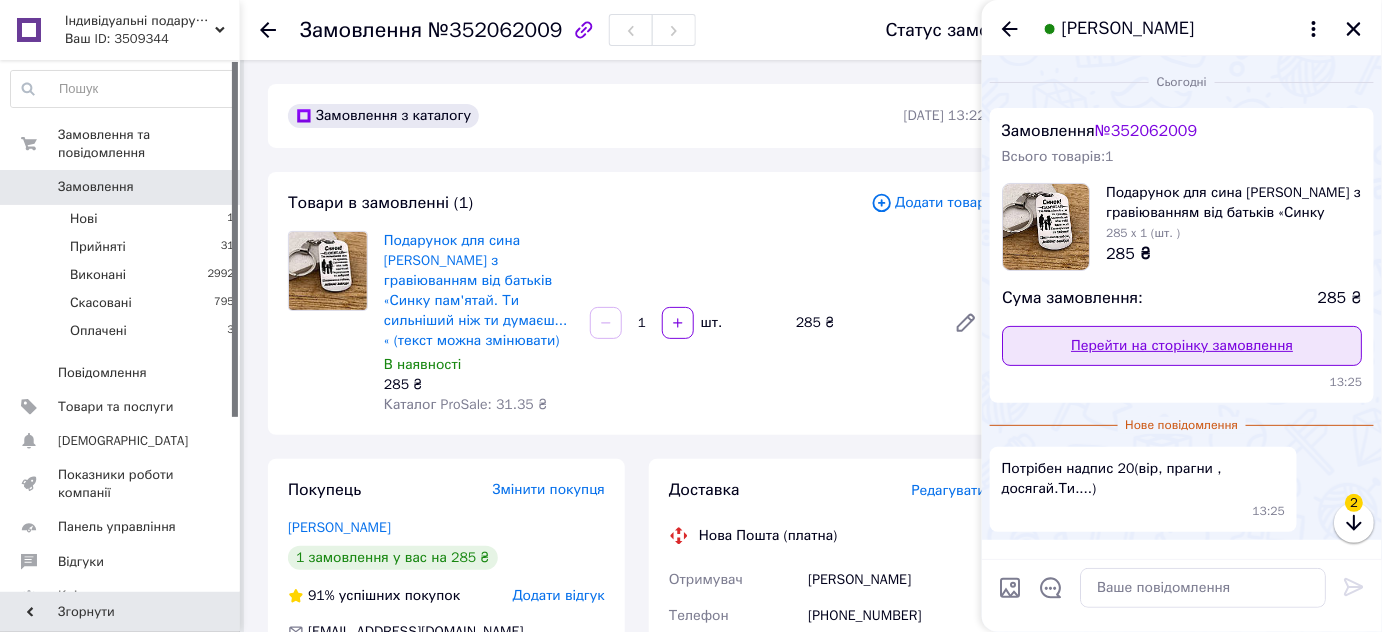 scroll, scrollTop: 54, scrollLeft: 0, axis: vertical 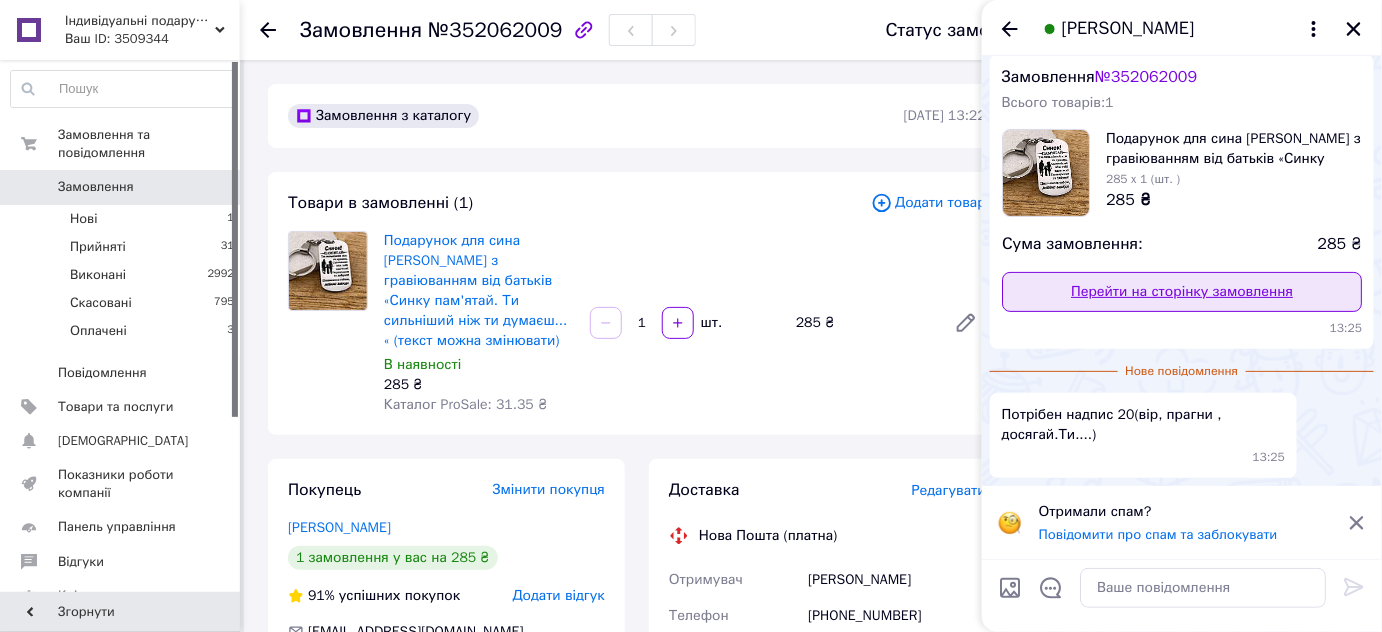 click on "Перейти на сторінку замовлення" at bounding box center (1182, 292) 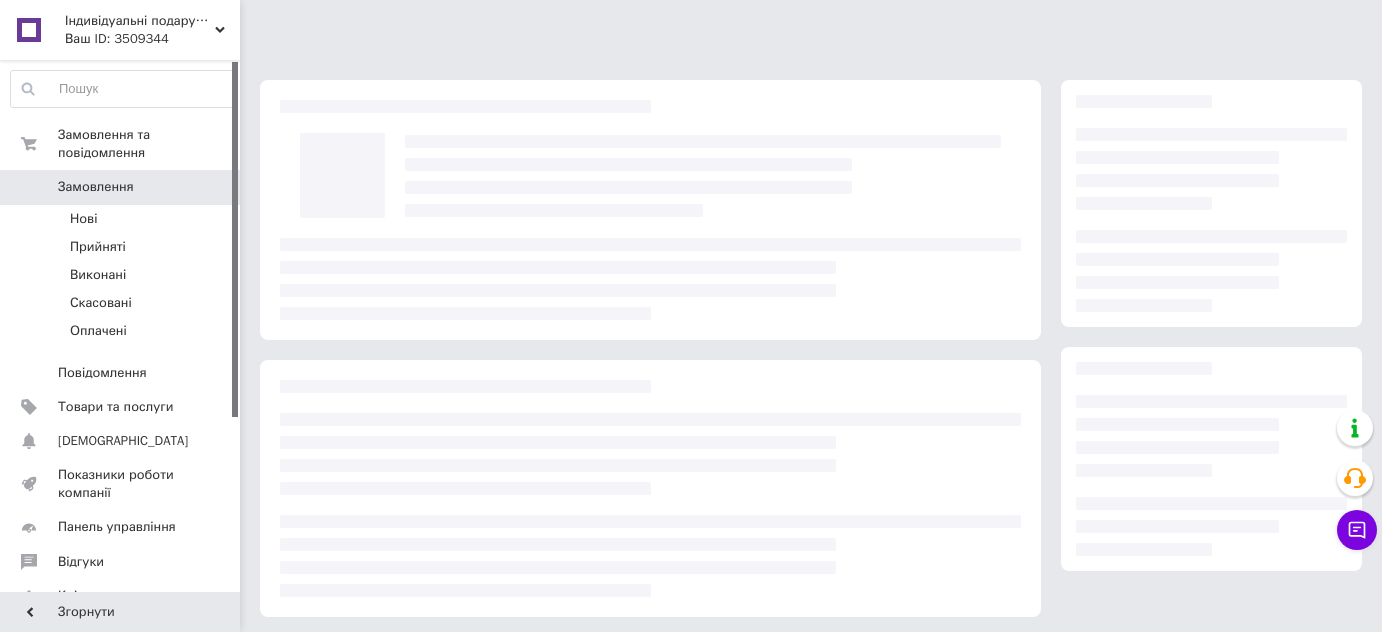 scroll, scrollTop: 0, scrollLeft: 0, axis: both 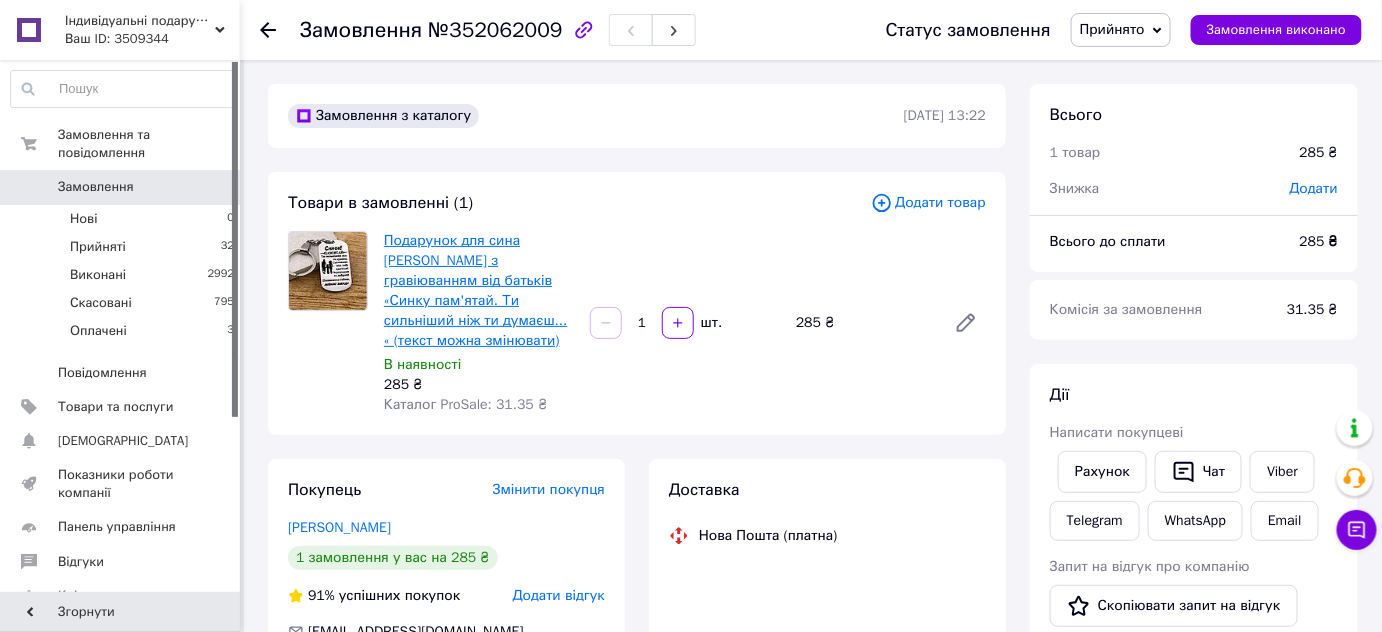 click on "Подарунок для сина [PERSON_NAME] з гравіюванням від батьків «Синку пам'ятай. Ти сильніший ніж ти думаєш... « (текст можна змінювати)" at bounding box center (475, 290) 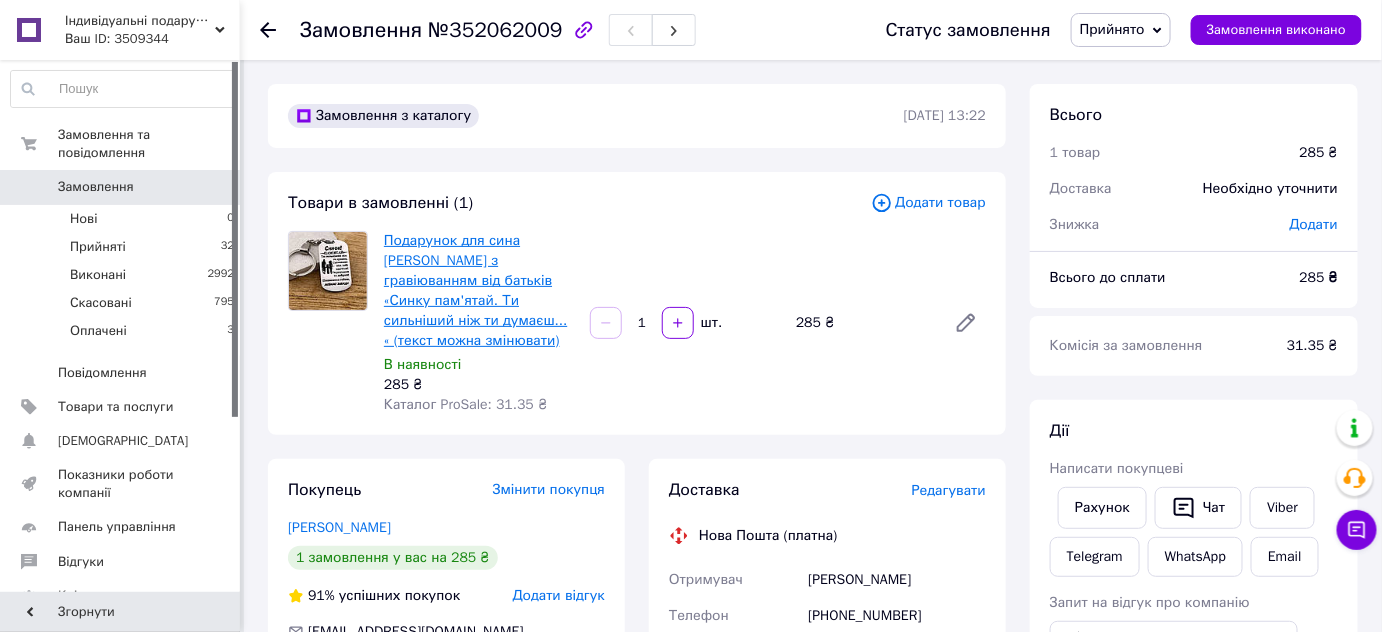 click on "Подарунок для сина [PERSON_NAME] з гравіюванням від батьків «Синку пам'ятай. Ти сильніший ніж ти думаєш... « (текст можна змінювати)" at bounding box center [475, 290] 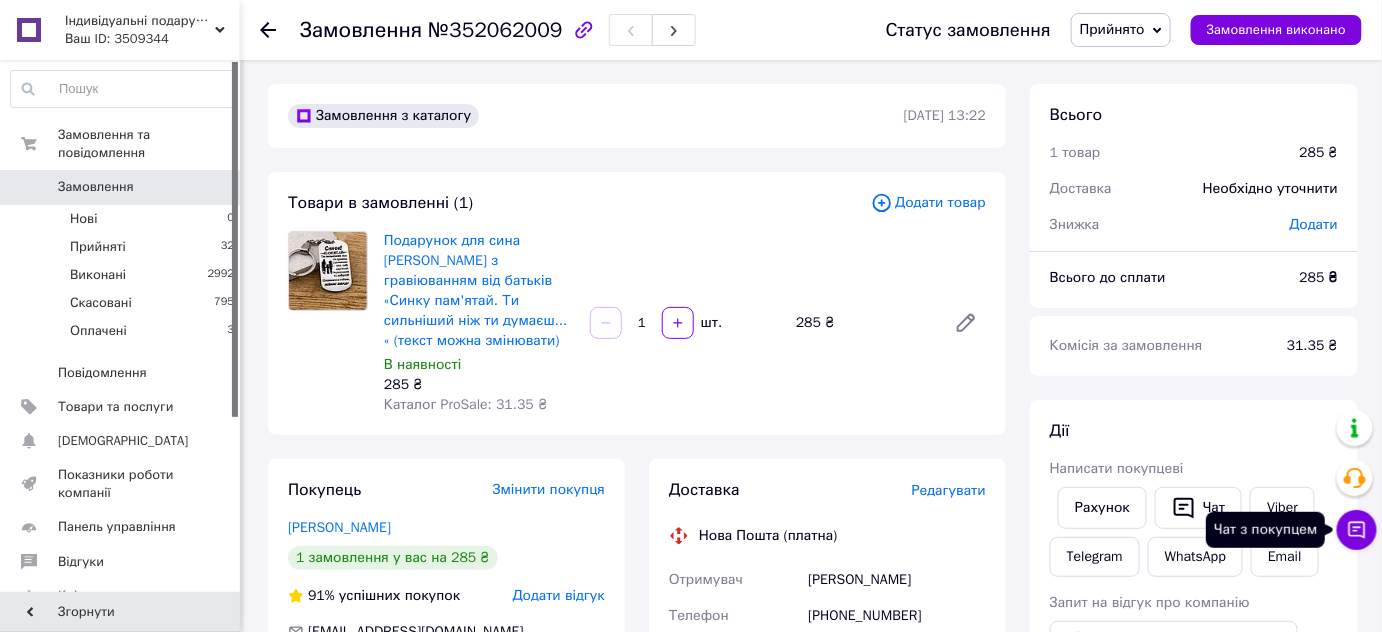 click on "Чат з покупцем" at bounding box center [1357, 530] 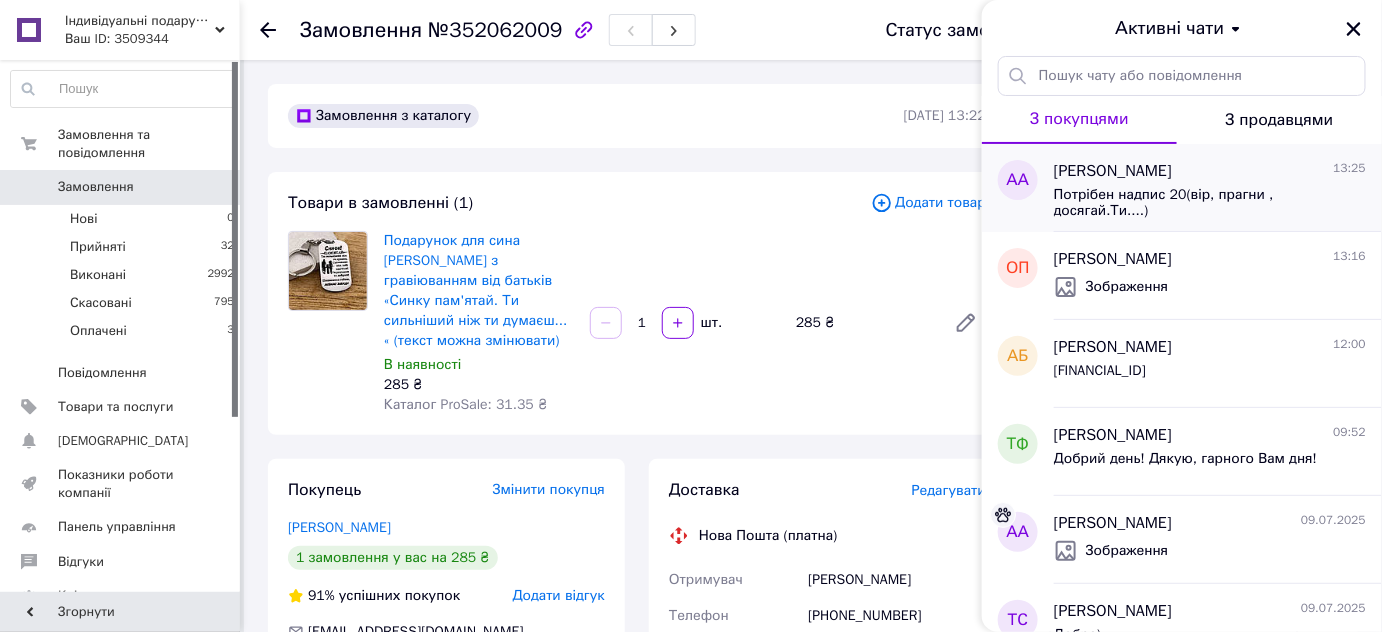 click on "Потрібен надпис  20(вір, прагни , досягай.Ти....)" at bounding box center [1196, 203] 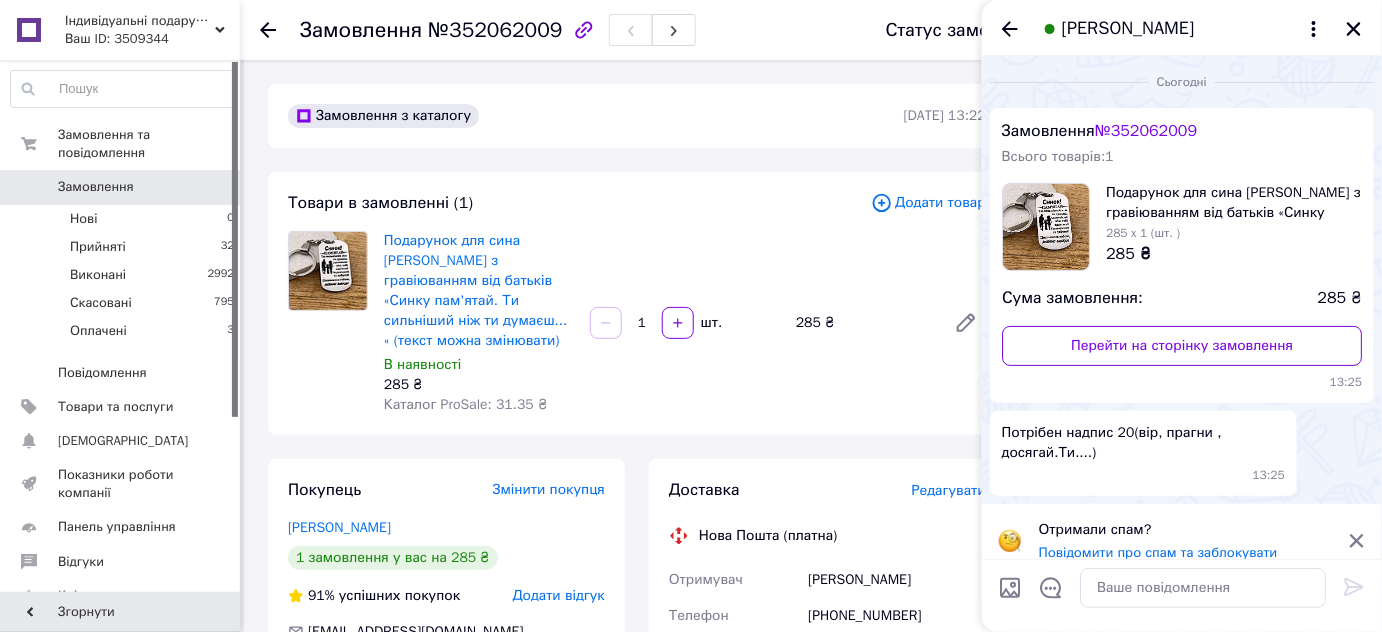 scroll, scrollTop: 18, scrollLeft: 0, axis: vertical 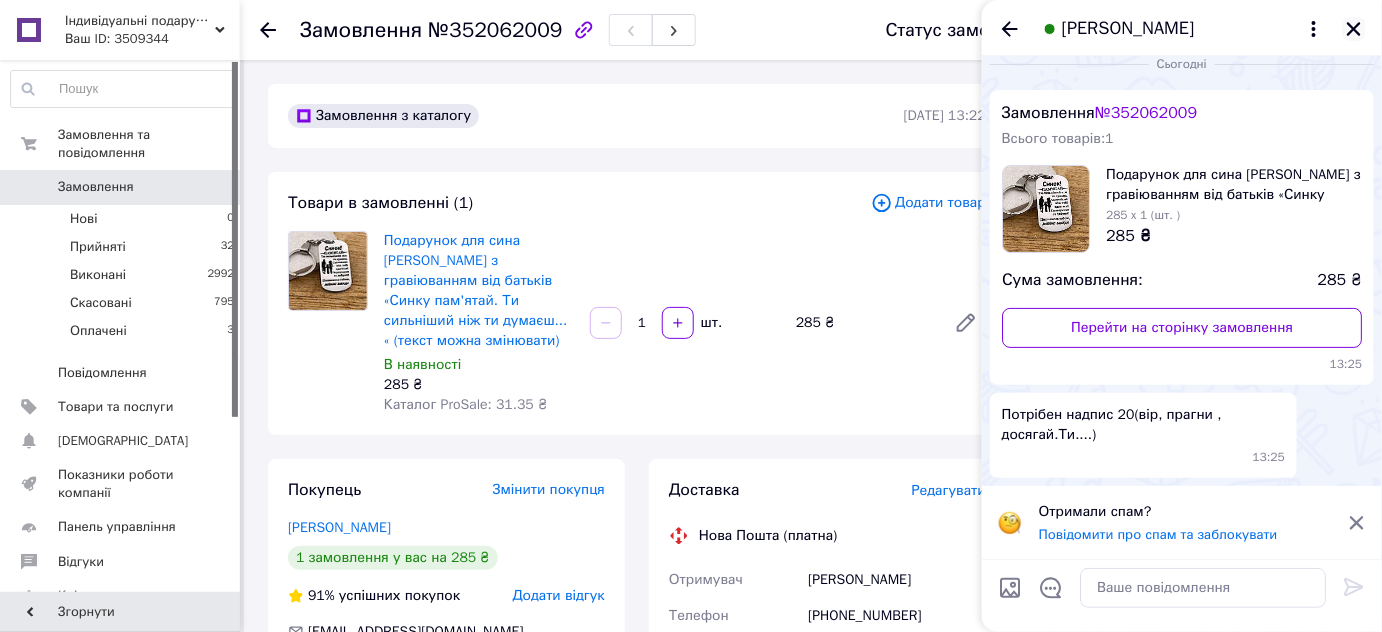 click 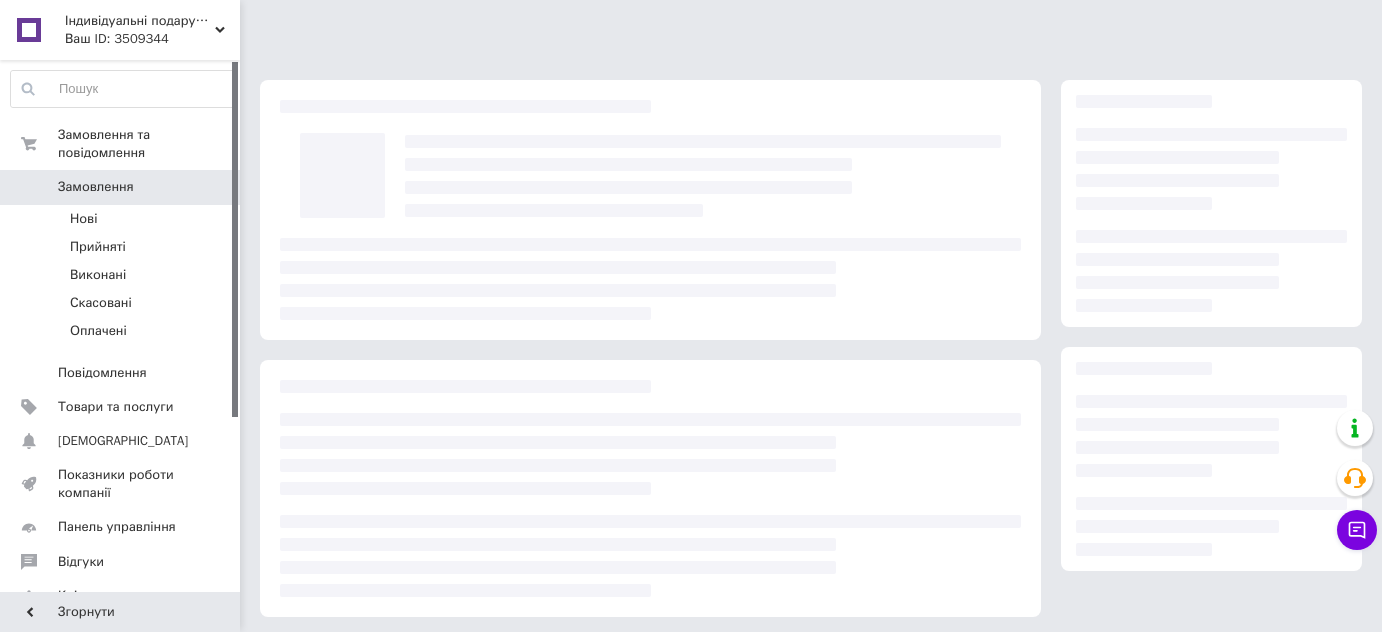 scroll, scrollTop: 0, scrollLeft: 0, axis: both 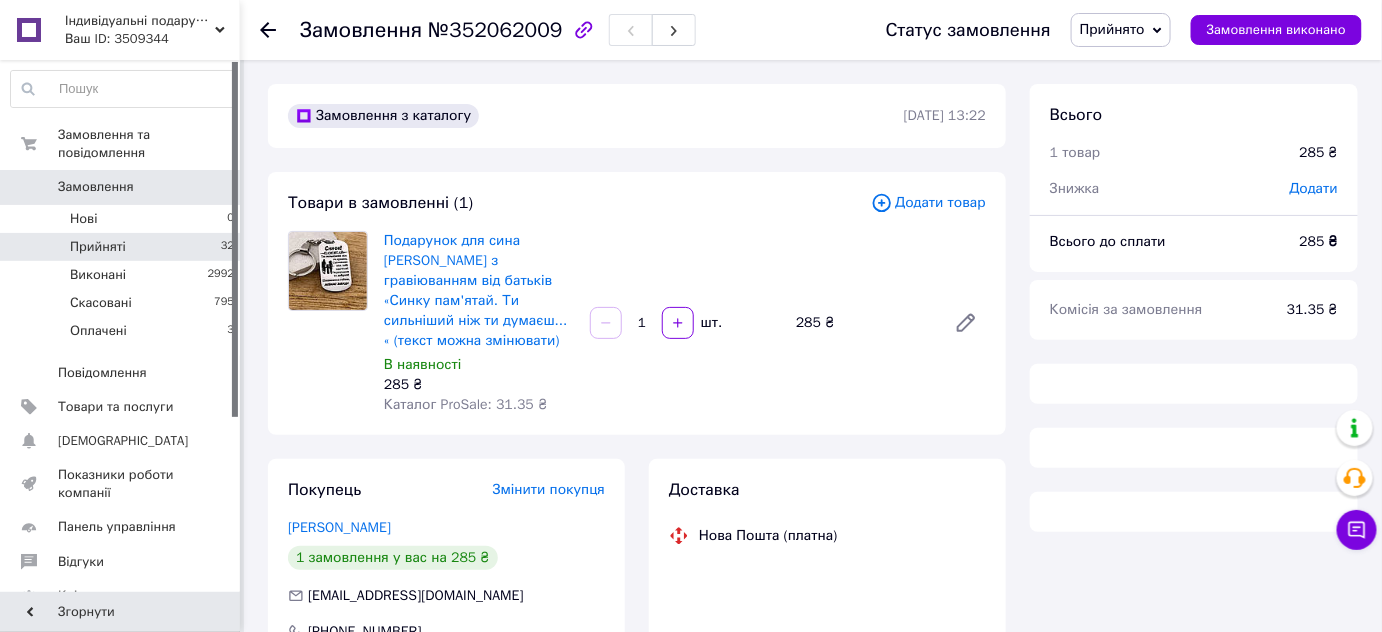 click on "Прийняті 32" at bounding box center [123, 247] 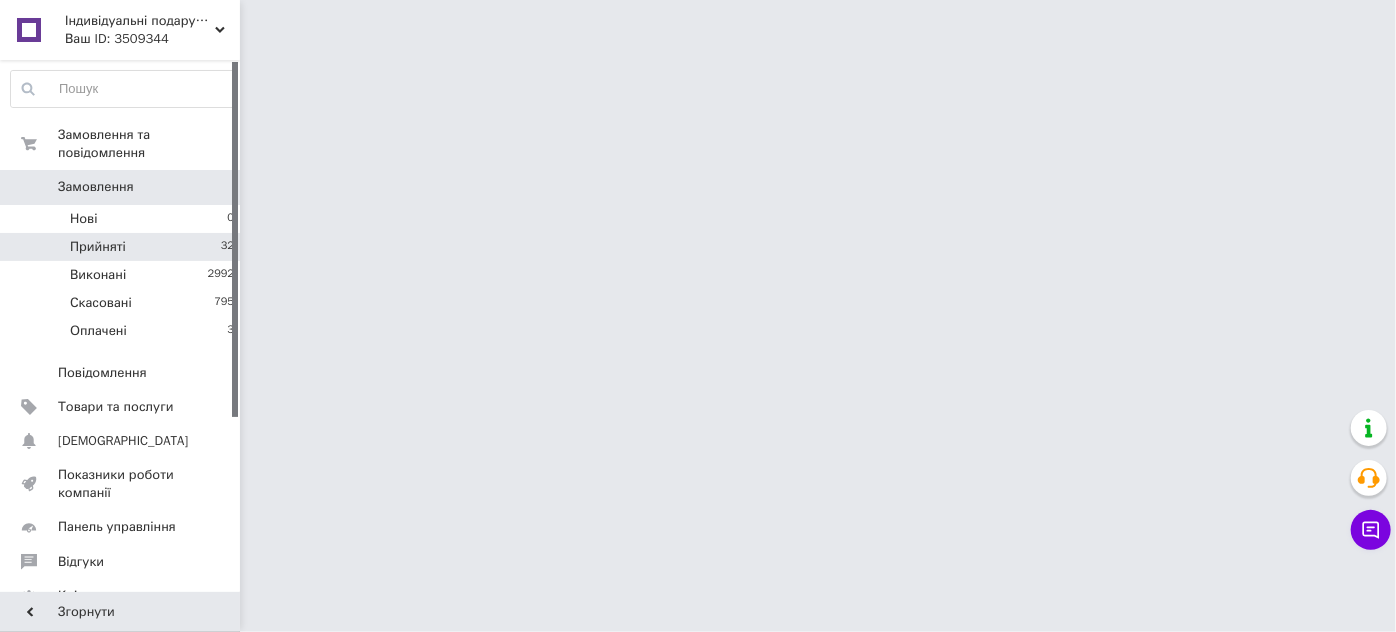 click on "Прийняті" at bounding box center [98, 247] 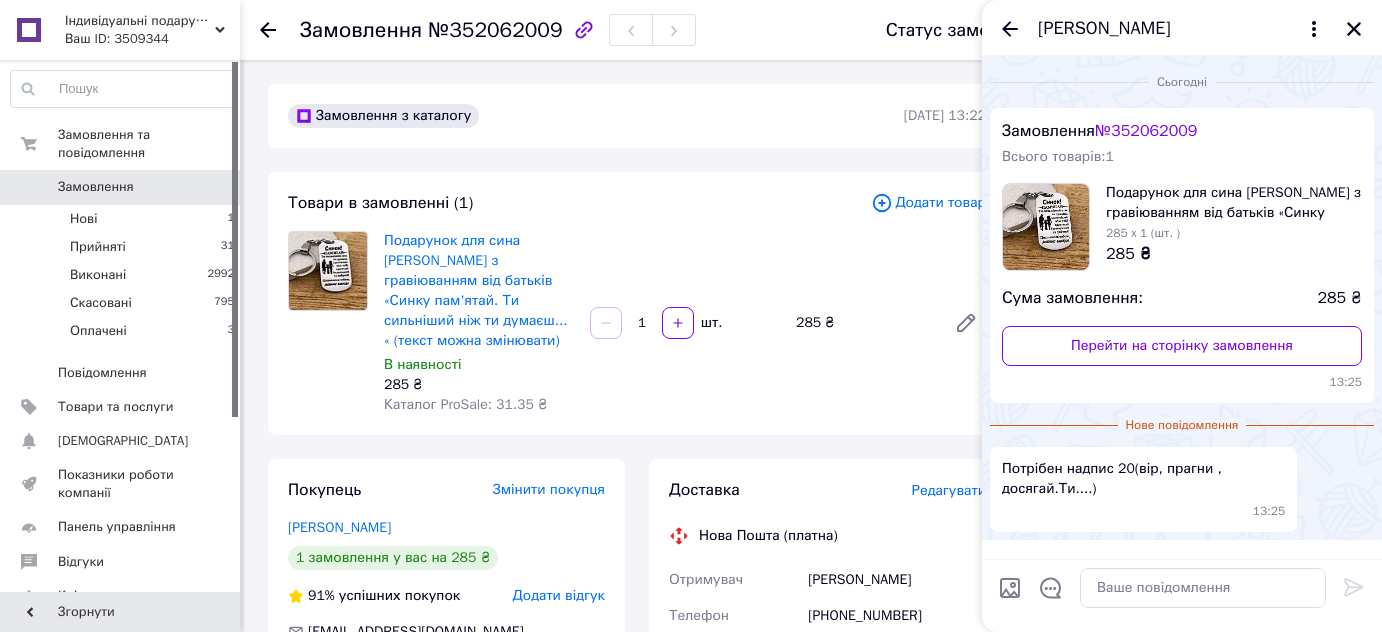scroll, scrollTop: 0, scrollLeft: 0, axis: both 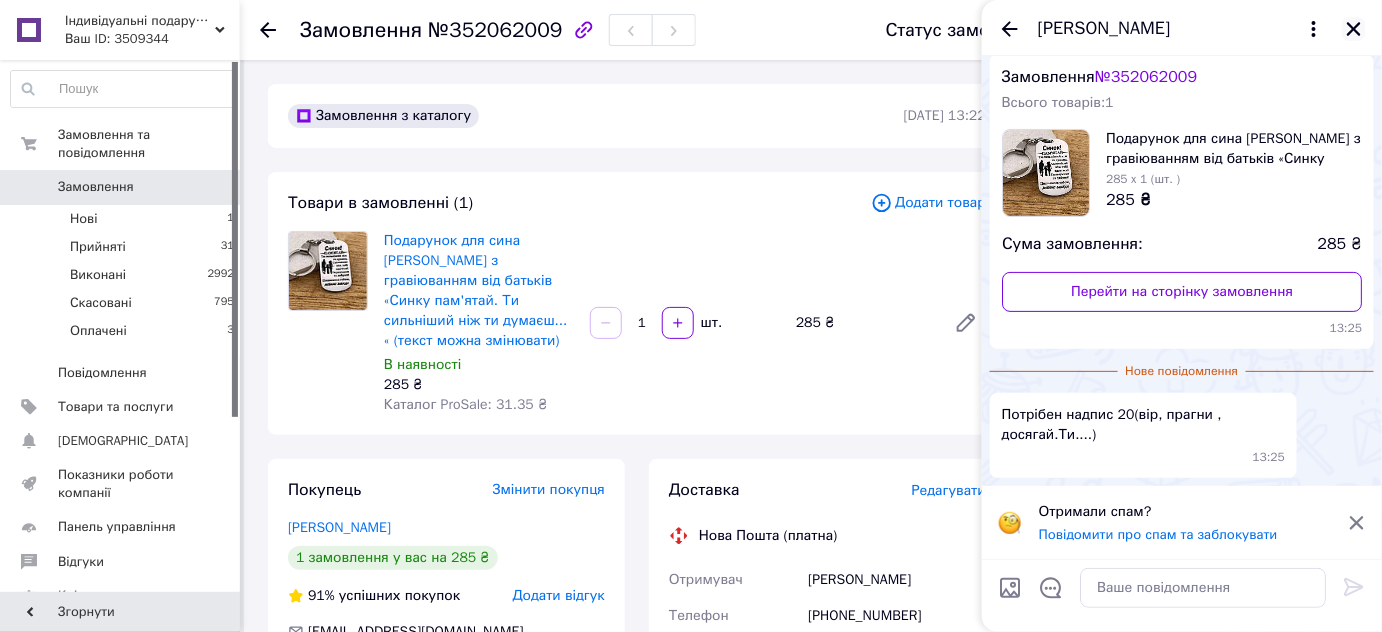 click 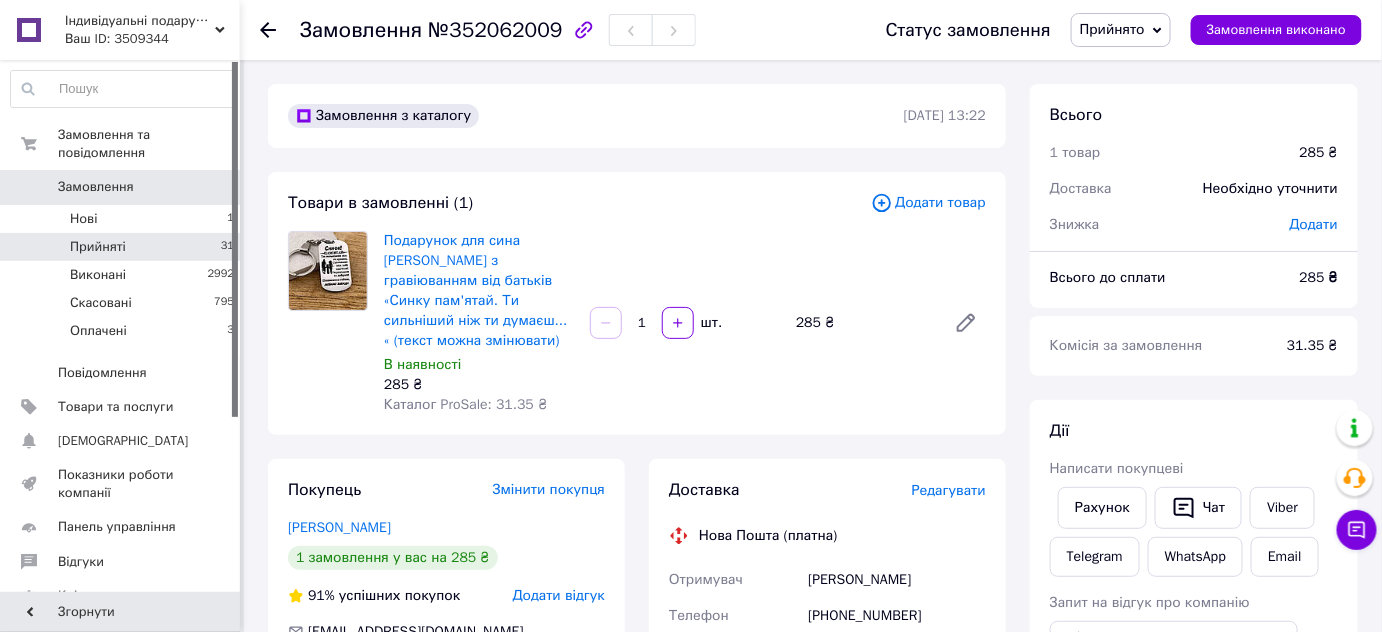 click on "Прийняті 31" at bounding box center [123, 247] 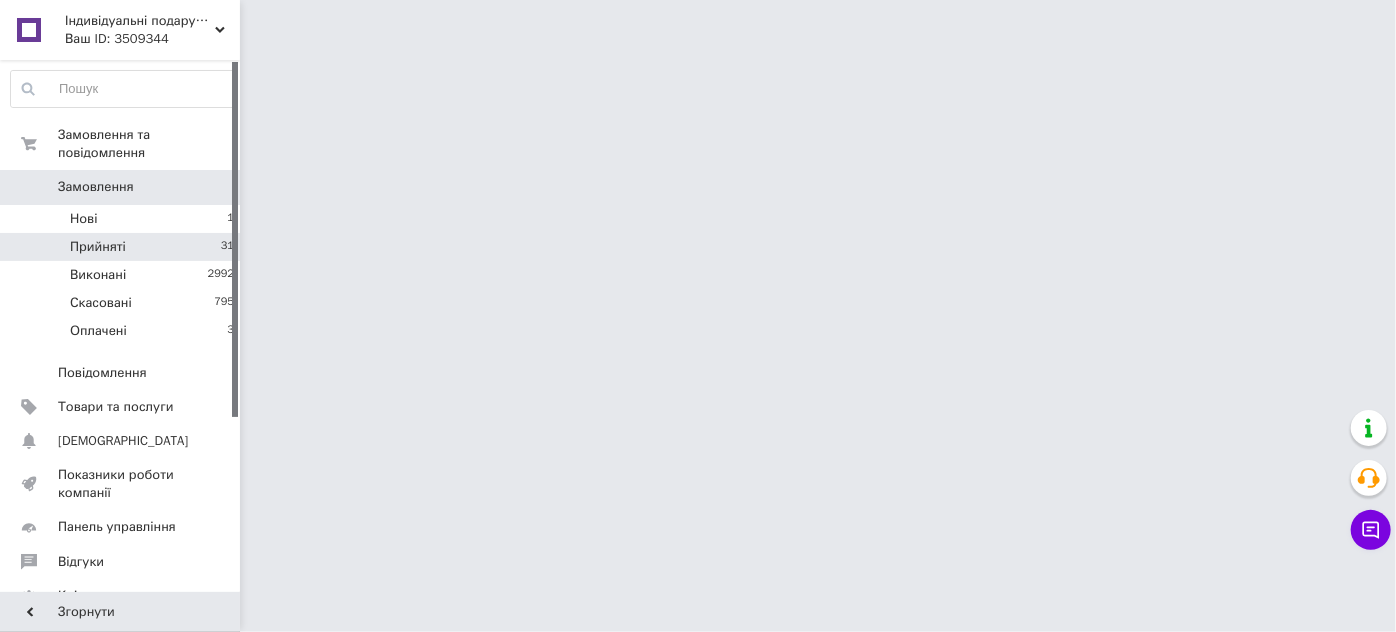 click on "Прийняті 31" at bounding box center [123, 247] 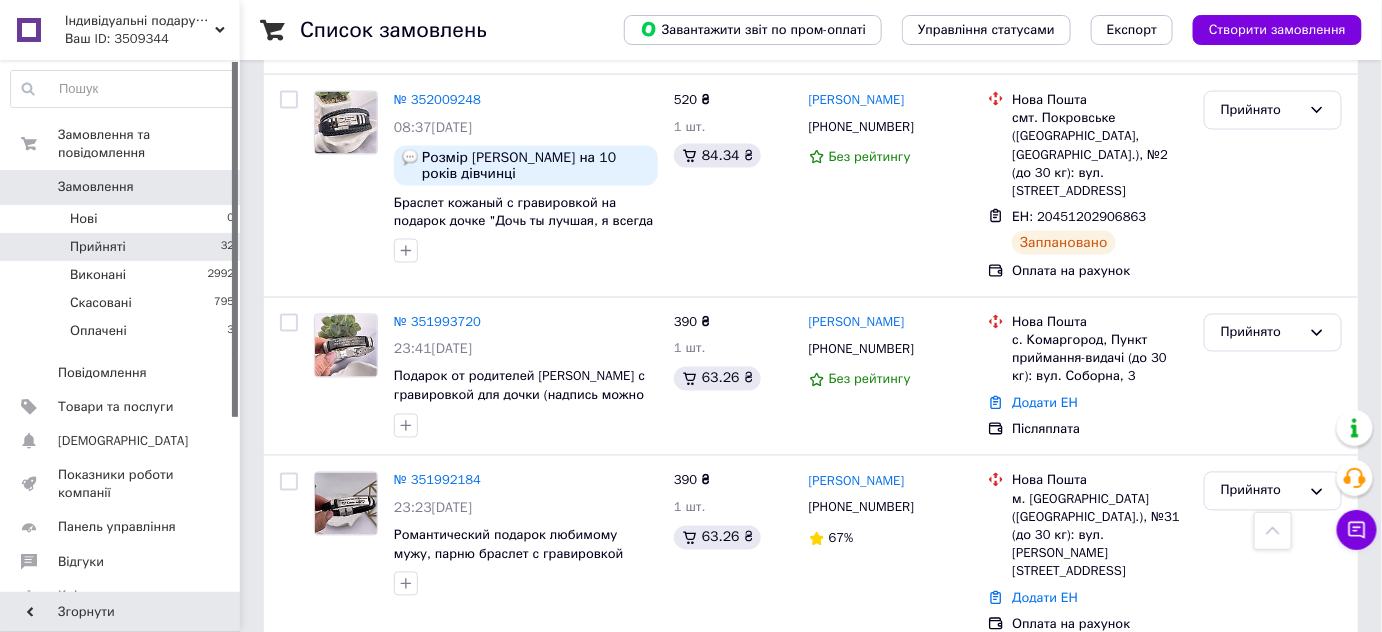 scroll, scrollTop: 1000, scrollLeft: 0, axis: vertical 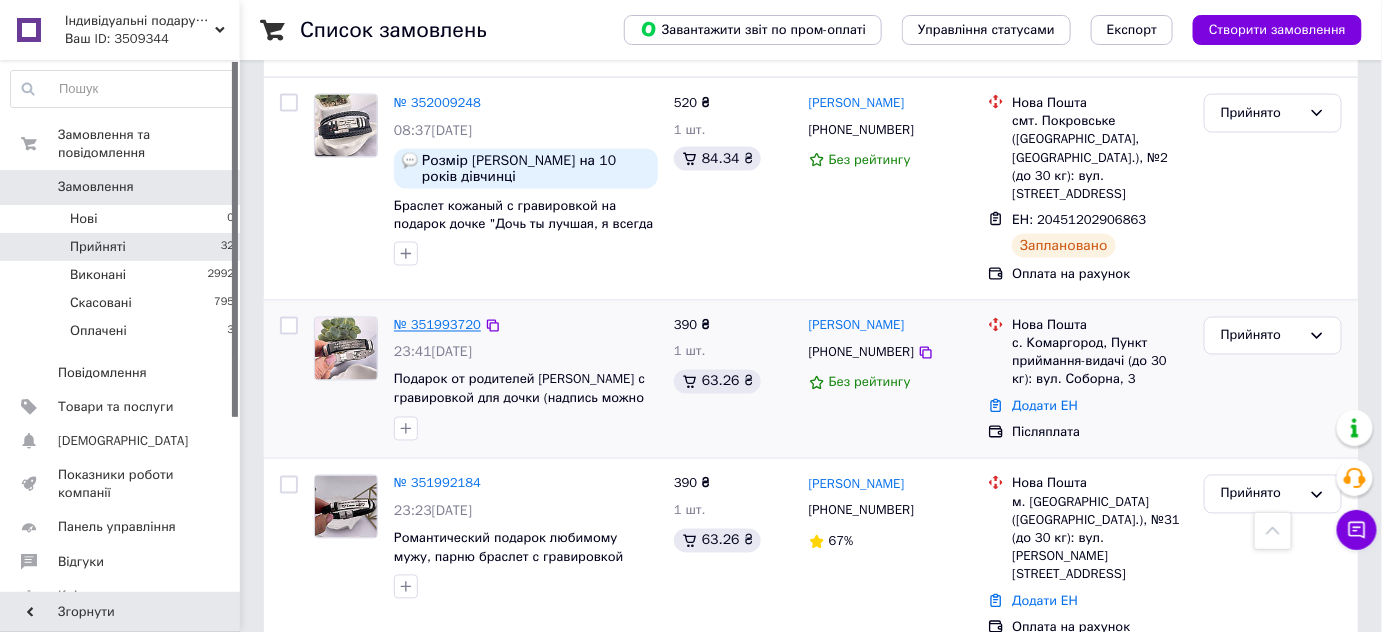 click on "№ 351993720" at bounding box center [437, 325] 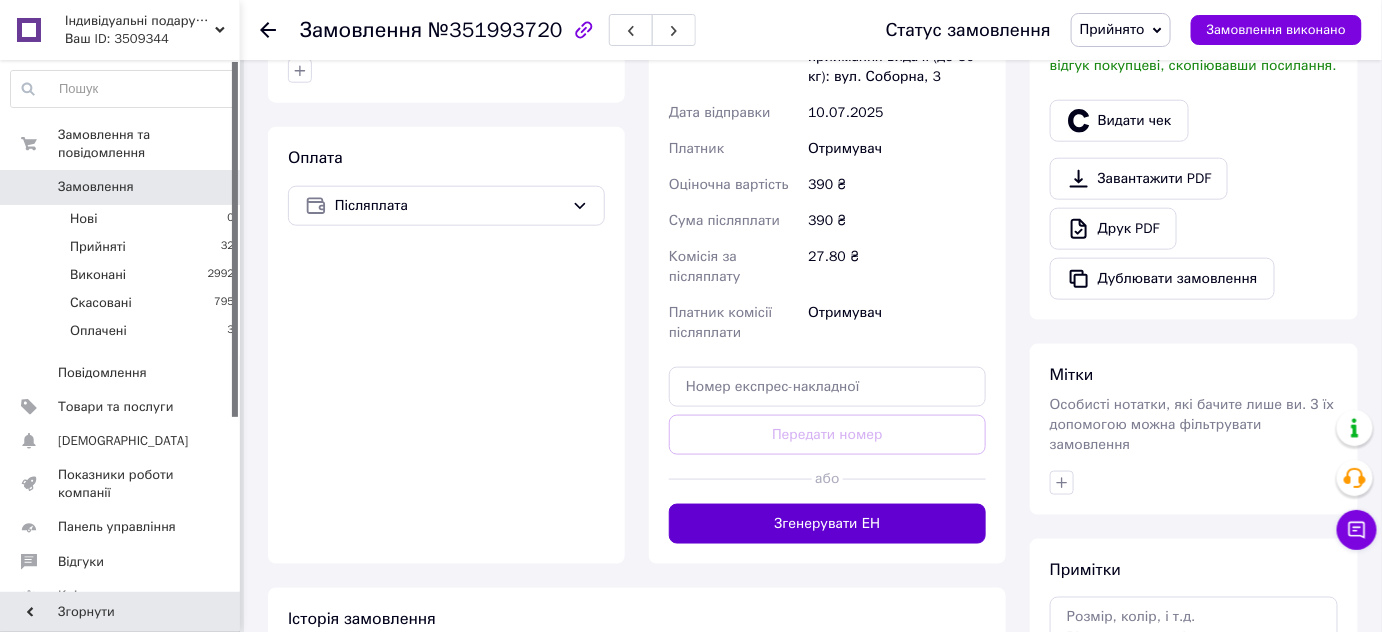 scroll, scrollTop: 533, scrollLeft: 0, axis: vertical 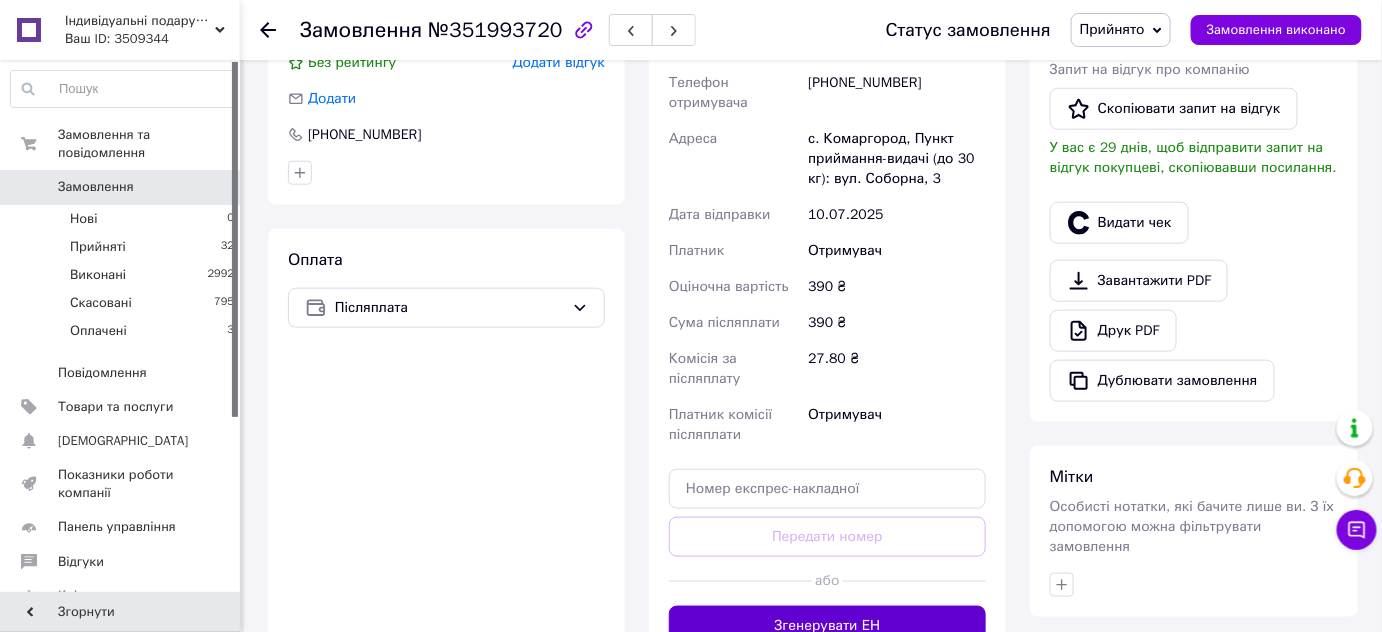 click on "Згенерувати ЕН" at bounding box center [827, 626] 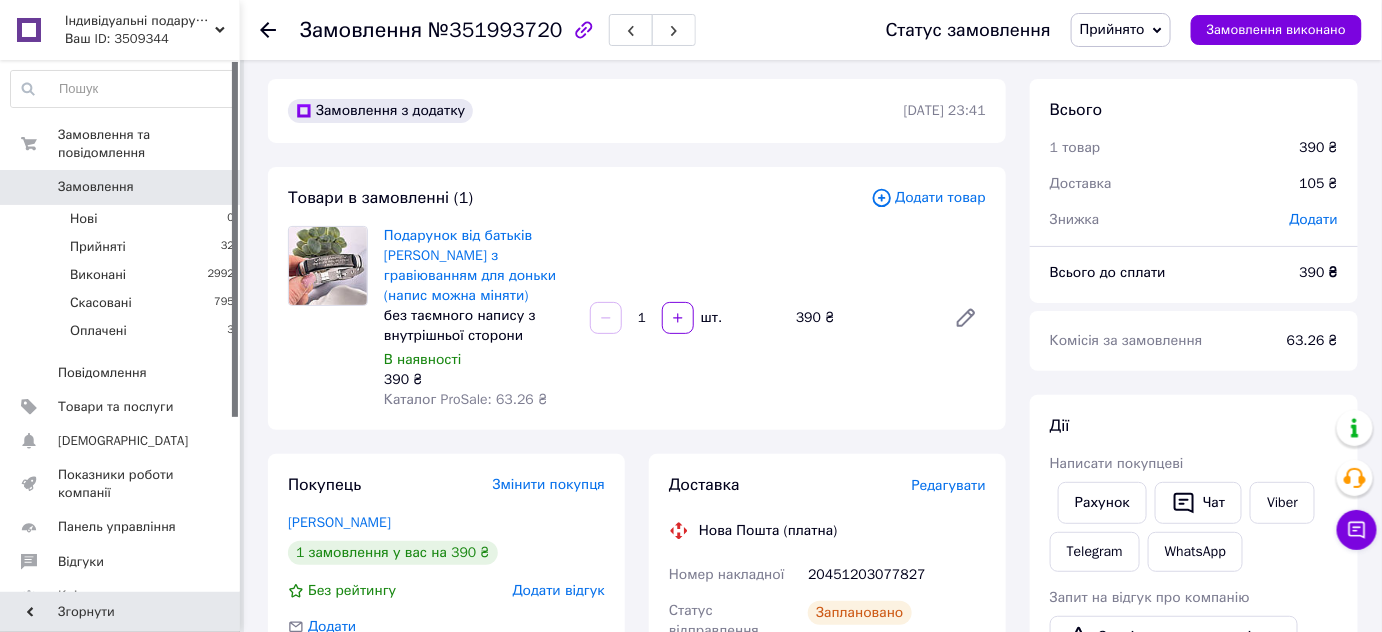 scroll, scrollTop: 0, scrollLeft: 0, axis: both 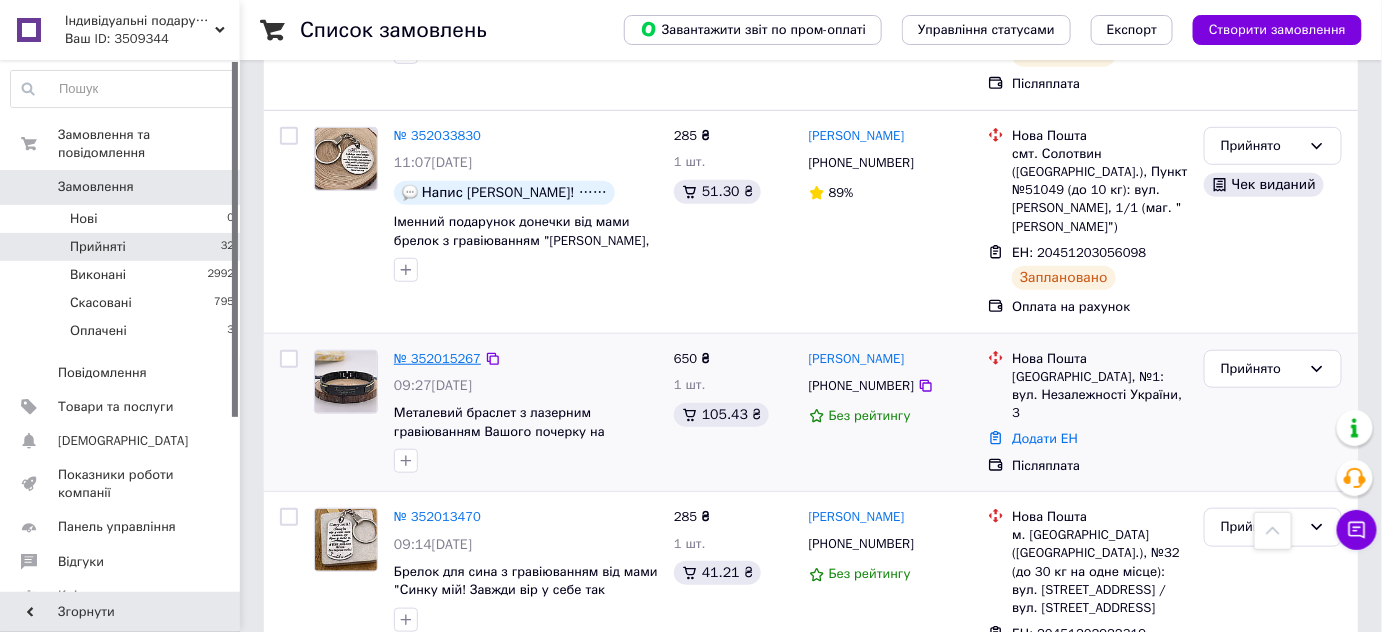 click on "№ 352015267" at bounding box center (437, 358) 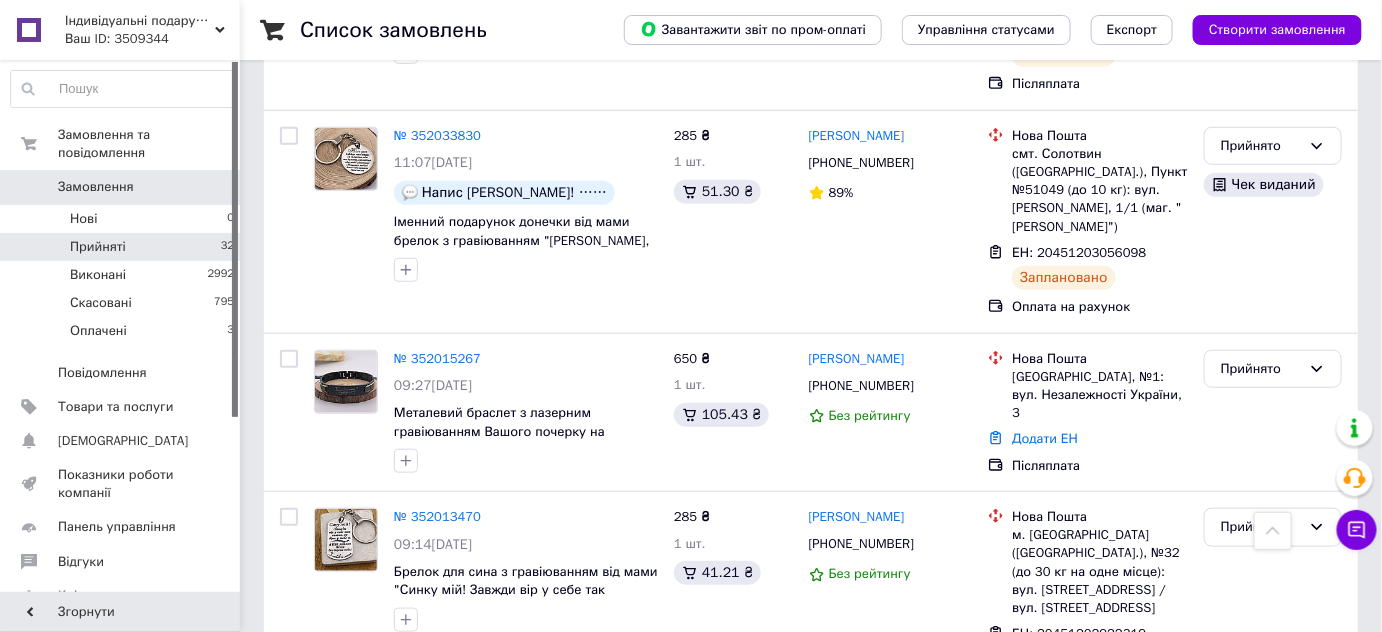 scroll, scrollTop: 0, scrollLeft: 0, axis: both 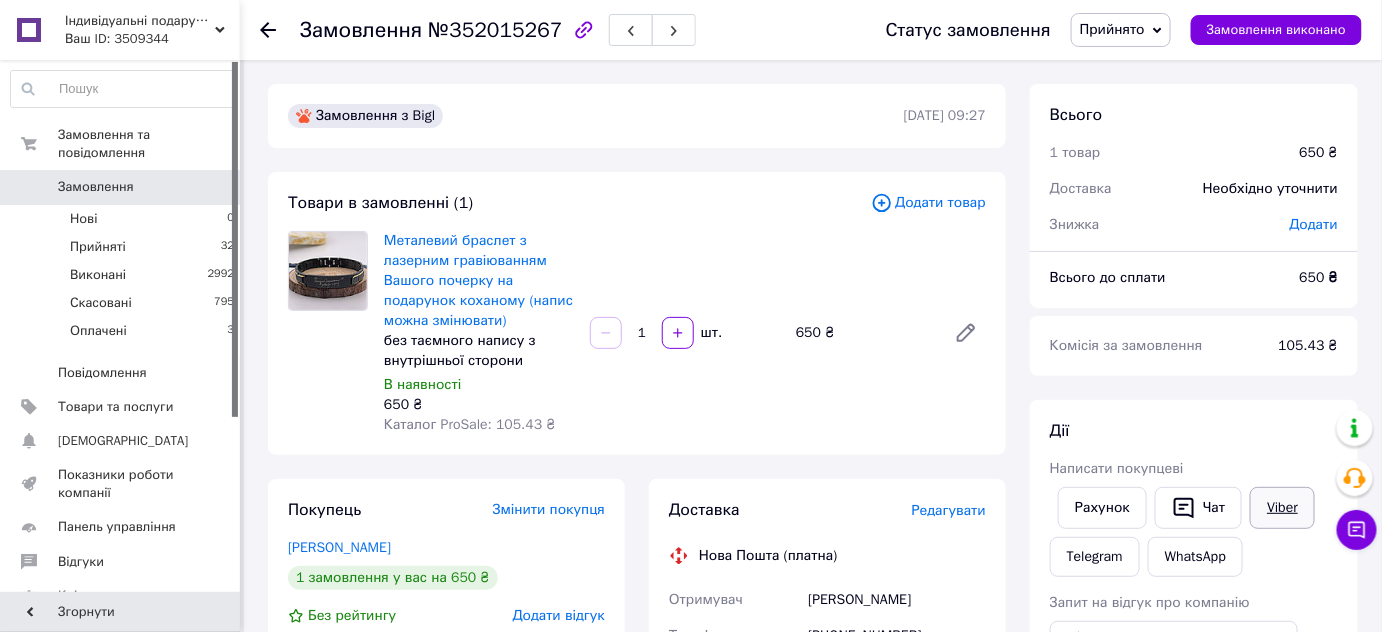click on "Viber" at bounding box center [1282, 508] 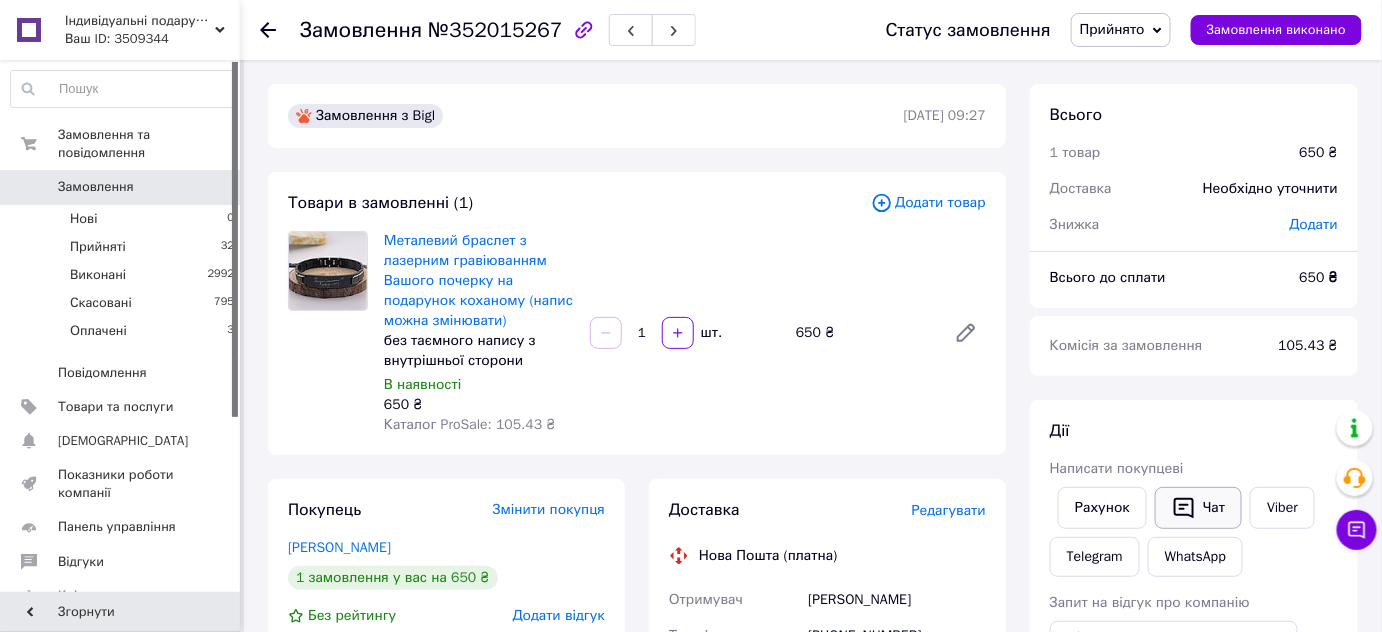 click on "Чат" at bounding box center [1198, 508] 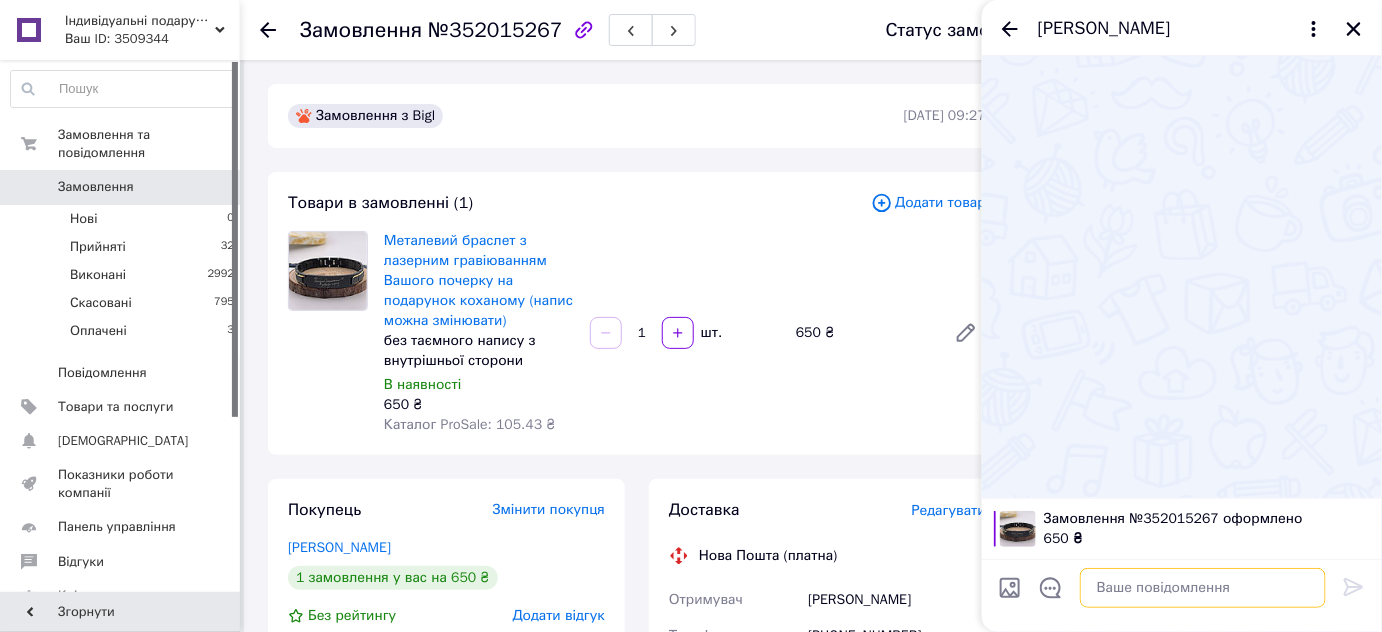 click at bounding box center [1203, 588] 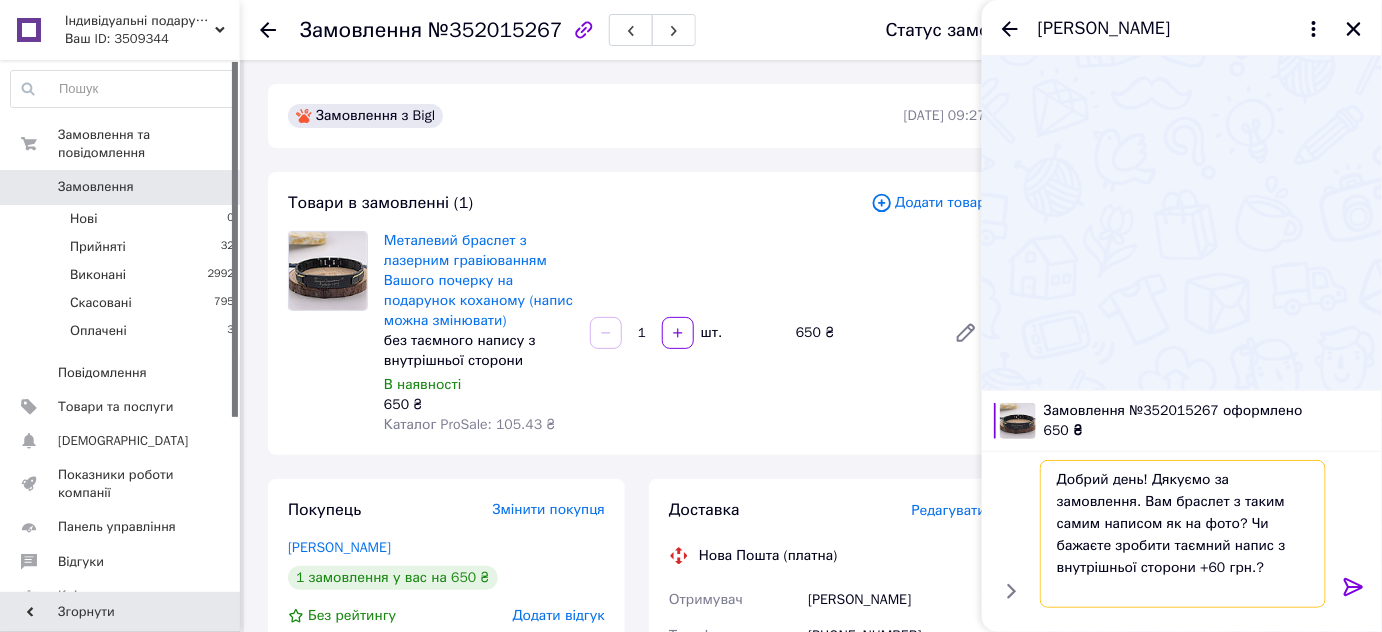 type on "Добрий день! Дякуємо за замовлення. Вам браслет з таким самим написом як на фото? Чи бажаєте зробити таємний напис з внутрішньої сторони +60 грн.?" 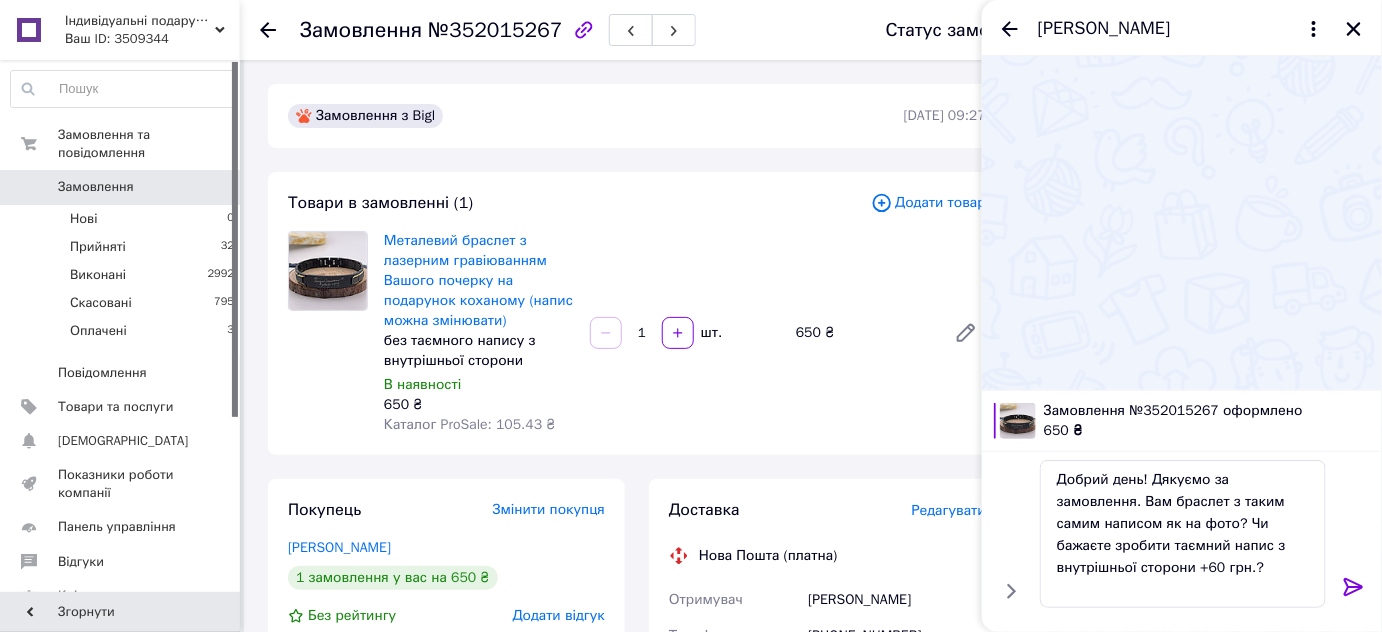 click 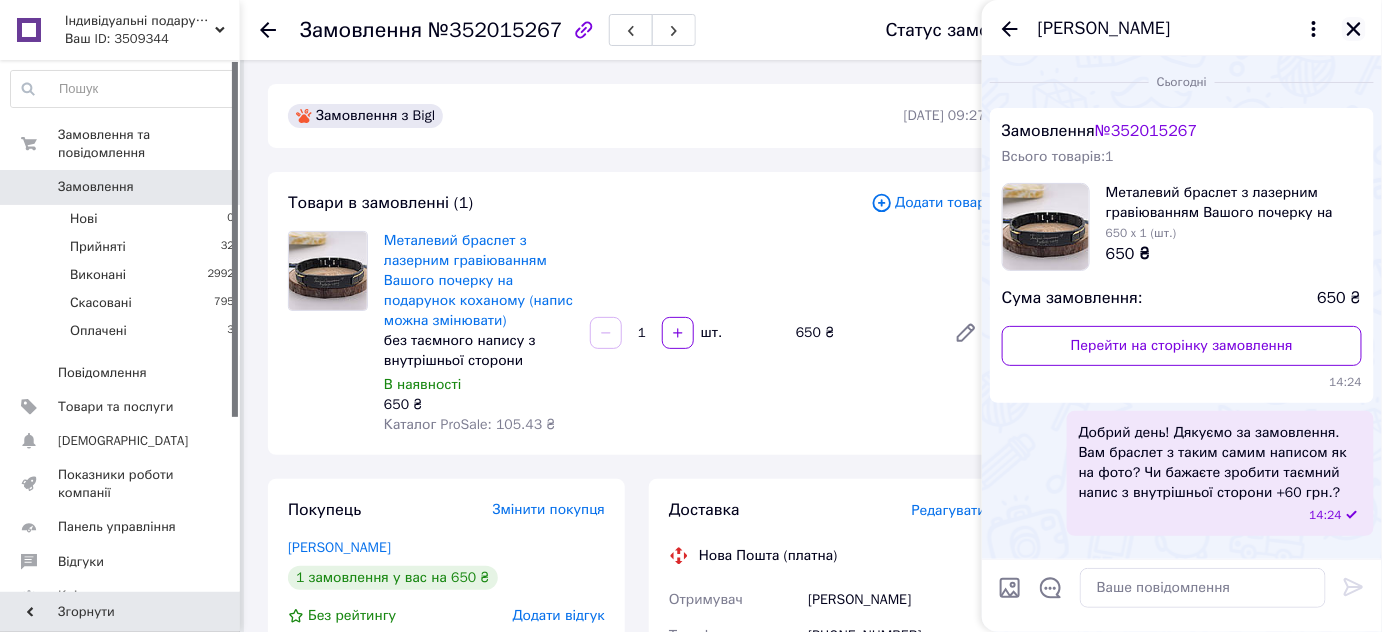 click 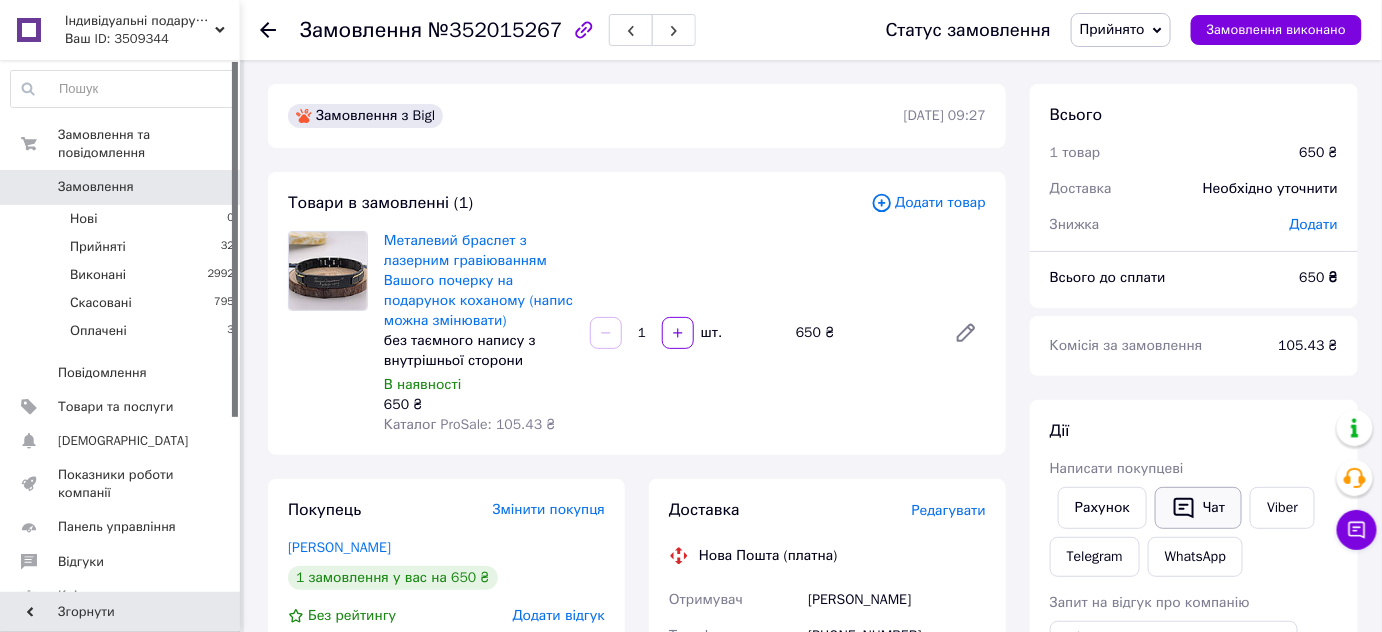 click on "Чат" at bounding box center [1198, 508] 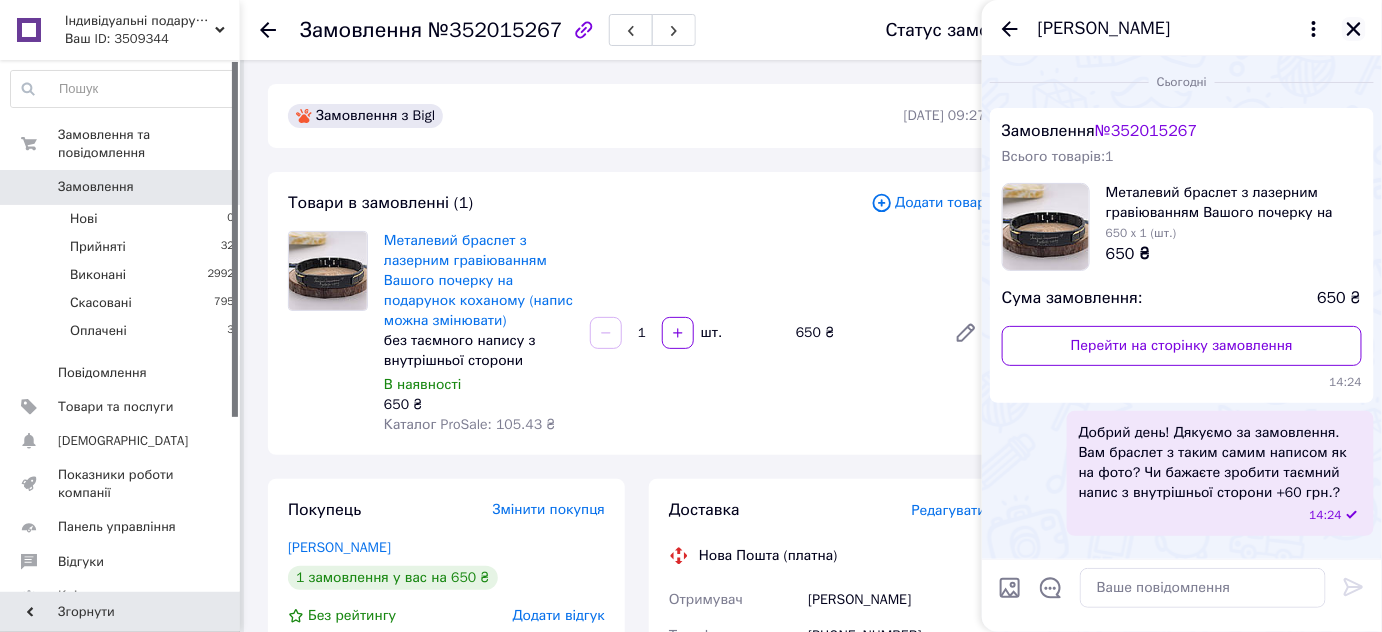 click 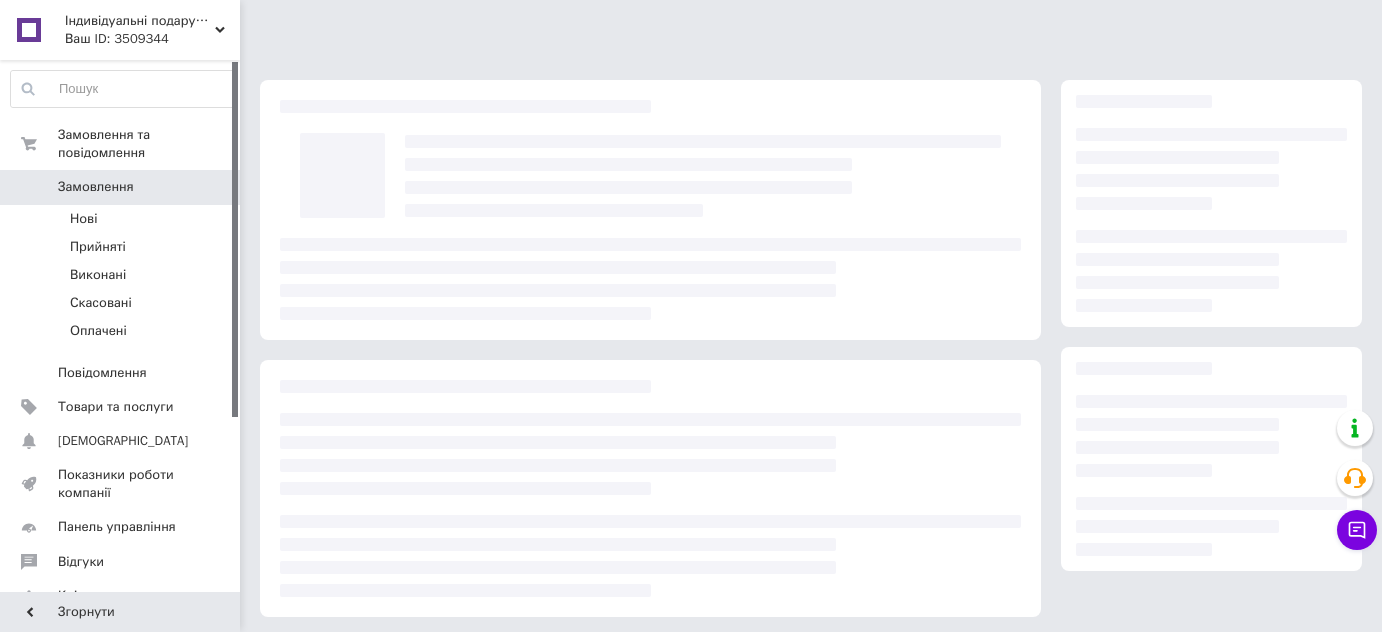 scroll, scrollTop: 0, scrollLeft: 0, axis: both 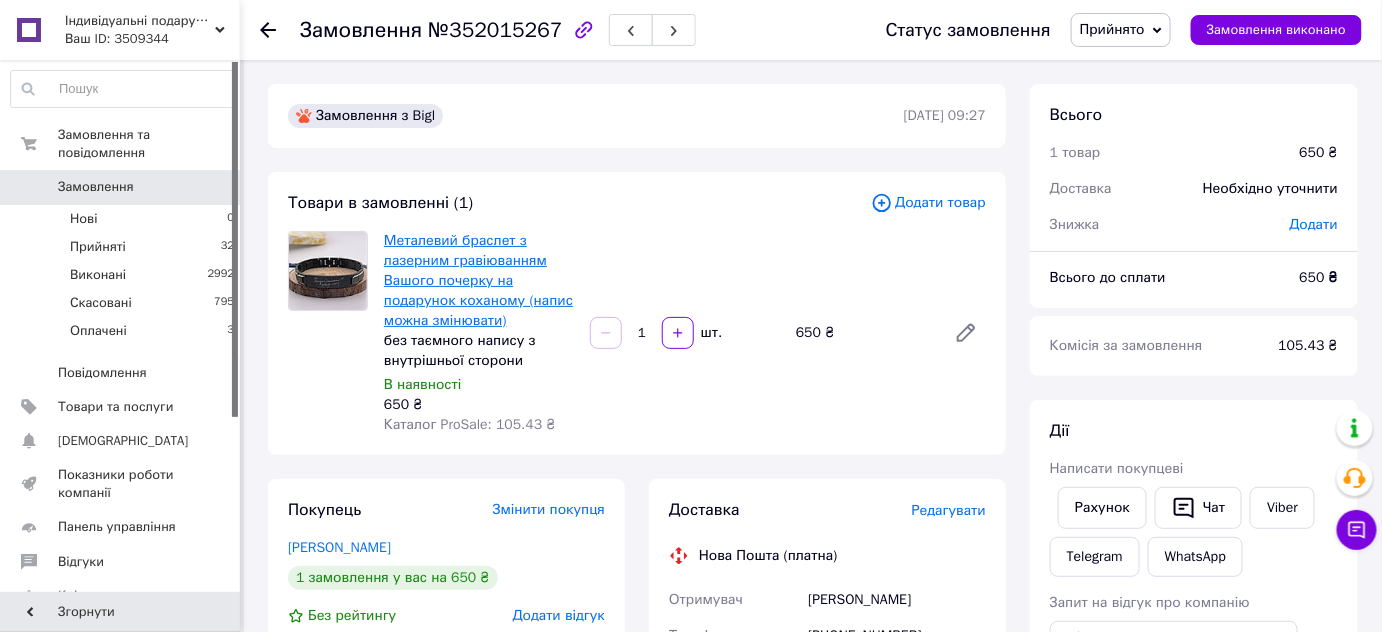 click on "Металевий браслет з лазерним гравіюванням Вашого почерку на подарунок коханому (напис можна змінювати)" at bounding box center [478, 280] 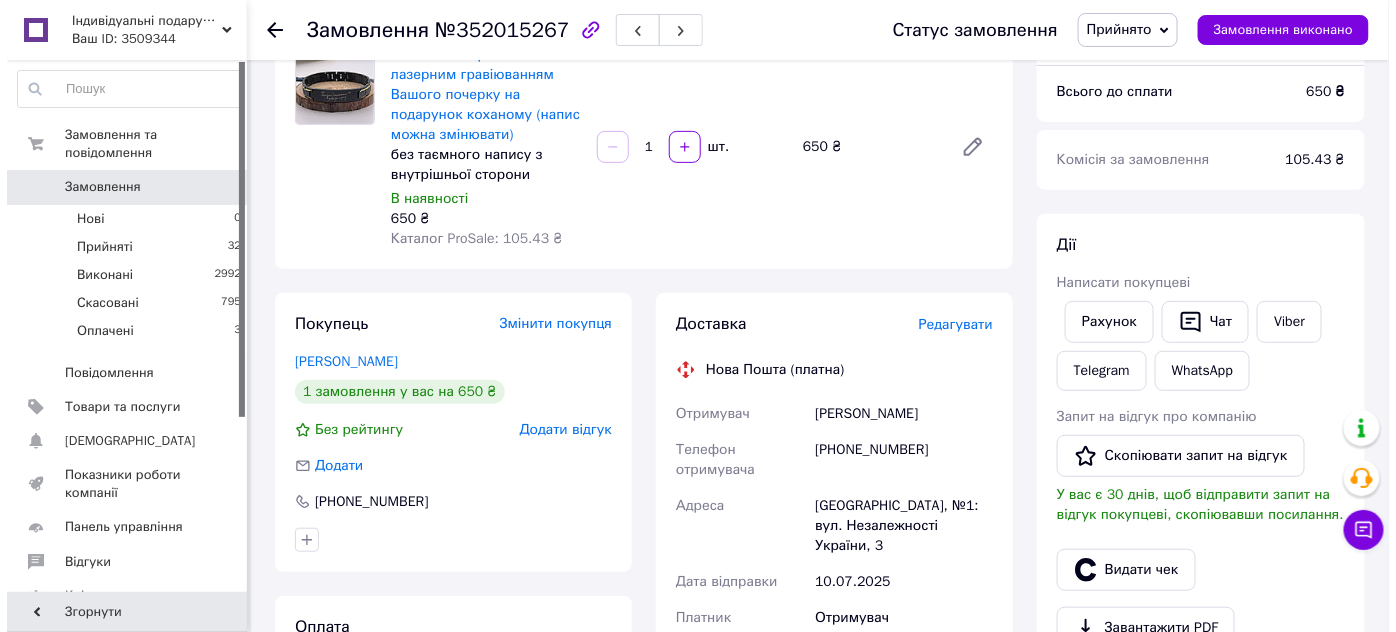 scroll, scrollTop: 181, scrollLeft: 0, axis: vertical 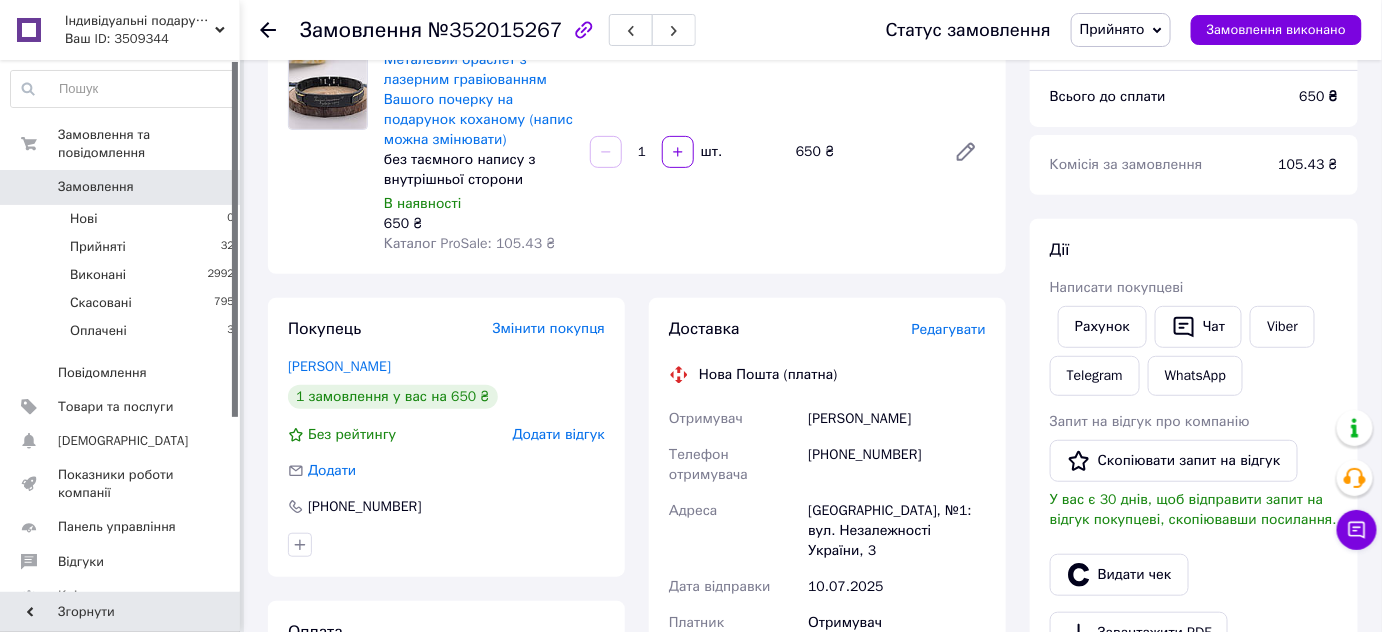 click on "Металевий браслет з лазерним гравіюванням Вашого почерку на подарунок коханому (напис можна змінювати) без таємного напису з внутрішньої сторони В наявності 650 ₴ Каталог ProSale: 105.43 ₴  1   шт. 650 ₴" at bounding box center (685, 152) 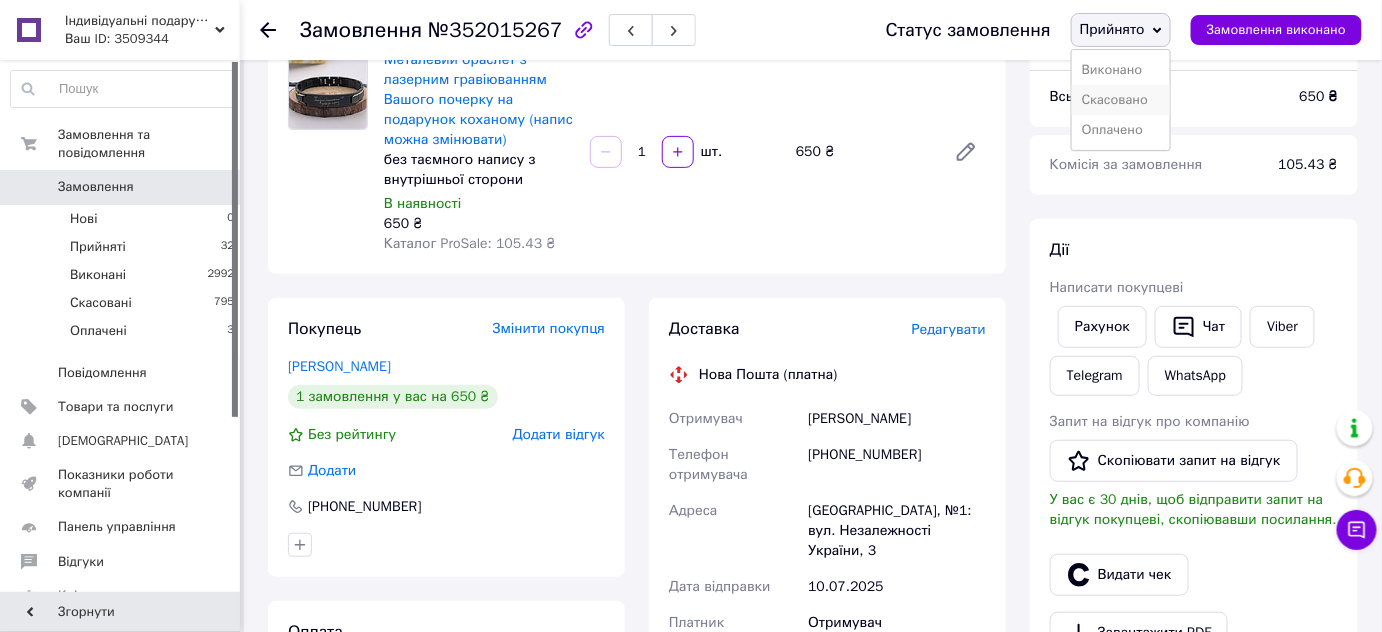 click on "Скасовано" at bounding box center (1121, 100) 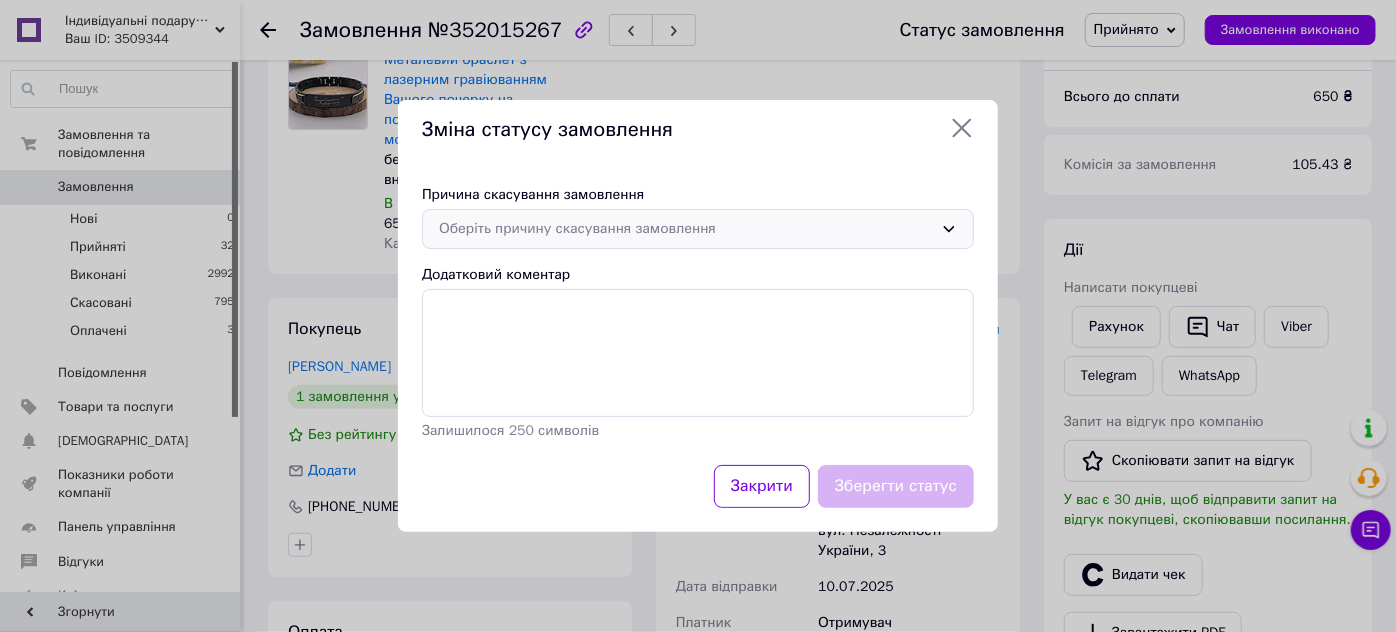 click on "Оберіть причину скасування замовлення" at bounding box center [686, 229] 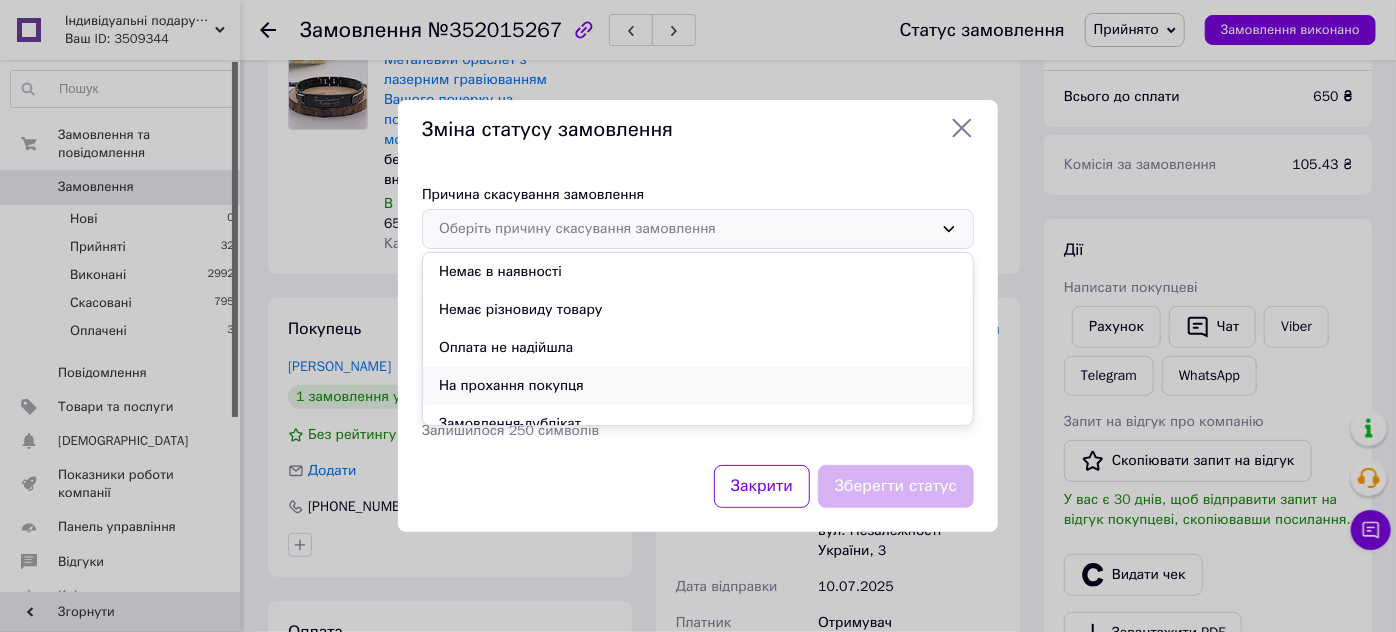 click on "На прохання покупця" at bounding box center [698, 386] 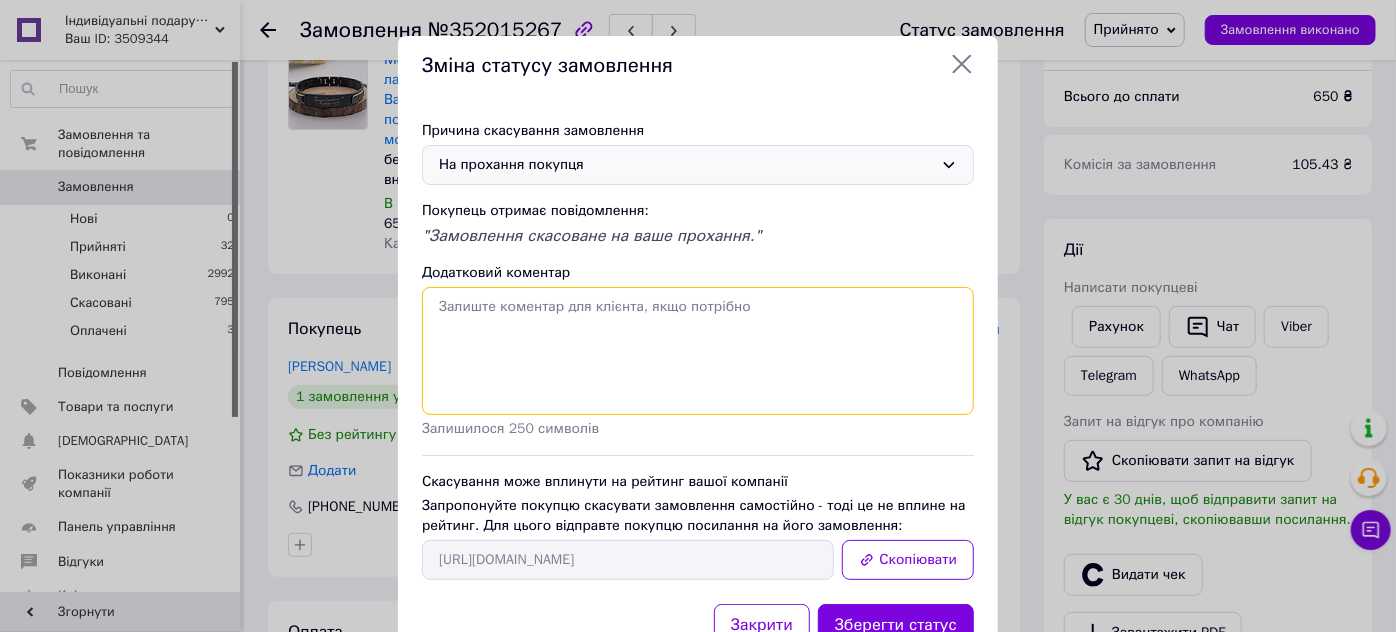 click on "Додатковий коментар" at bounding box center [698, 351] 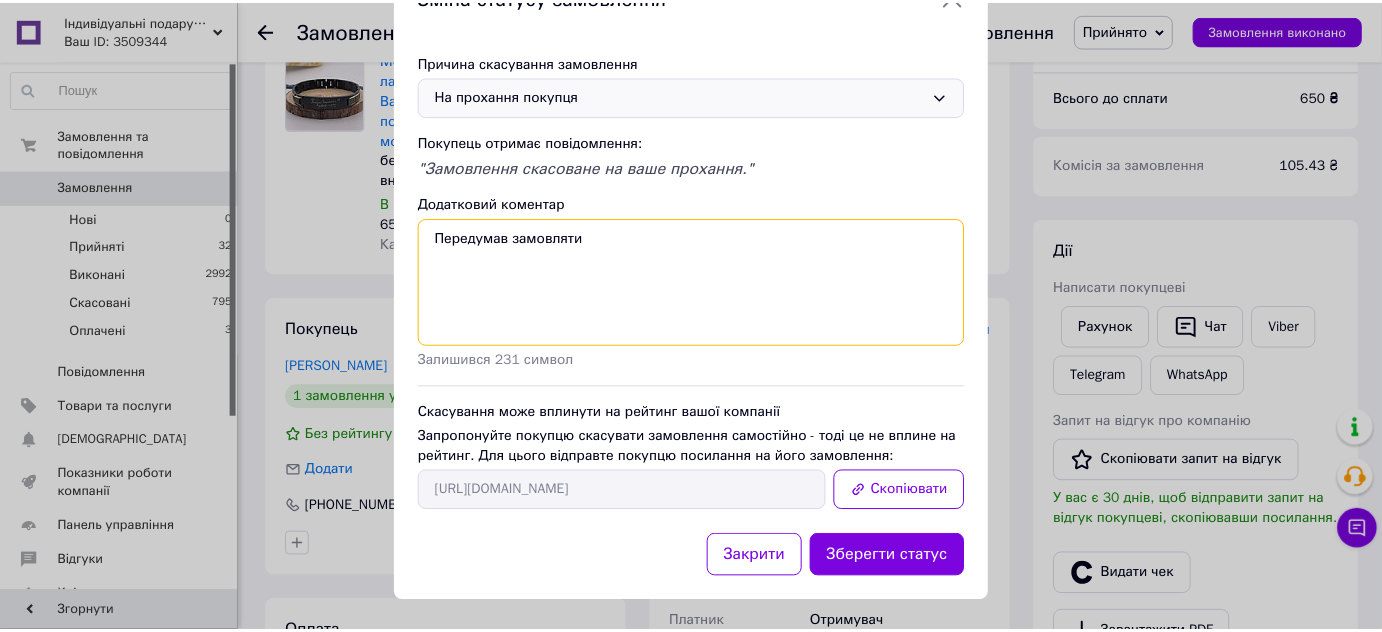 scroll, scrollTop: 72, scrollLeft: 0, axis: vertical 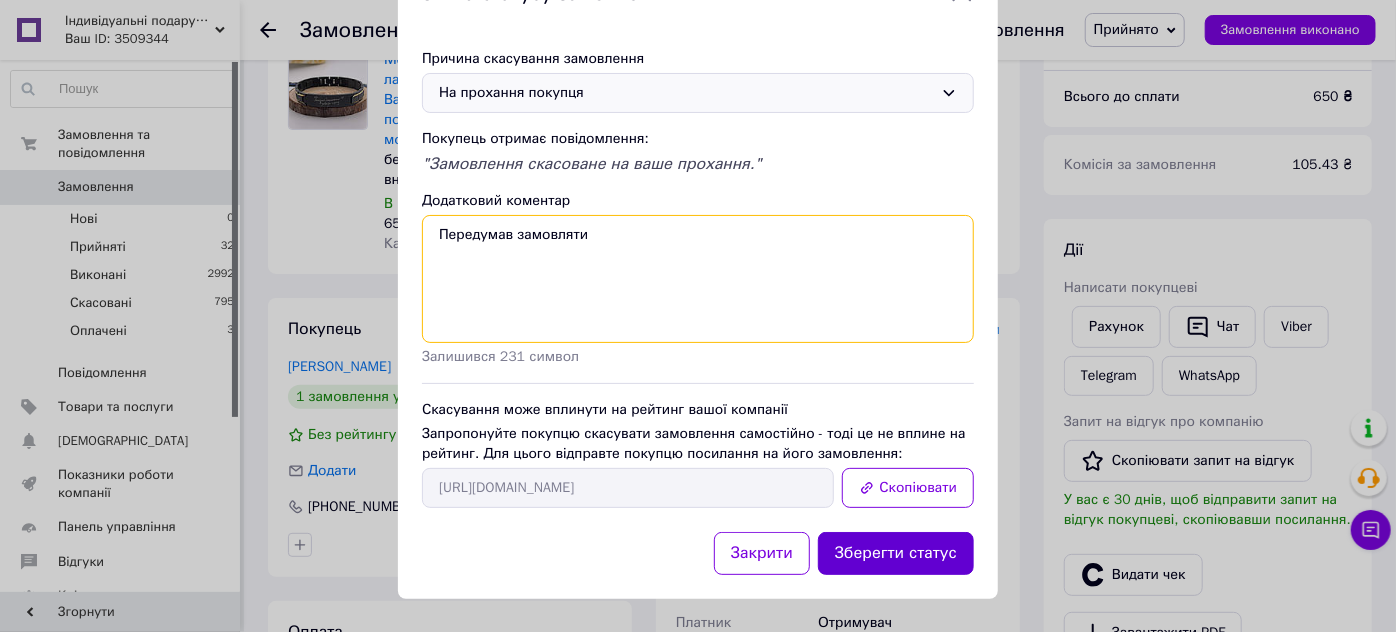 type on "Передумав замовляти" 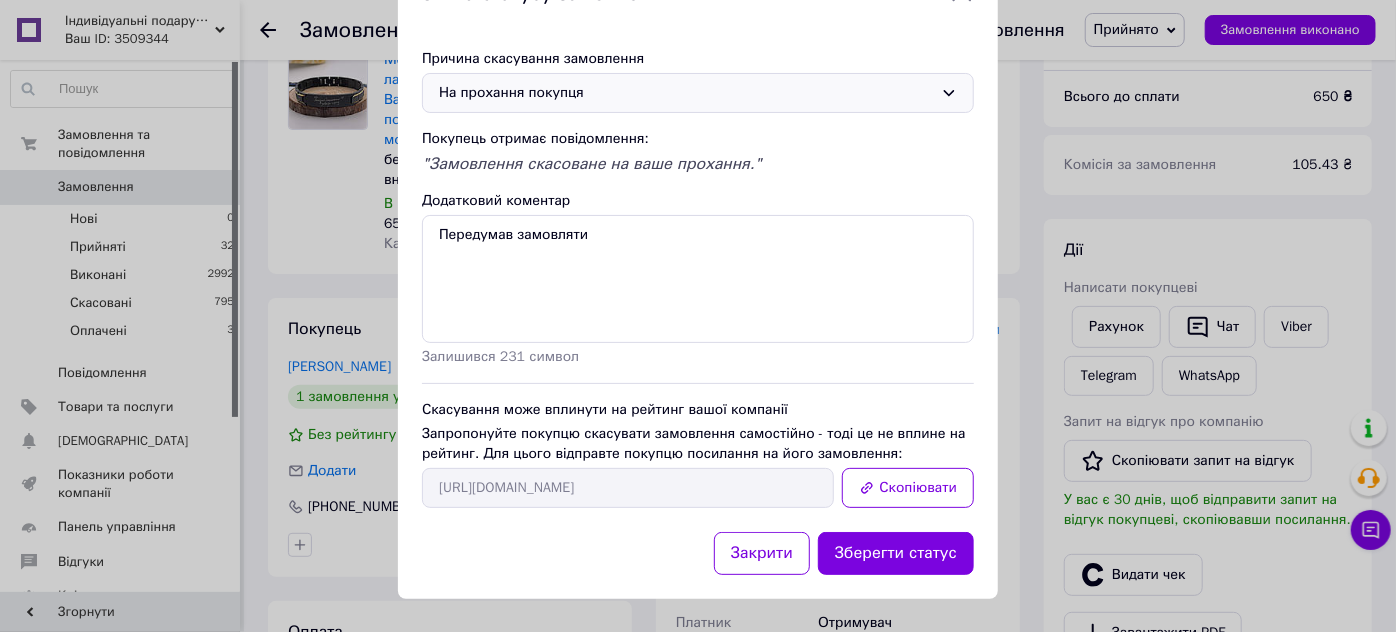 drag, startPoint x: 891, startPoint y: 547, endPoint x: 1016, endPoint y: 508, distance: 130.94273 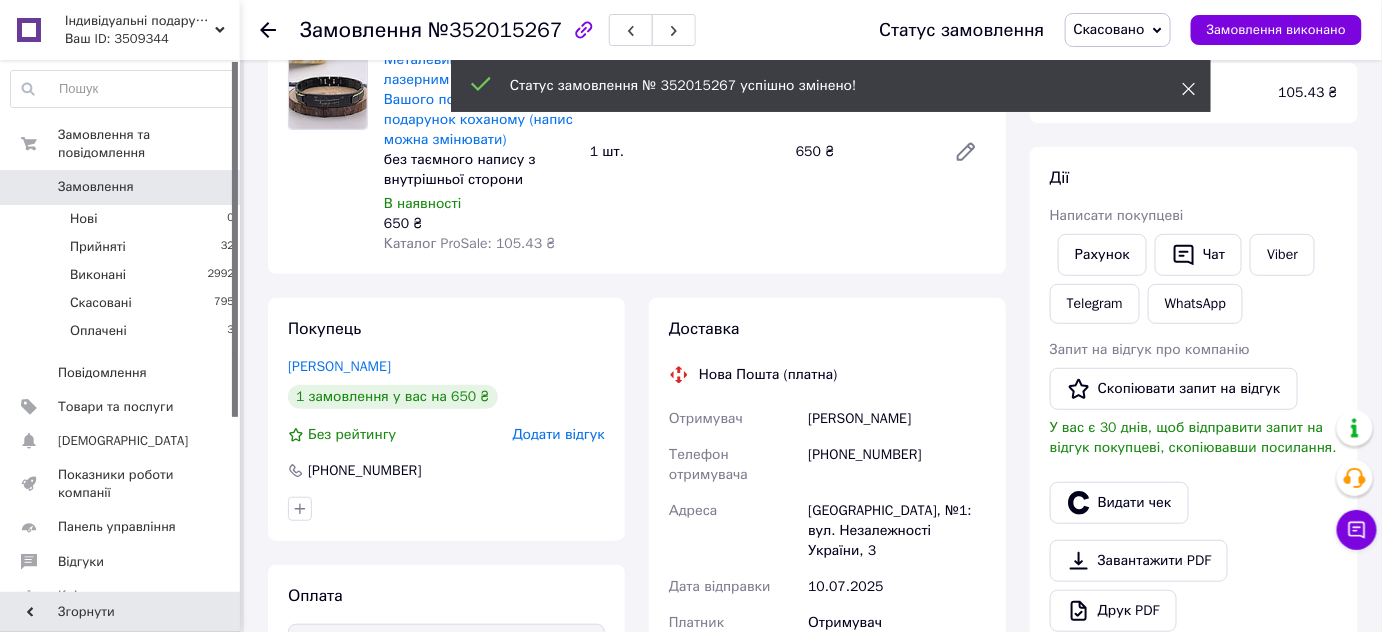 click 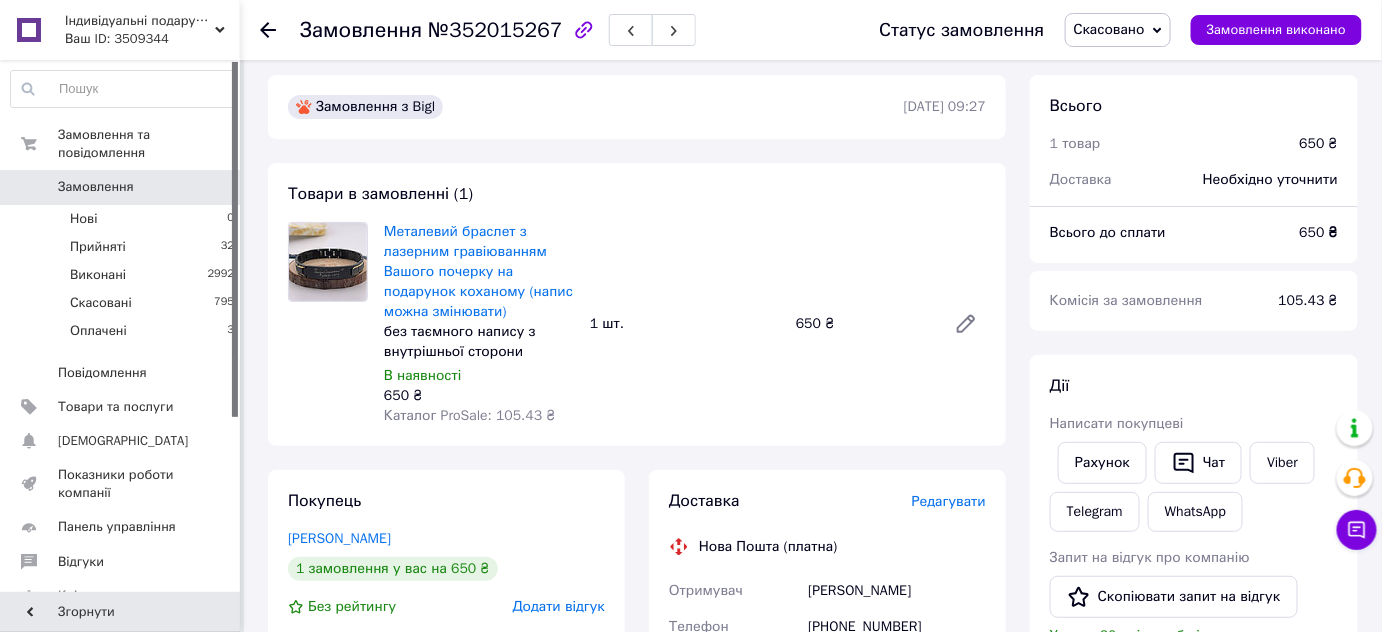 scroll, scrollTop: 0, scrollLeft: 0, axis: both 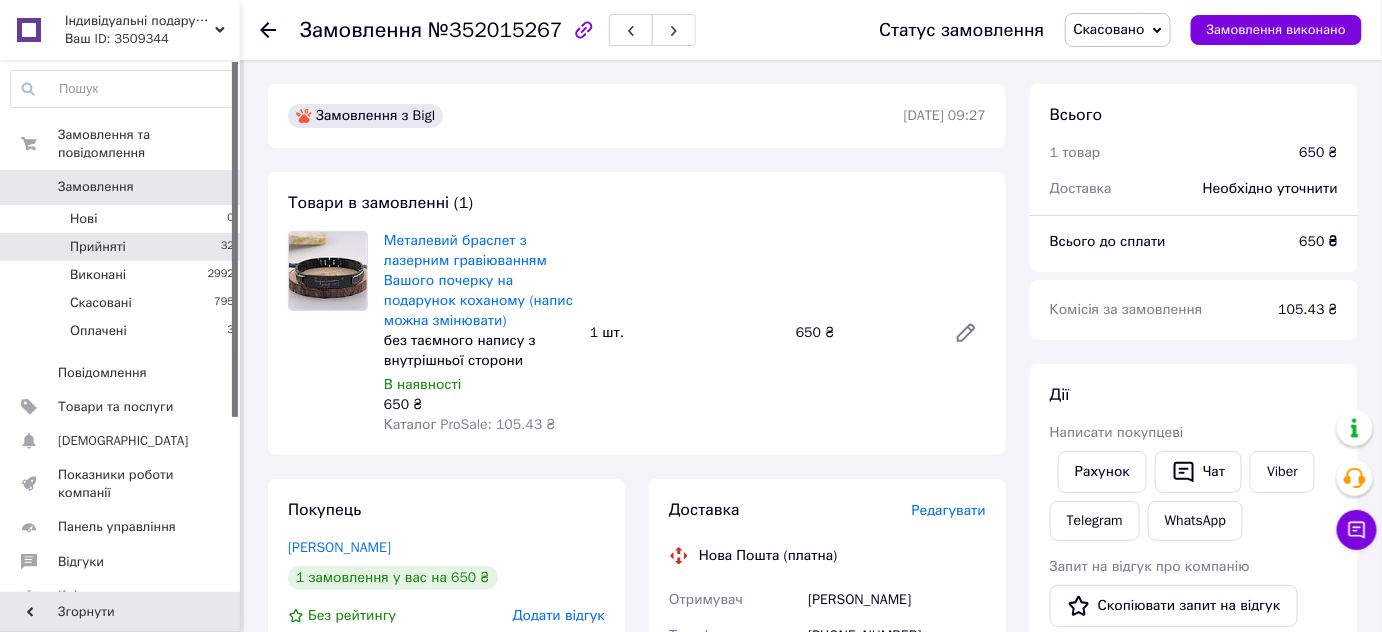 click on "Прийняті" at bounding box center (98, 247) 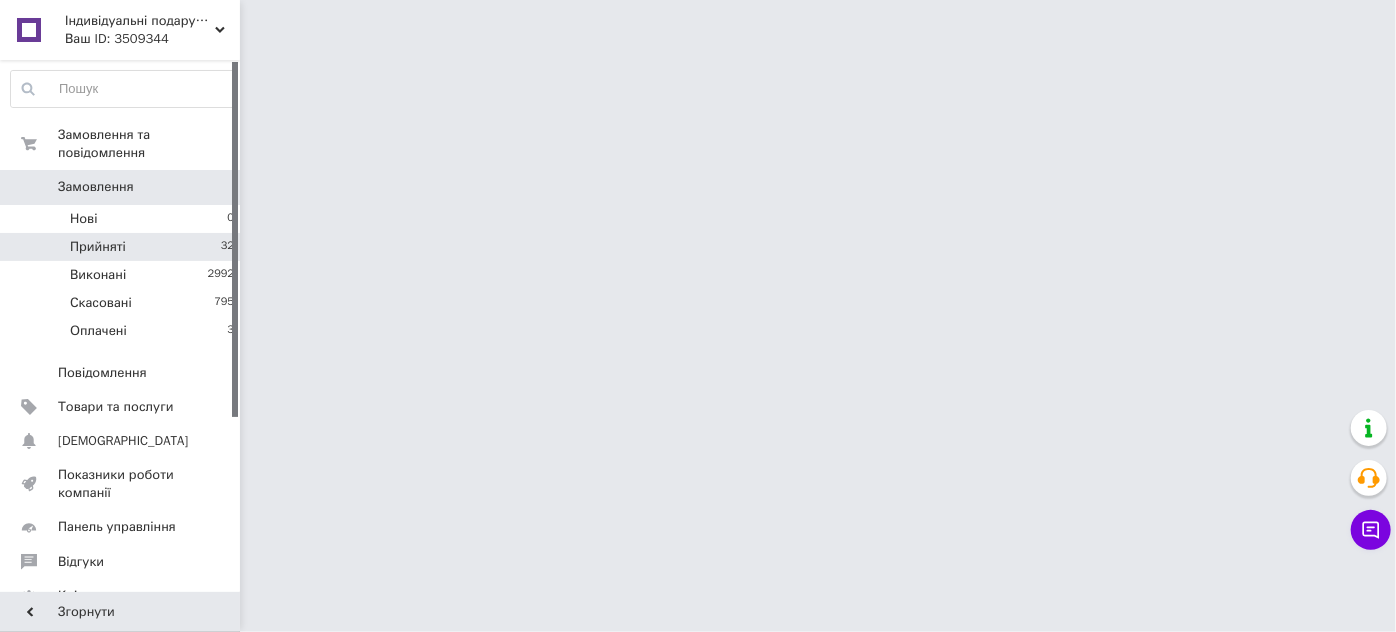 click on "Прийняті" at bounding box center [98, 247] 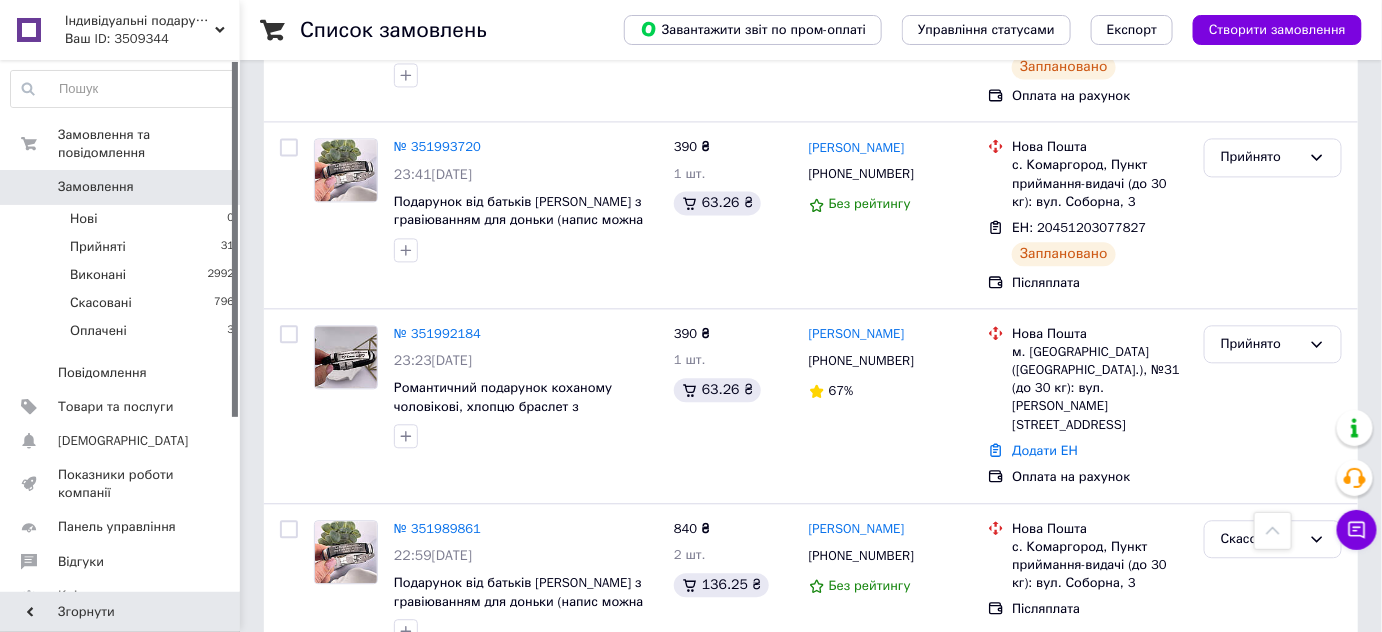 scroll, scrollTop: 1363, scrollLeft: 0, axis: vertical 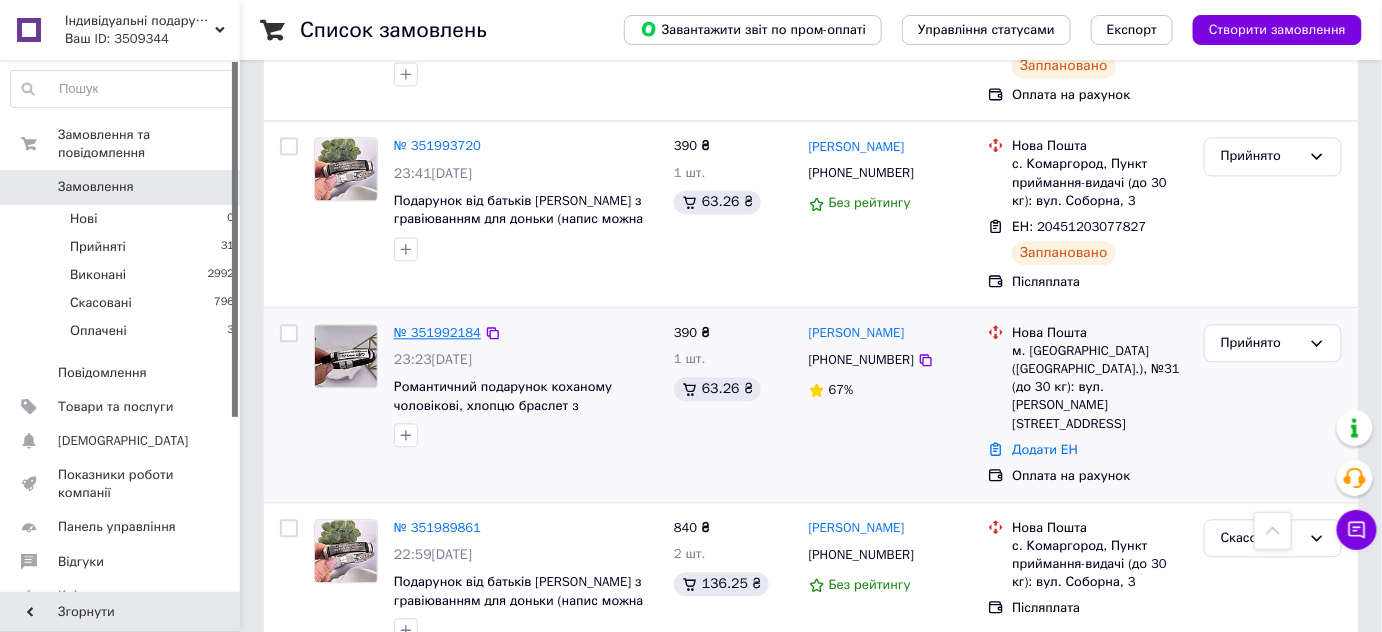 click on "№ 351992184" at bounding box center (437, 332) 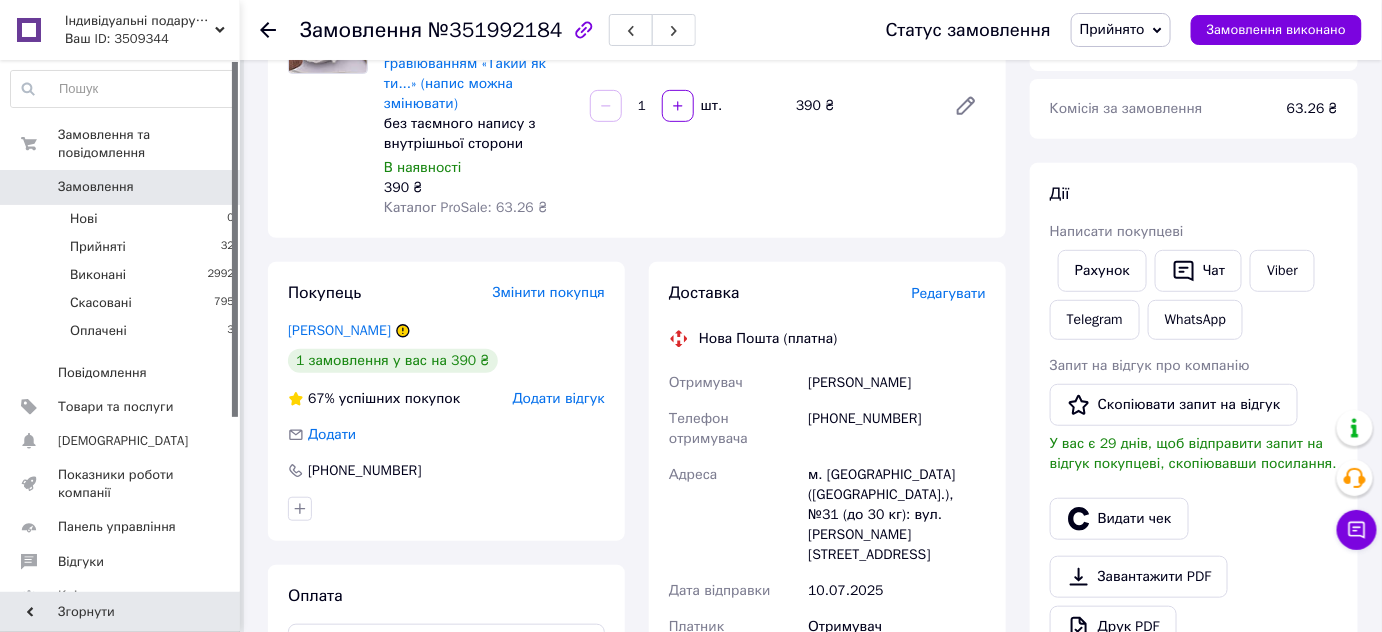 scroll, scrollTop: 170, scrollLeft: 0, axis: vertical 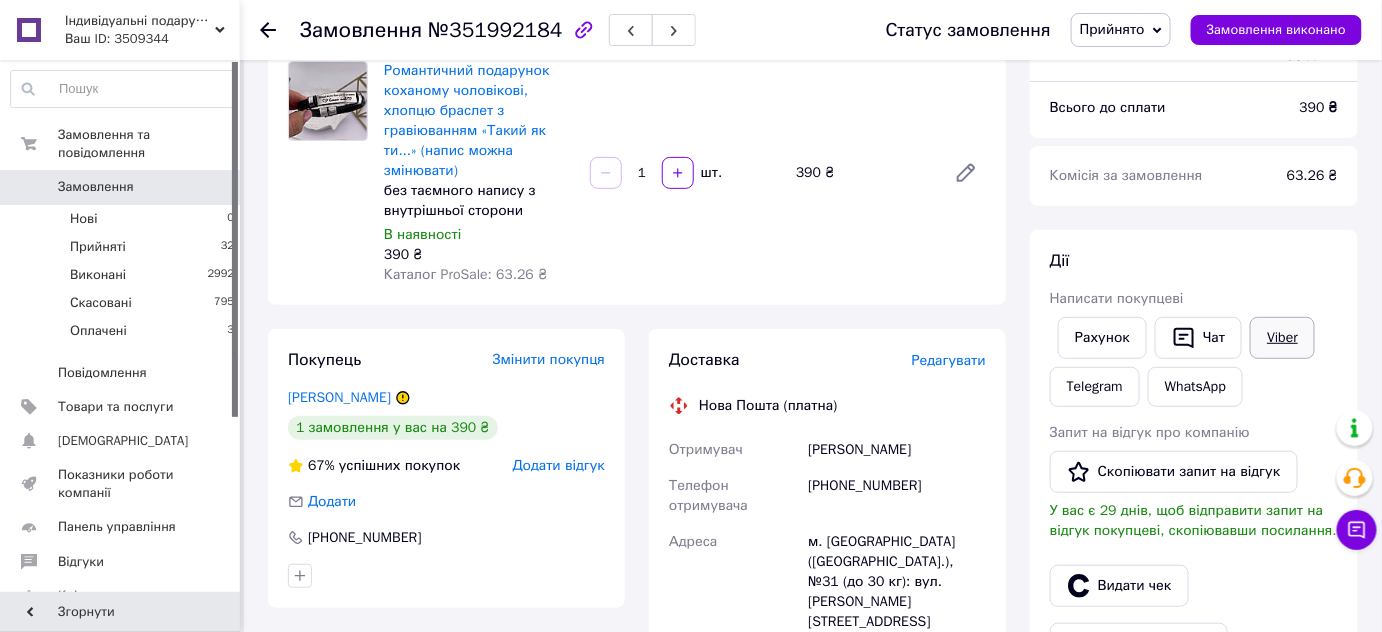 click on "Viber" at bounding box center [1282, 338] 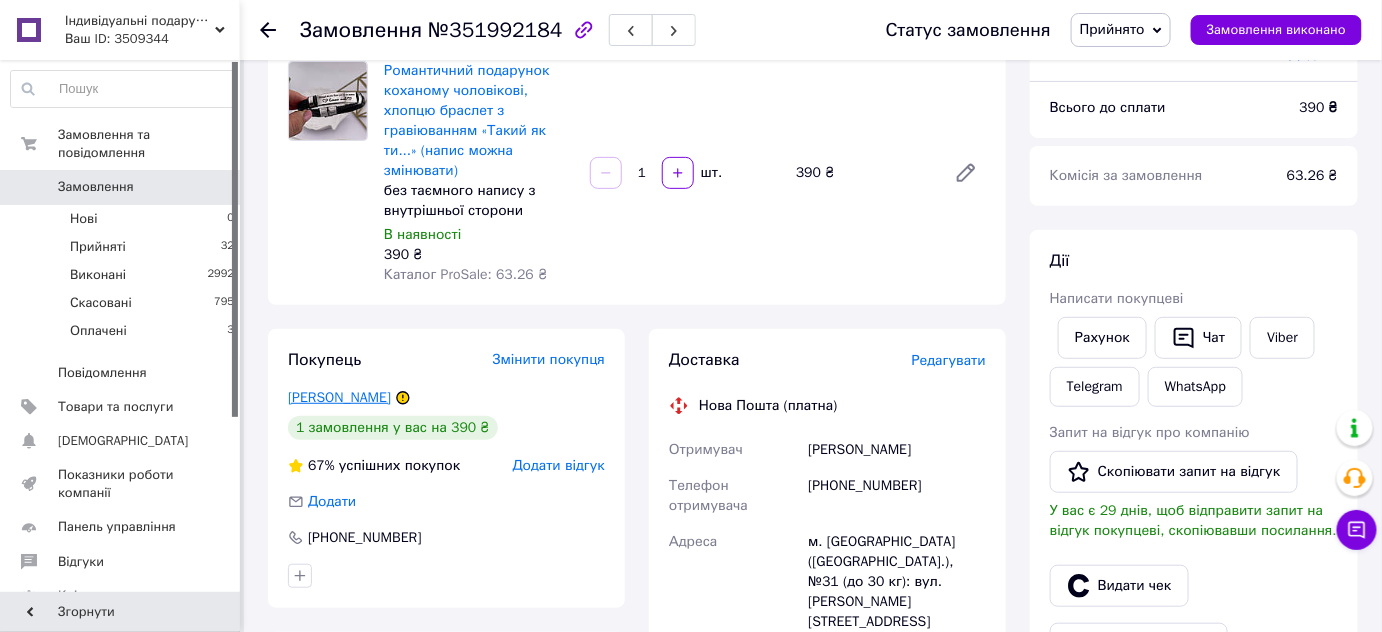 click on "Стефанюк Любов" at bounding box center (339, 397) 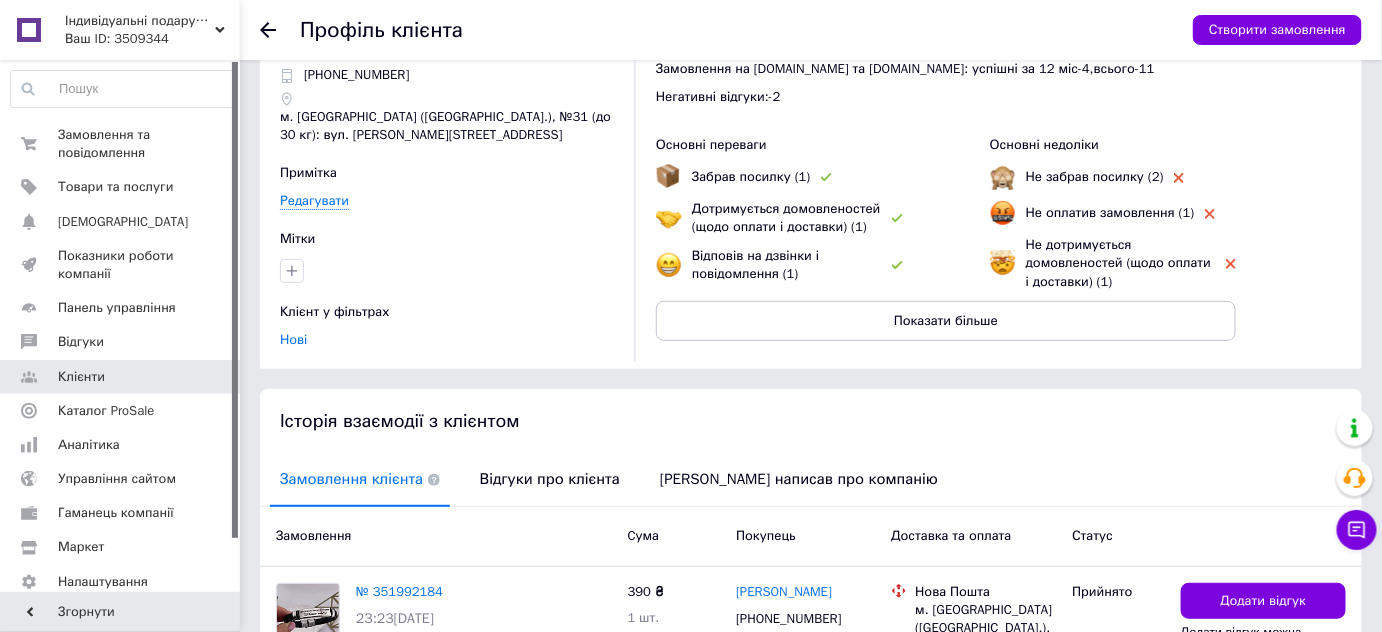 scroll, scrollTop: 263, scrollLeft: 0, axis: vertical 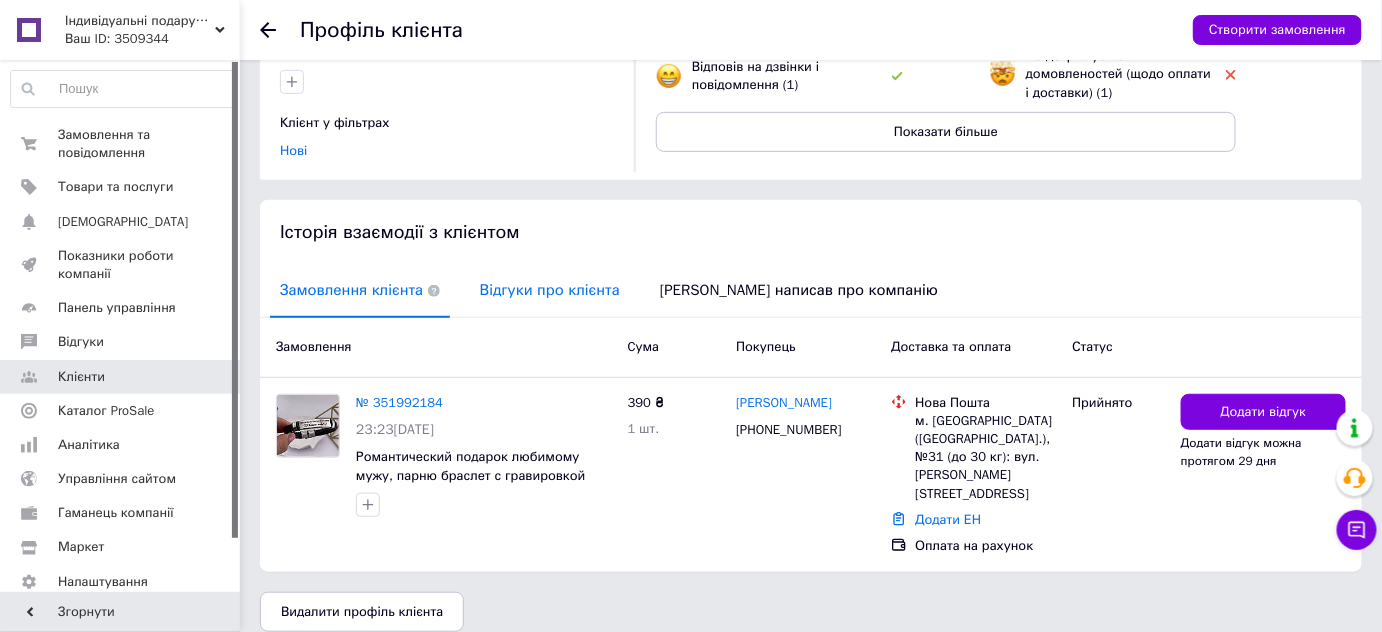 click on "Відгуки про клієнта" at bounding box center (550, 290) 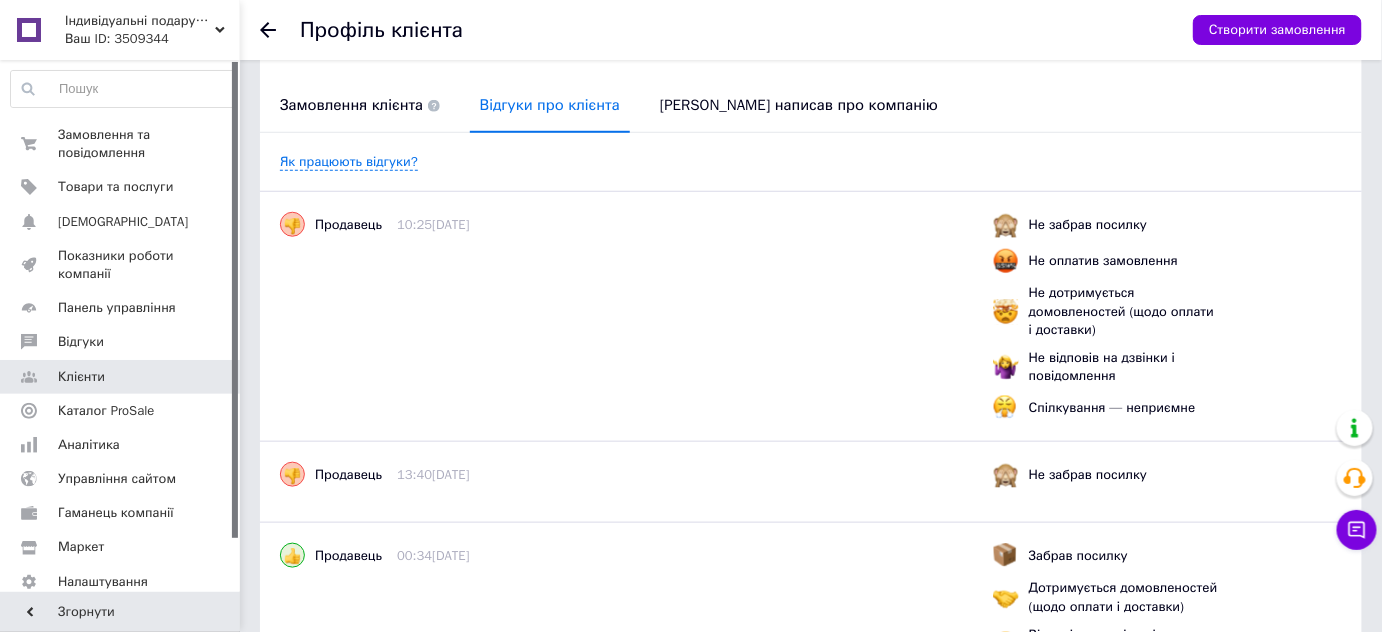 scroll, scrollTop: 431, scrollLeft: 0, axis: vertical 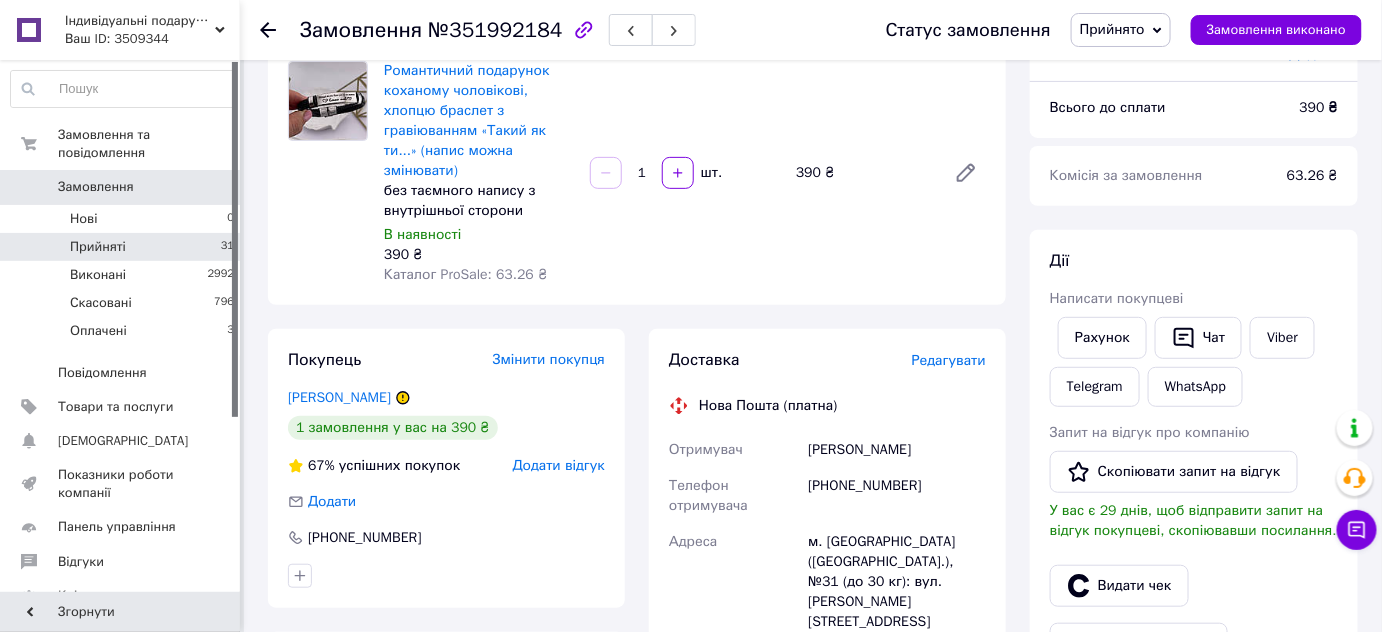 click on "Прийняті" at bounding box center [98, 247] 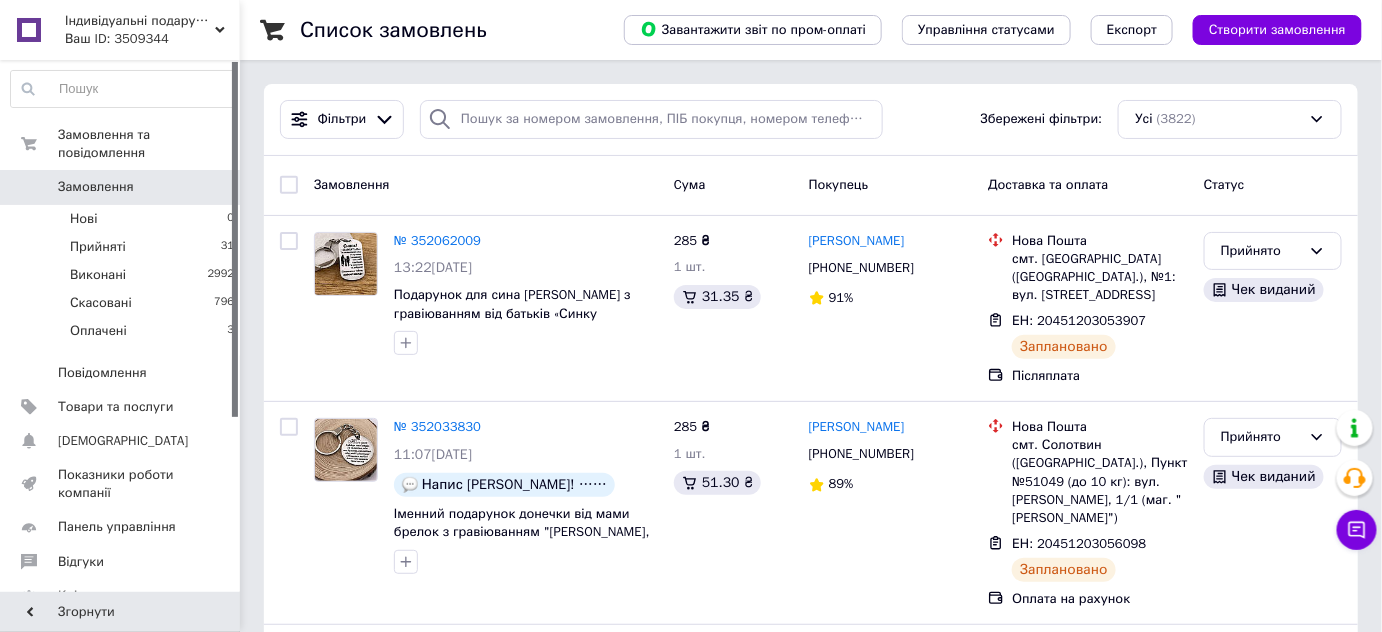 click on "Замовлення Cума Покупець Доставка та оплата Статус" at bounding box center (811, 186) 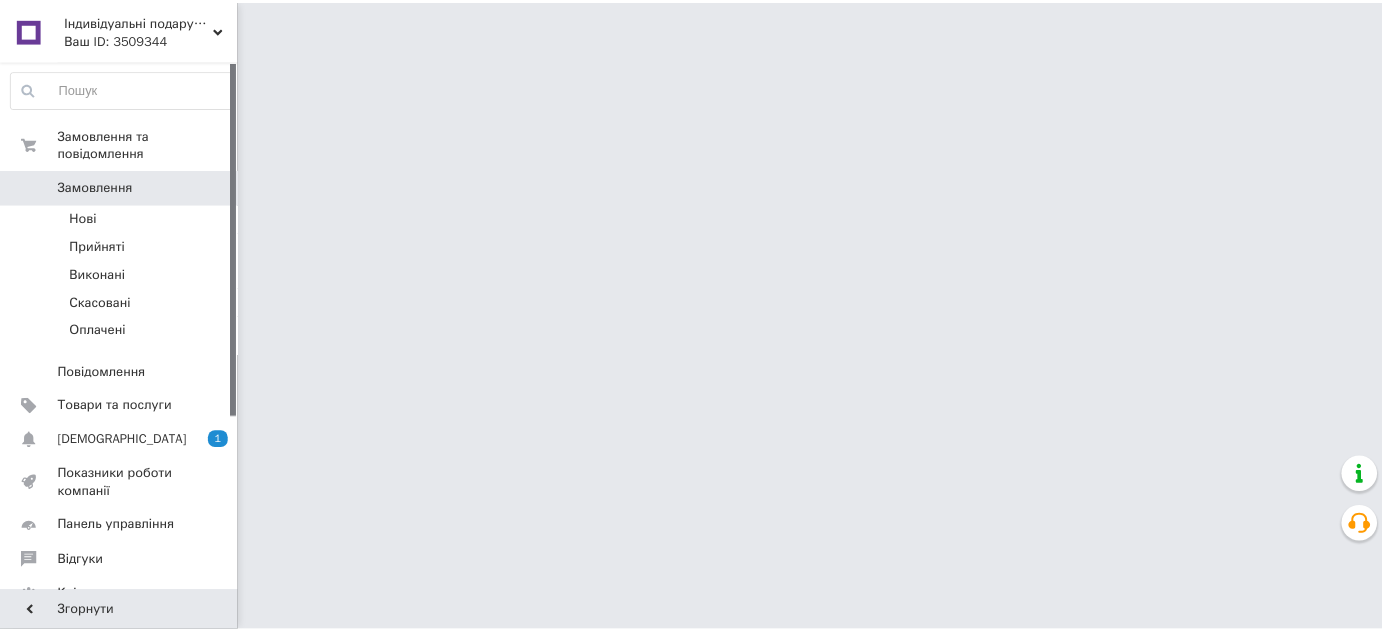 scroll, scrollTop: 0, scrollLeft: 0, axis: both 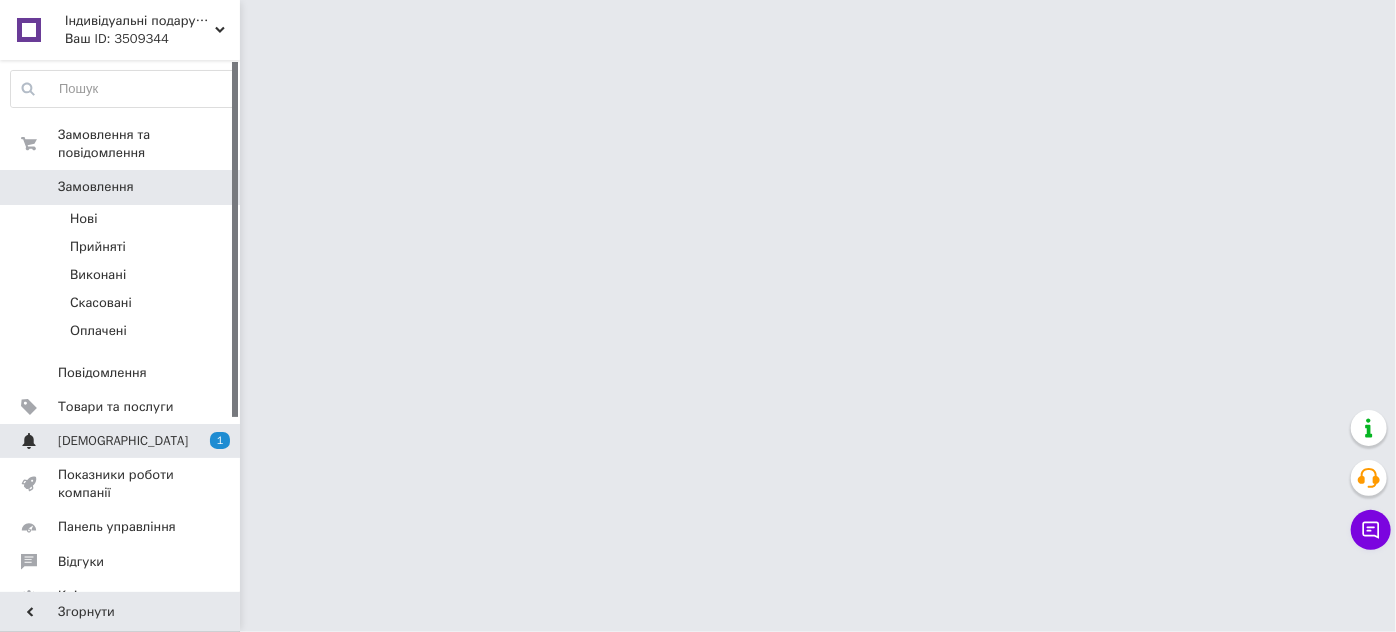 click at bounding box center [29, 441] 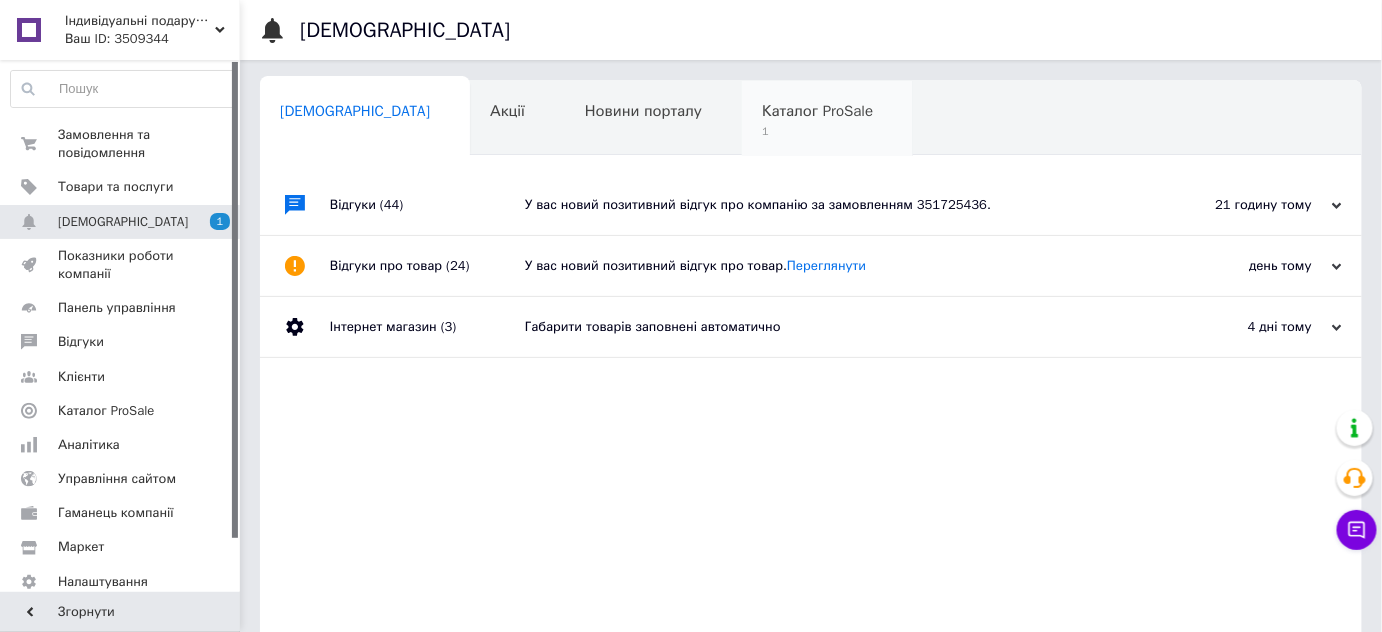 click on "1" at bounding box center (817, 131) 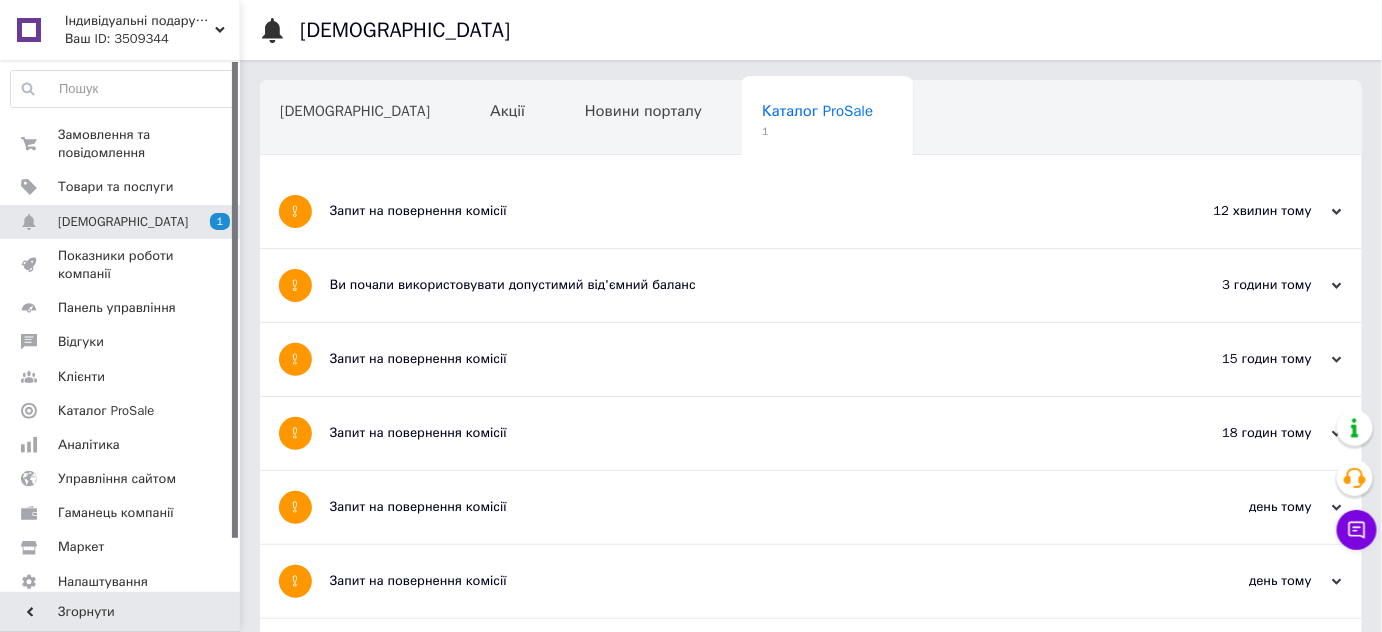 click on "Запит на повернення комісії" at bounding box center (736, 211) 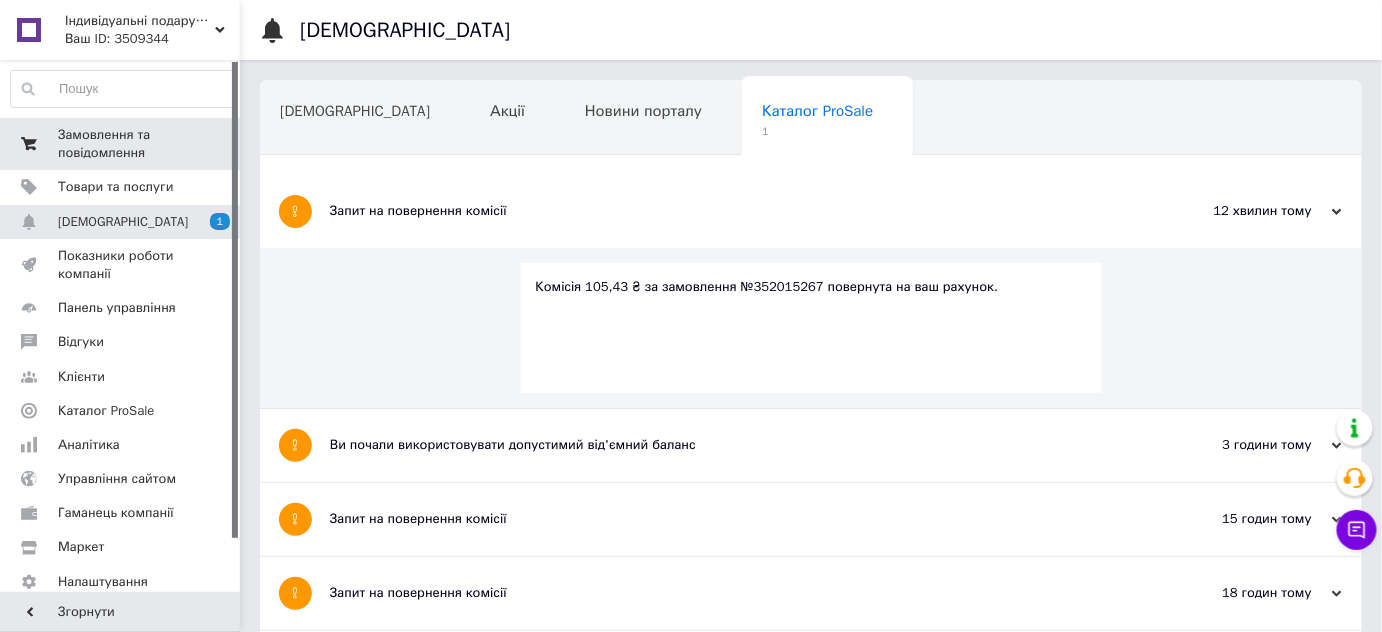click on "Замовлення та повідомлення" at bounding box center [121, 144] 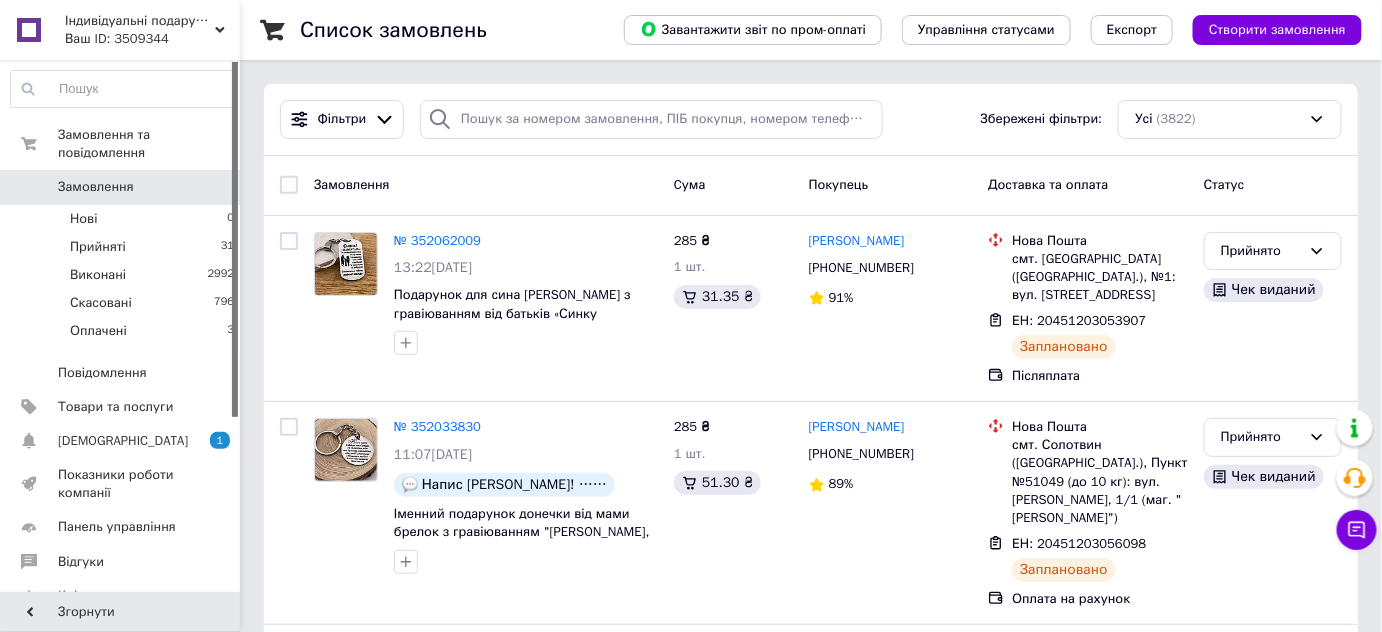 click on "Список замовлень   Завантажити звіт по пром-оплаті Управління статусами Експорт Створити замовлення Фільтри Збережені фільтри: Усі (3822) Замовлення Cума Покупець Доставка та оплата Статус № 352062009 13:22[DATE] Подарунок для сина брелок з гравіюванням від батьків «Синку пам'ятай. Ти сильніший ніж ти думаєш... « (текст можна змінювати) 285 ₴ 1 шт. 31.35 ₴ [PERSON_NAME] [PHONE_NUMBER] 91% [GEOGRAPHIC_DATA]. [GEOGRAPHIC_DATA] ([GEOGRAPHIC_DATA].), №1: вул. Братська, 17 ЕН: 20451203053907 Заплановано Післяплата Прийнято Чек виданий № 352033830 11:07[DATE] Напис [PERSON_NAME]! …… 285 ₴ 1 шт. 51.30 ₴ 89% 285 ₴" at bounding box center [811, 9861] 